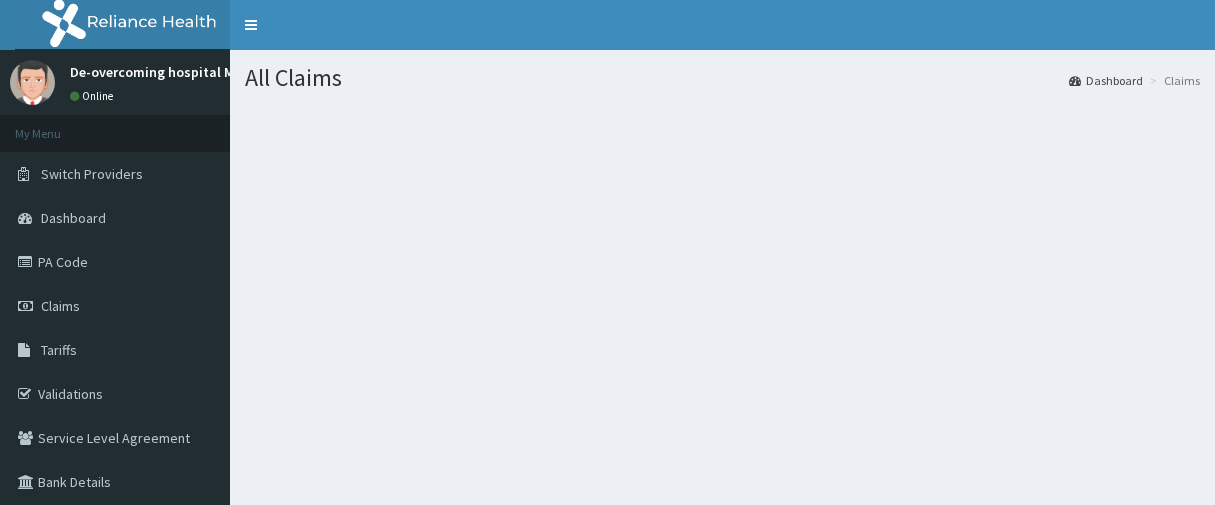 scroll, scrollTop: 0, scrollLeft: 0, axis: both 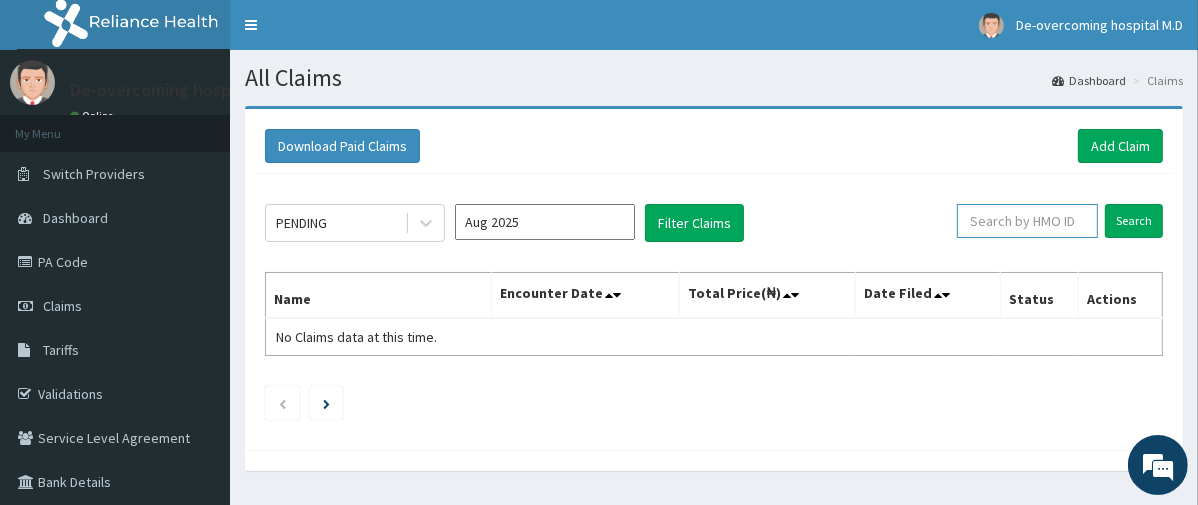 click at bounding box center [1027, 221] 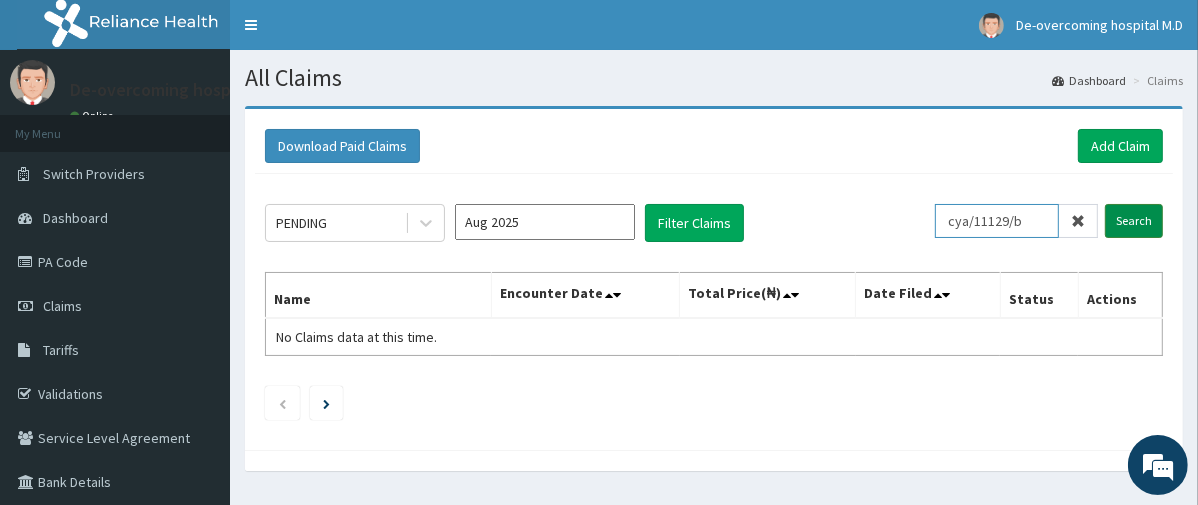 type on "cya/11129/b" 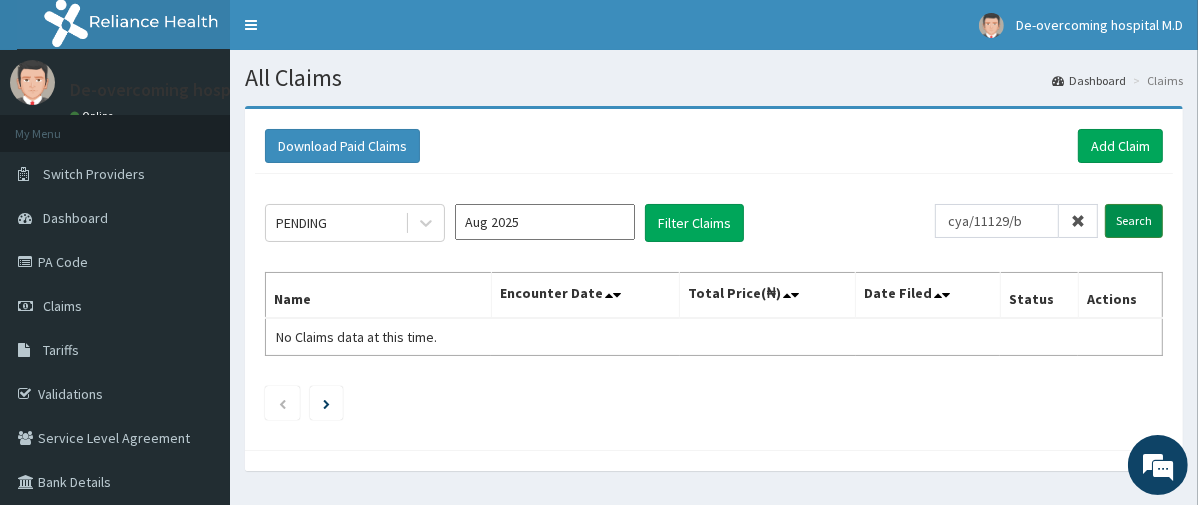 click on "Search" at bounding box center (1134, 221) 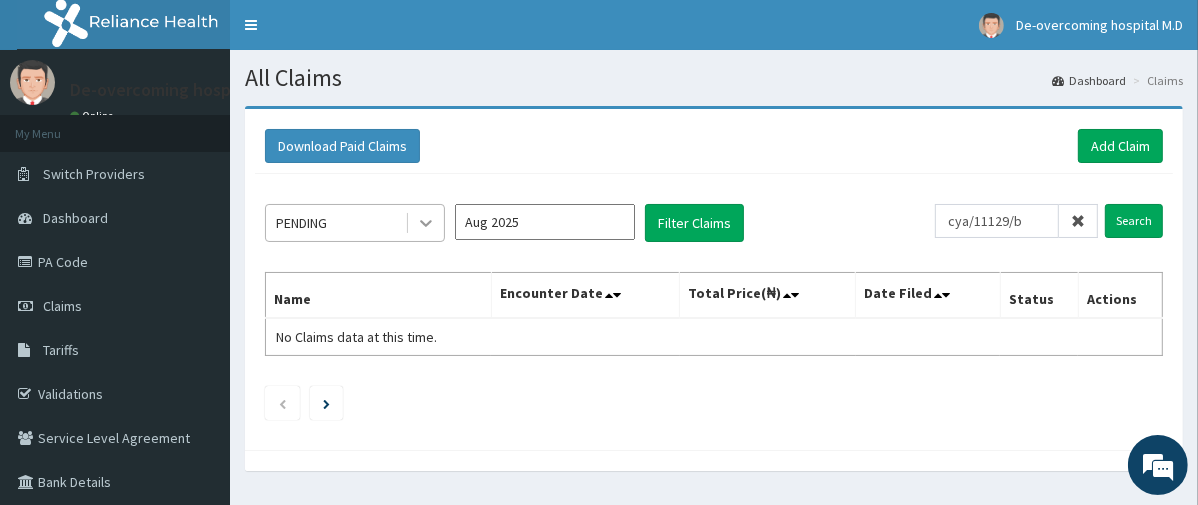 click 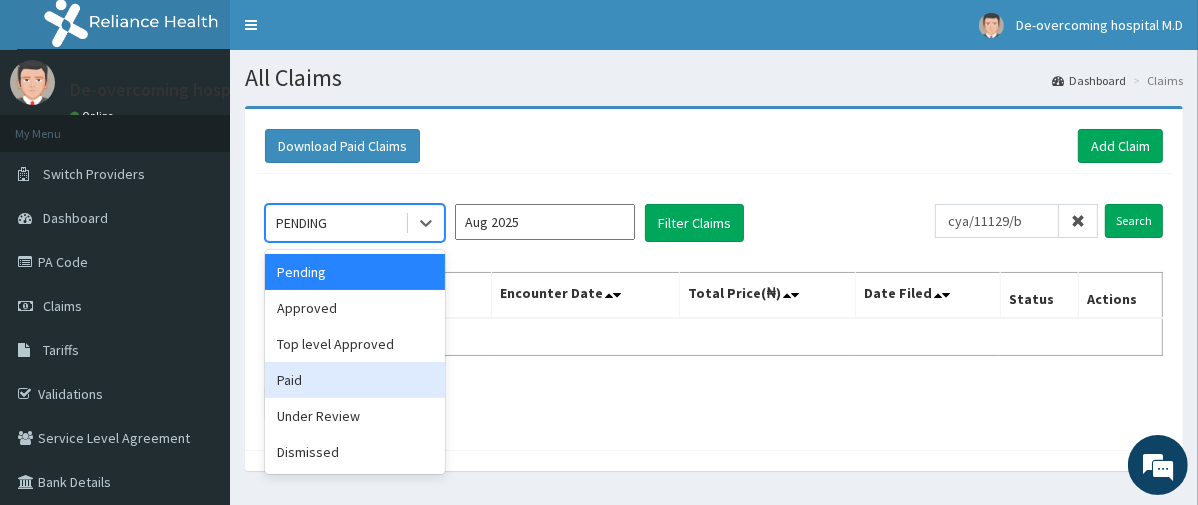 click on "Paid" at bounding box center (355, 380) 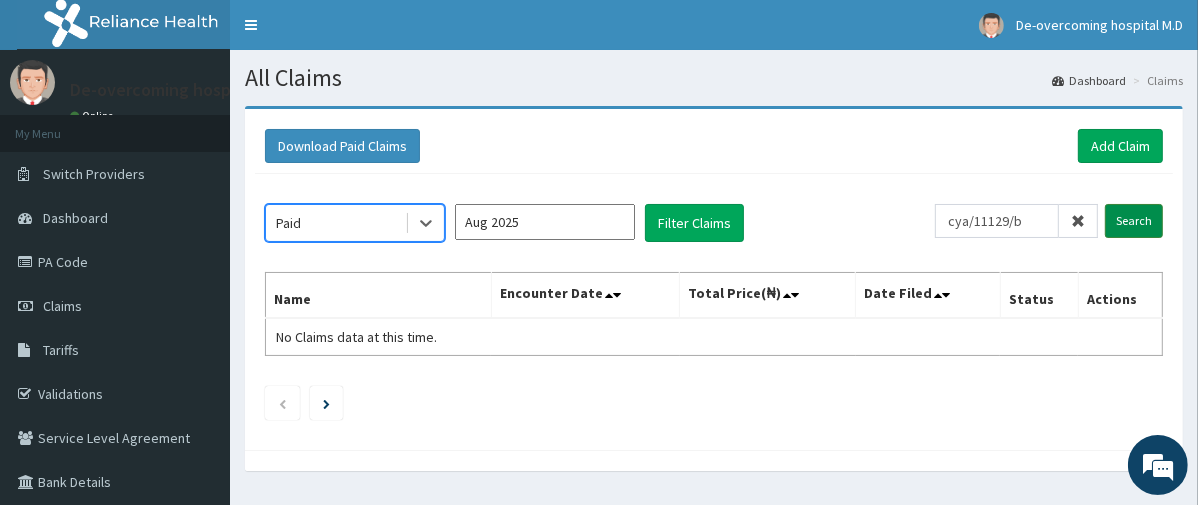 click on "Search" at bounding box center [1134, 221] 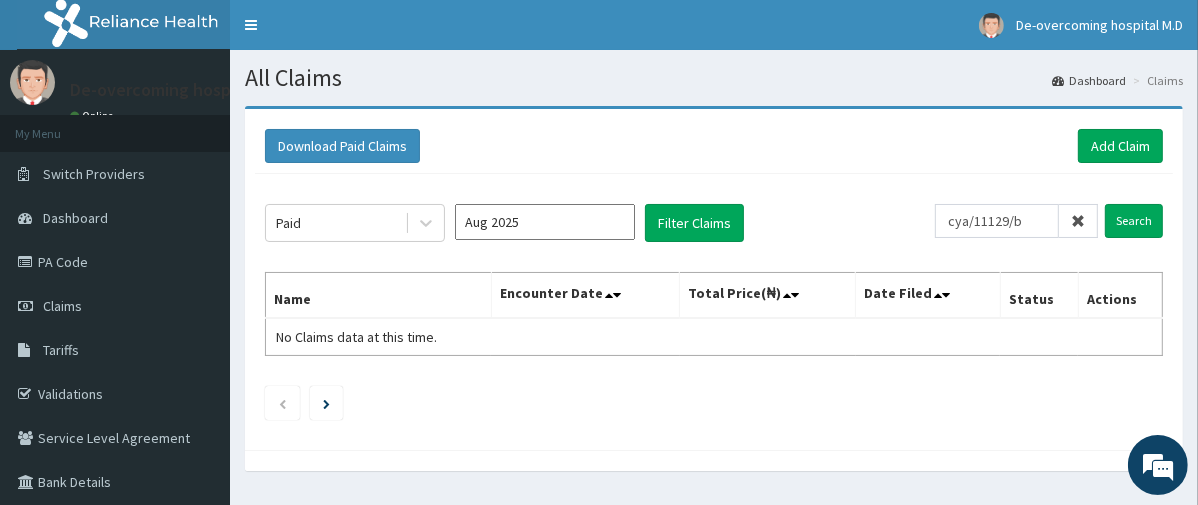click on "Aug 2025" at bounding box center [545, 222] 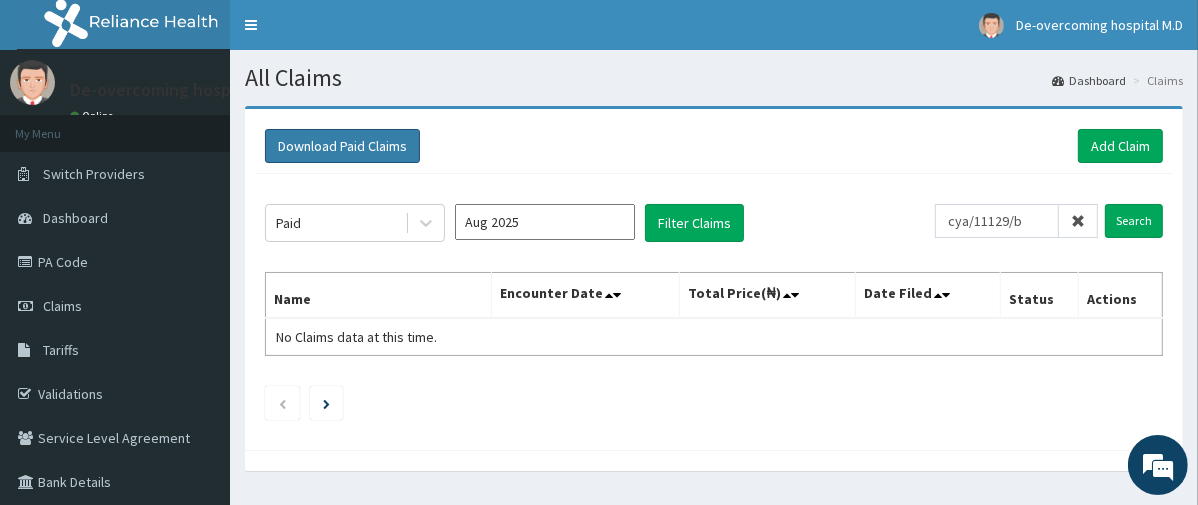 click on "Download Paid Claims" at bounding box center (342, 146) 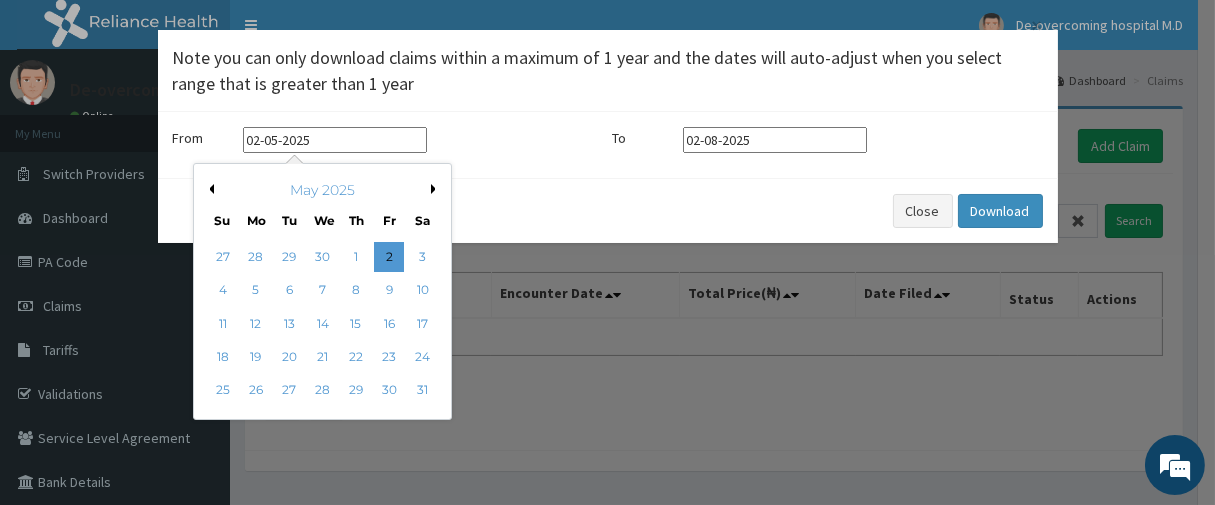 click on "02-05-2025" at bounding box center [335, 140] 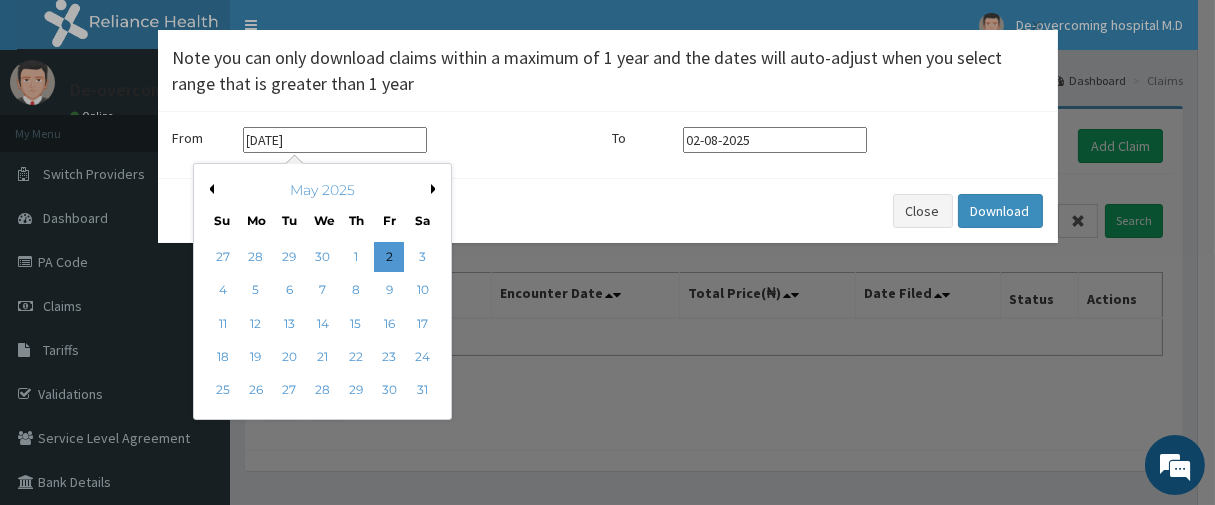 type on "02-05-2024" 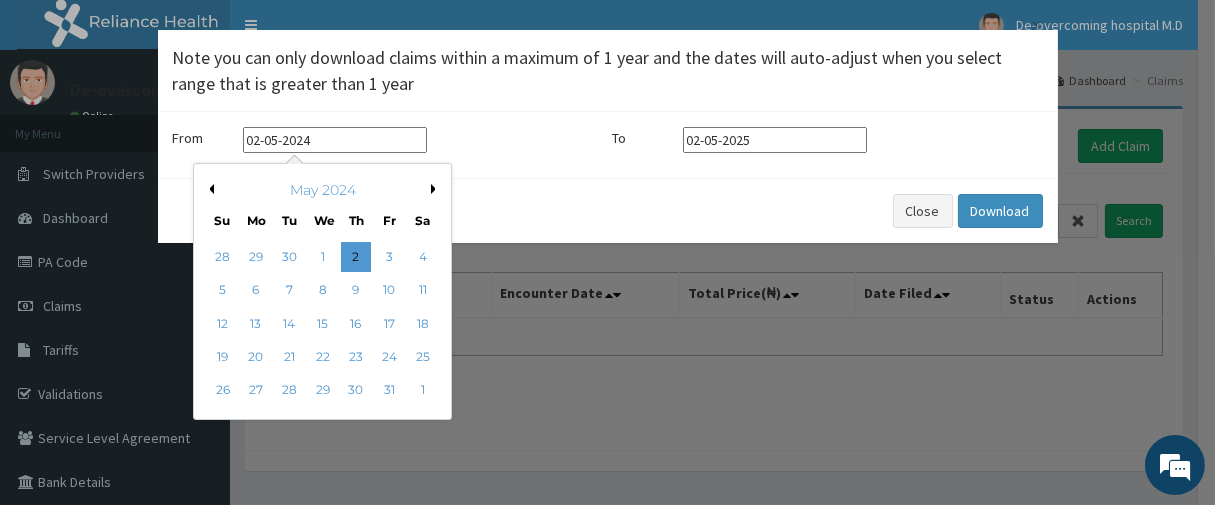 type on "02-05-2024" 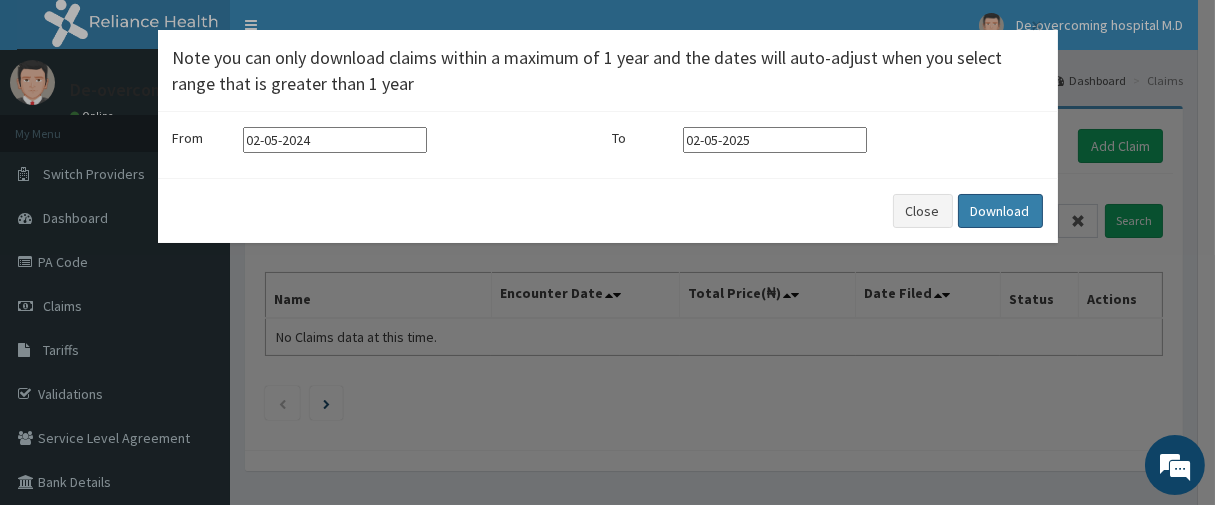 click on "Download" at bounding box center [1000, 211] 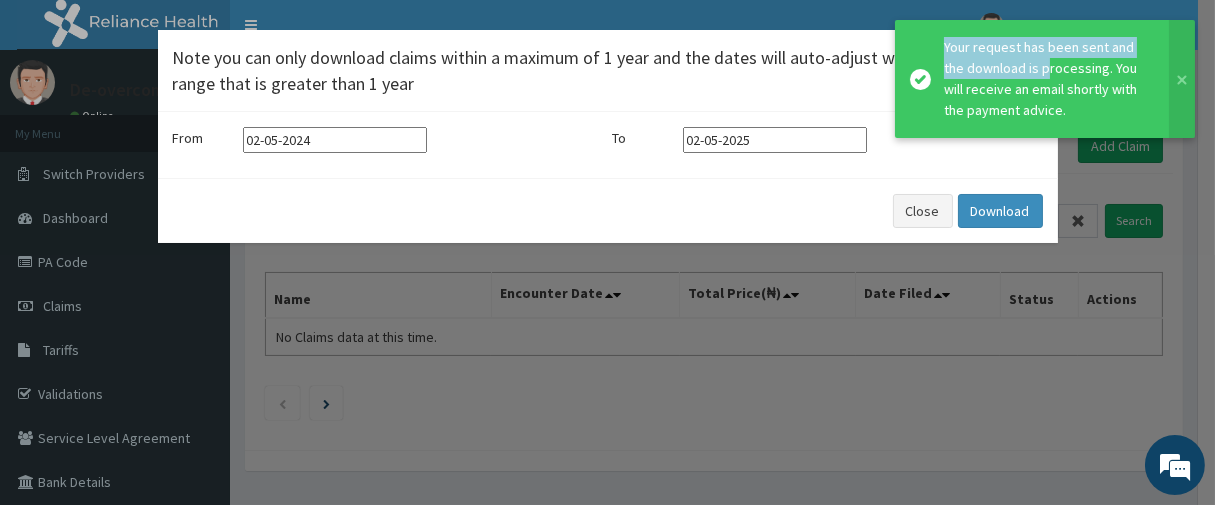 drag, startPoint x: 1024, startPoint y: 74, endPoint x: 924, endPoint y: 76, distance: 100.02 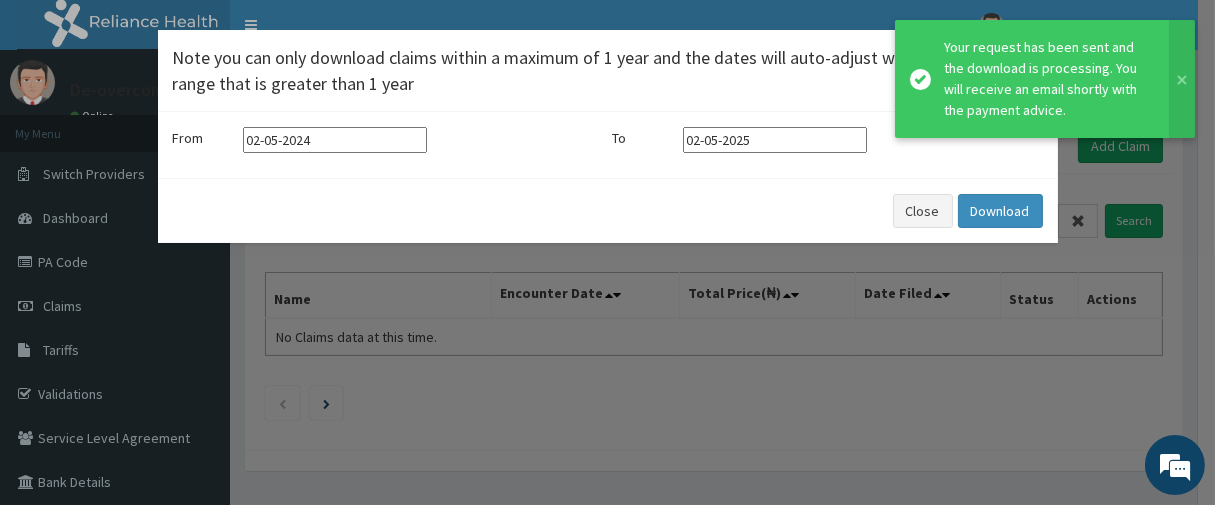 click at bounding box center (920, 79) 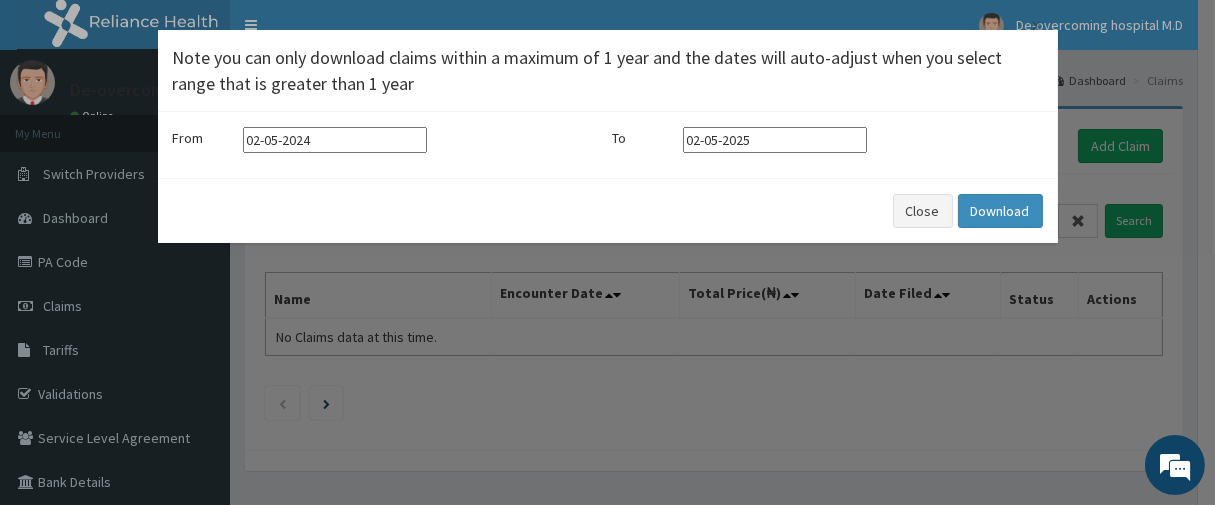 click at bounding box center [920, 113] 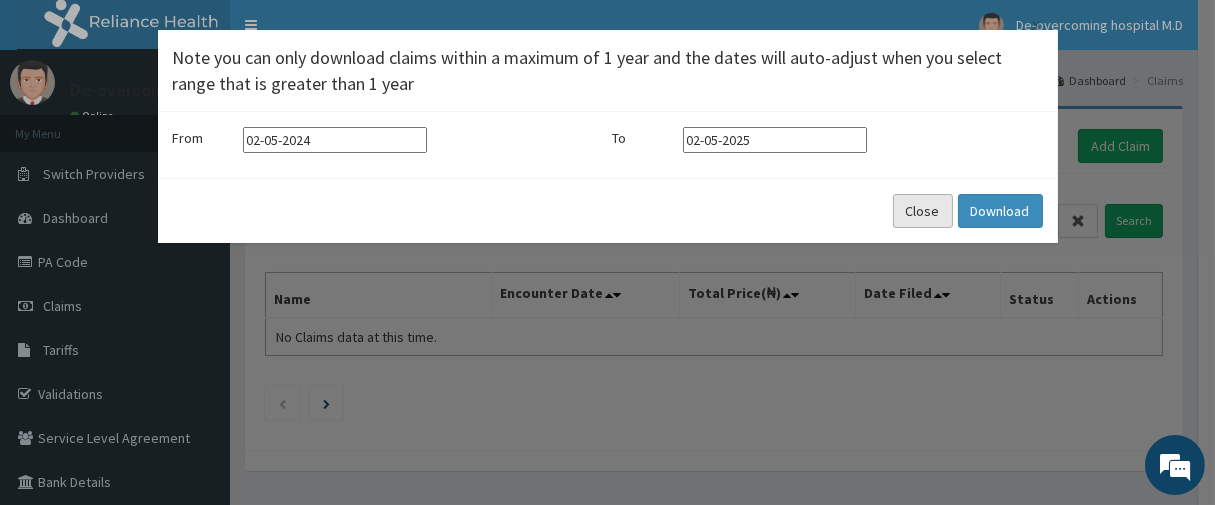 click on "Close" at bounding box center (923, 211) 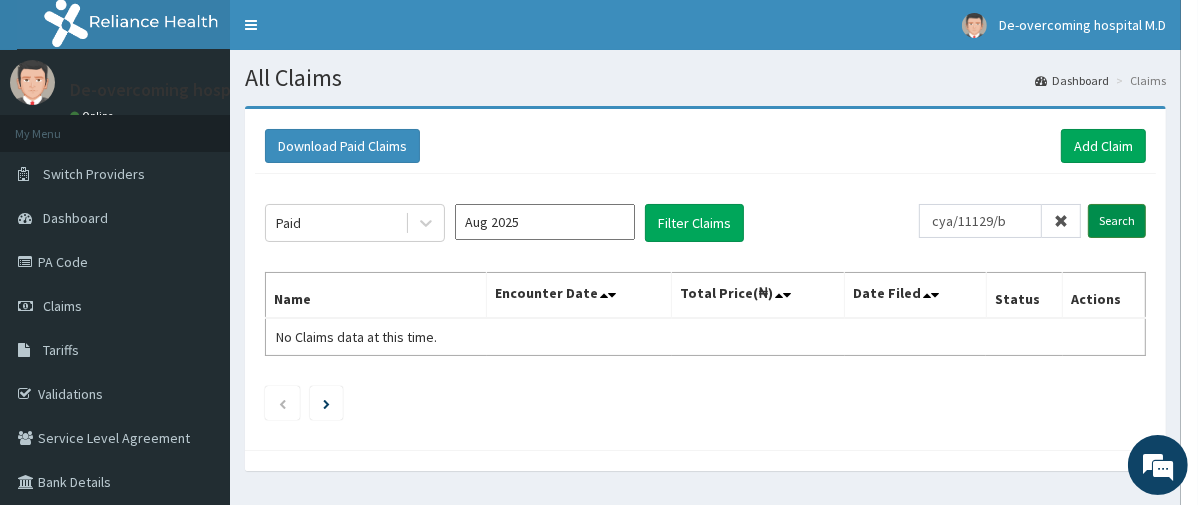 click on "Search" at bounding box center [1117, 221] 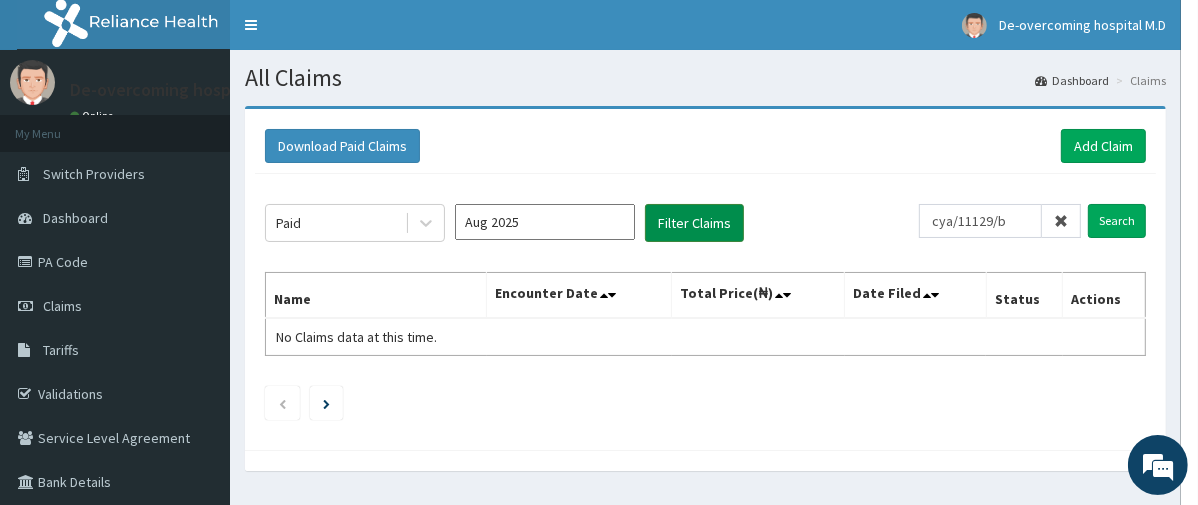 click on "Filter Claims" at bounding box center (694, 223) 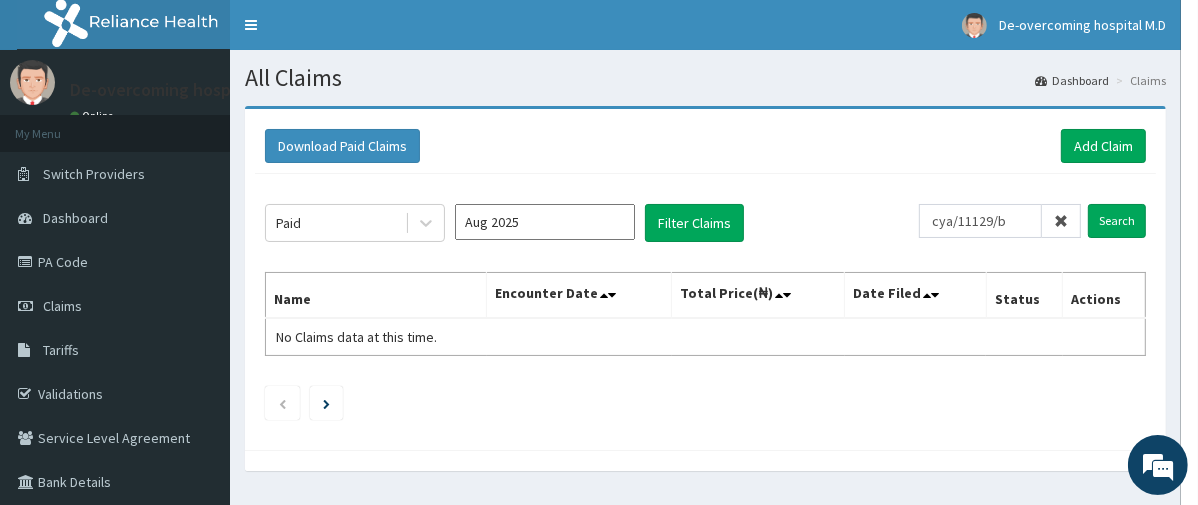 click on "Dashboard" at bounding box center [1072, 80] 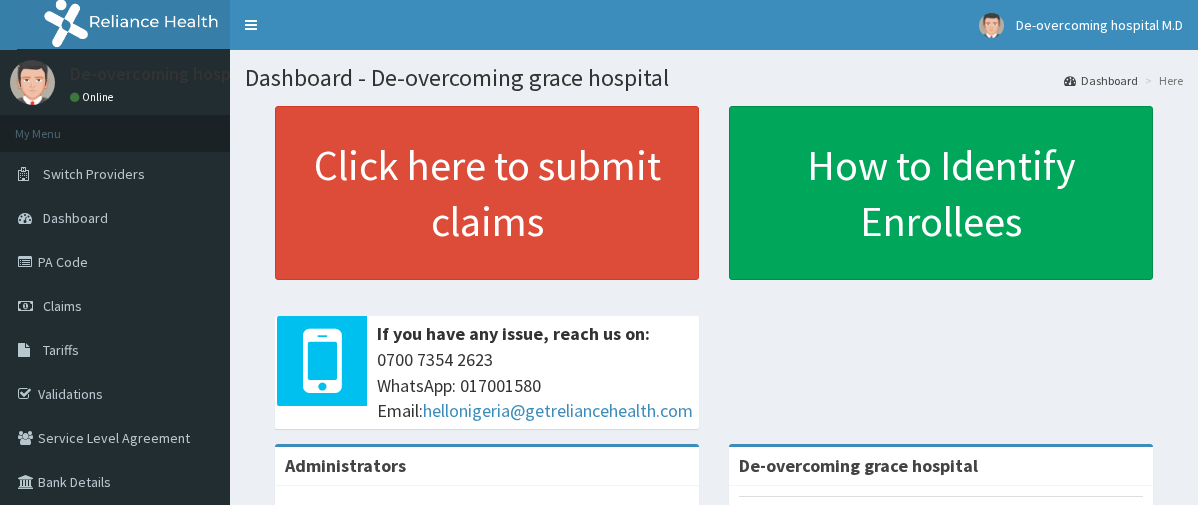 scroll, scrollTop: 0, scrollLeft: 0, axis: both 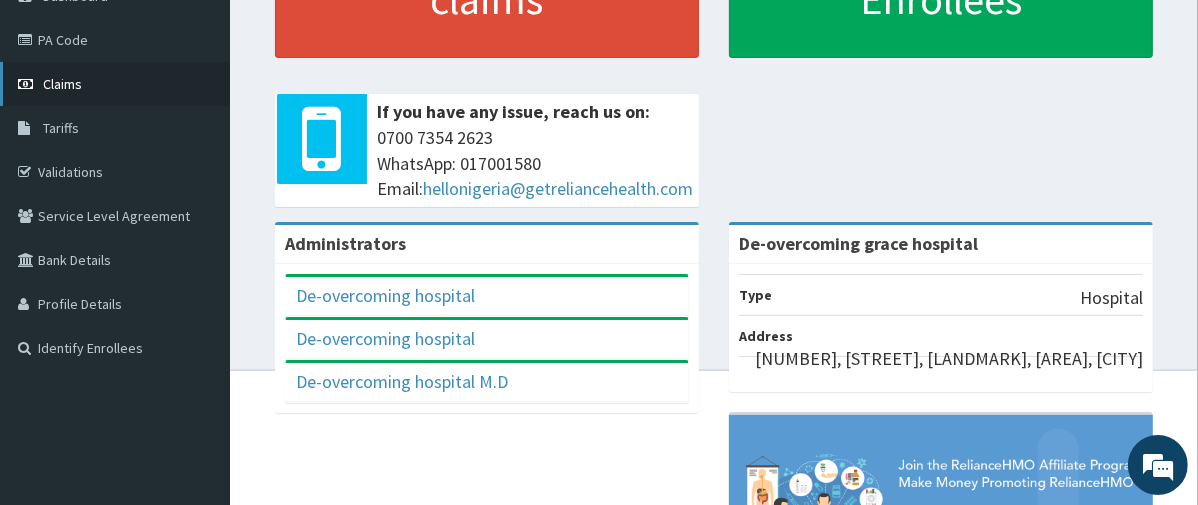 click on "Claims" at bounding box center (62, 84) 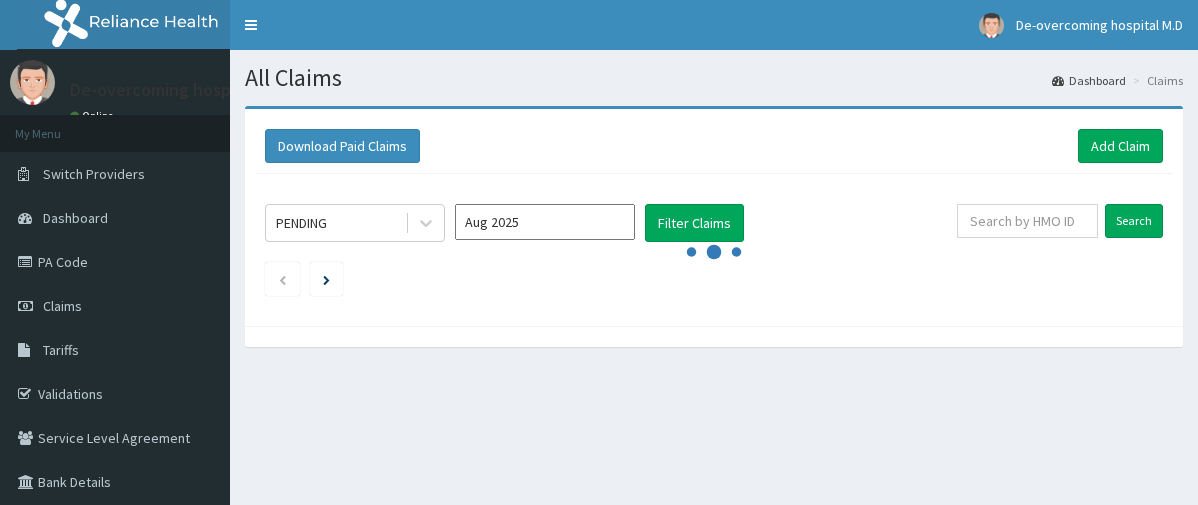 scroll, scrollTop: 0, scrollLeft: 0, axis: both 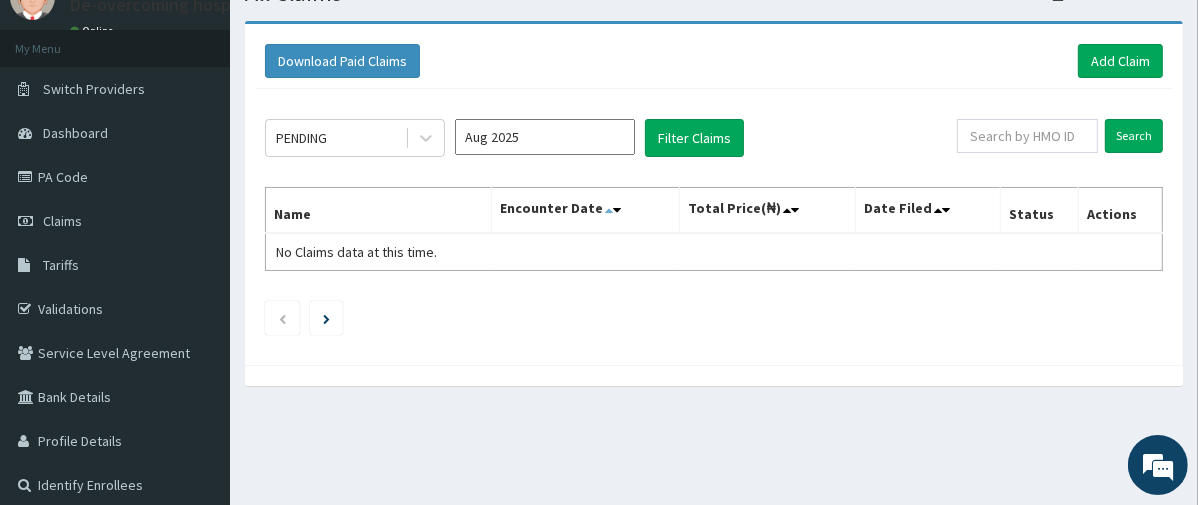 click at bounding box center (609, 210) 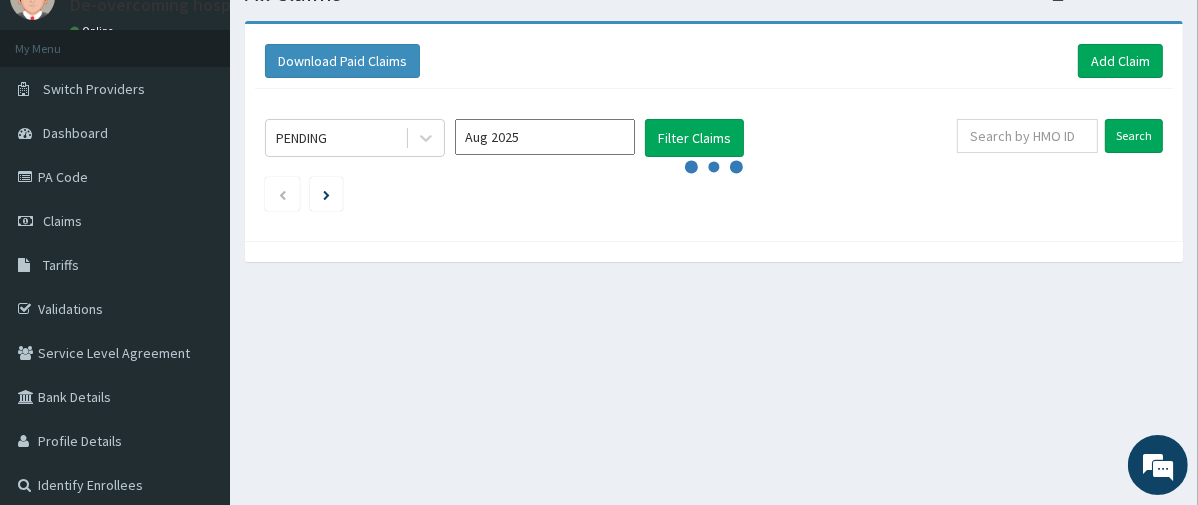 scroll, scrollTop: 0, scrollLeft: 0, axis: both 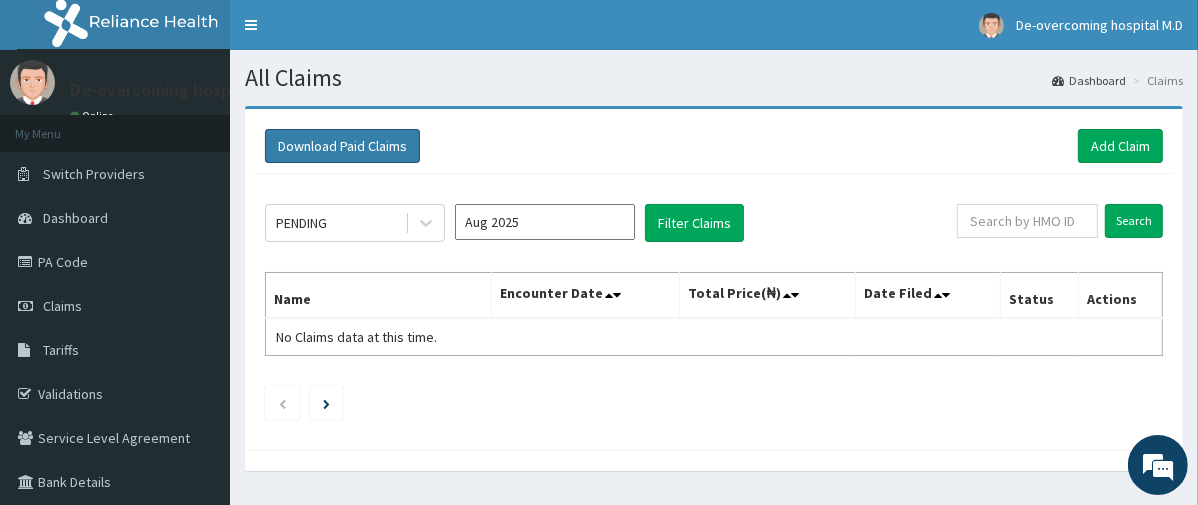 click on "Download Paid Claims" at bounding box center [342, 146] 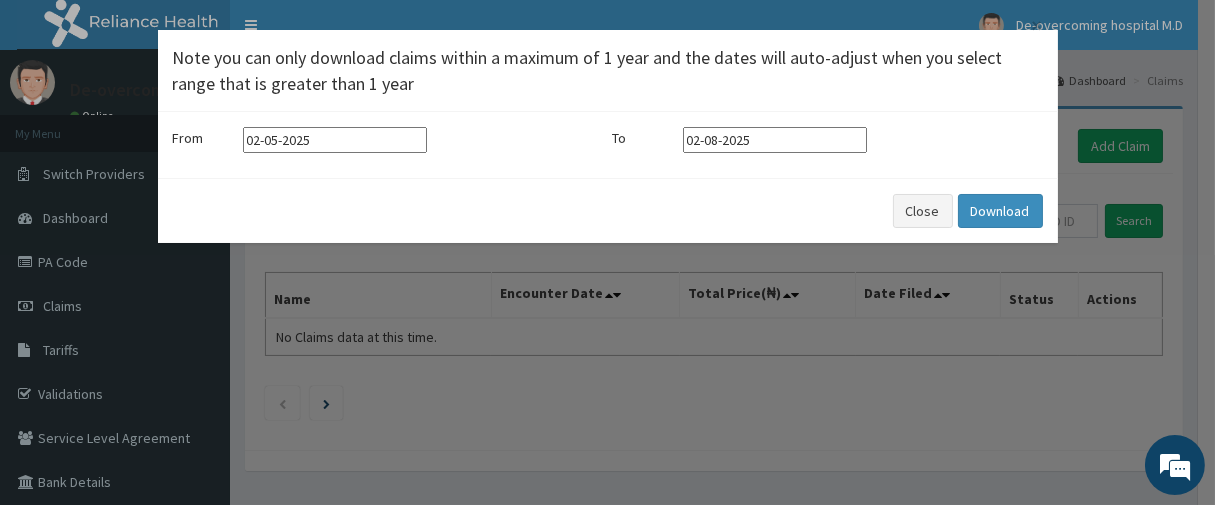 click on "02-05-2025" at bounding box center [335, 140] 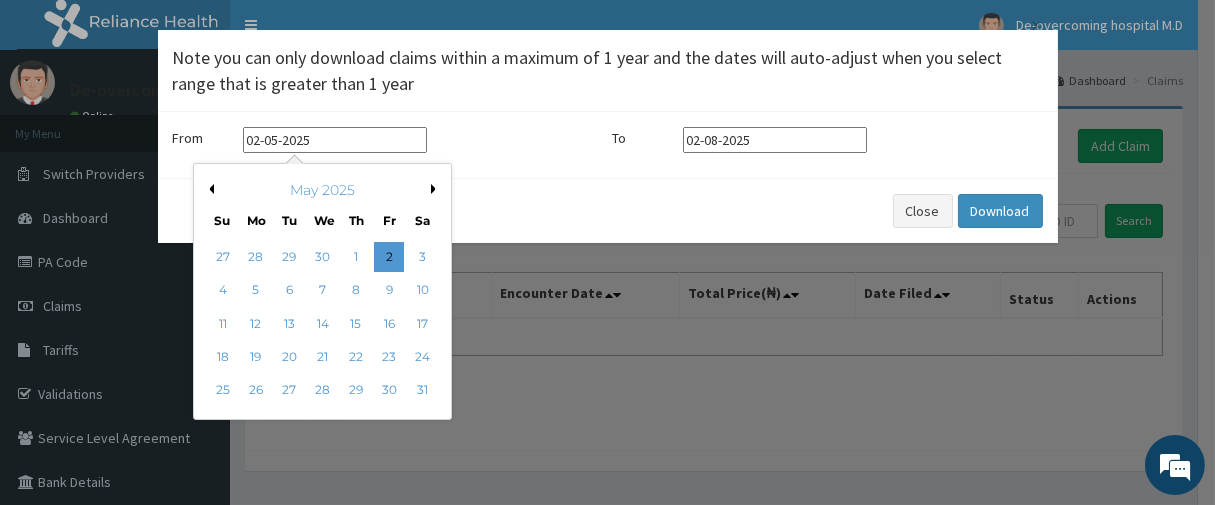 click on "May 2025" at bounding box center (322, 190) 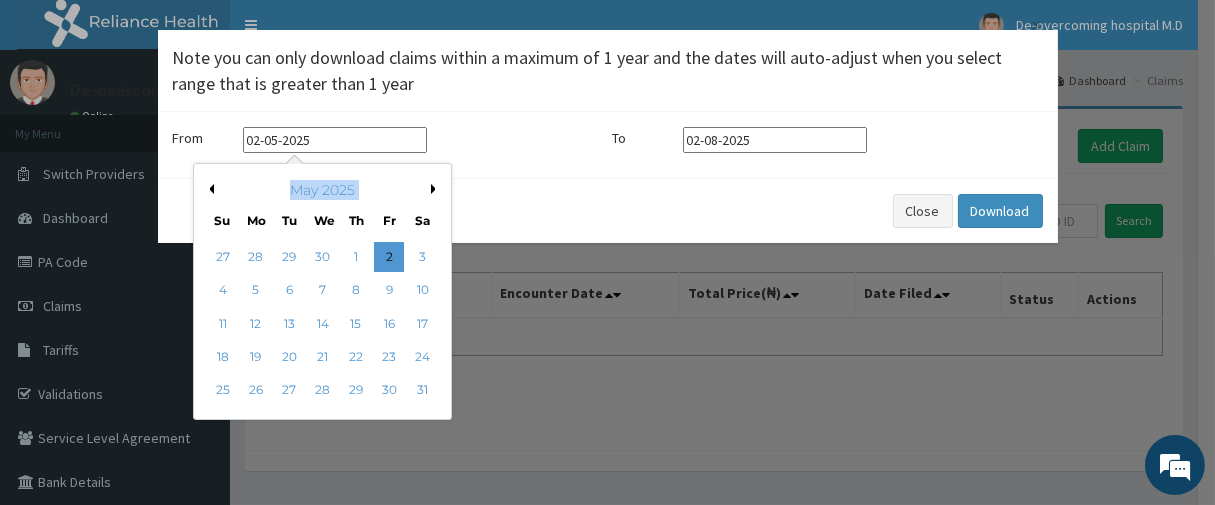 click on "May 2025" at bounding box center (322, 190) 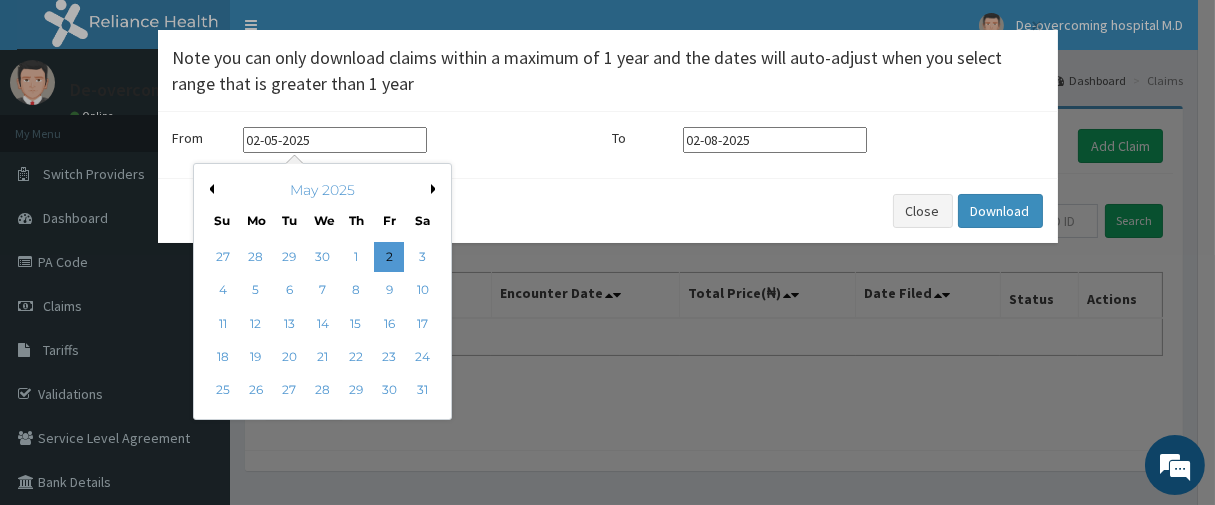 click on "May 2025" at bounding box center (322, 190) 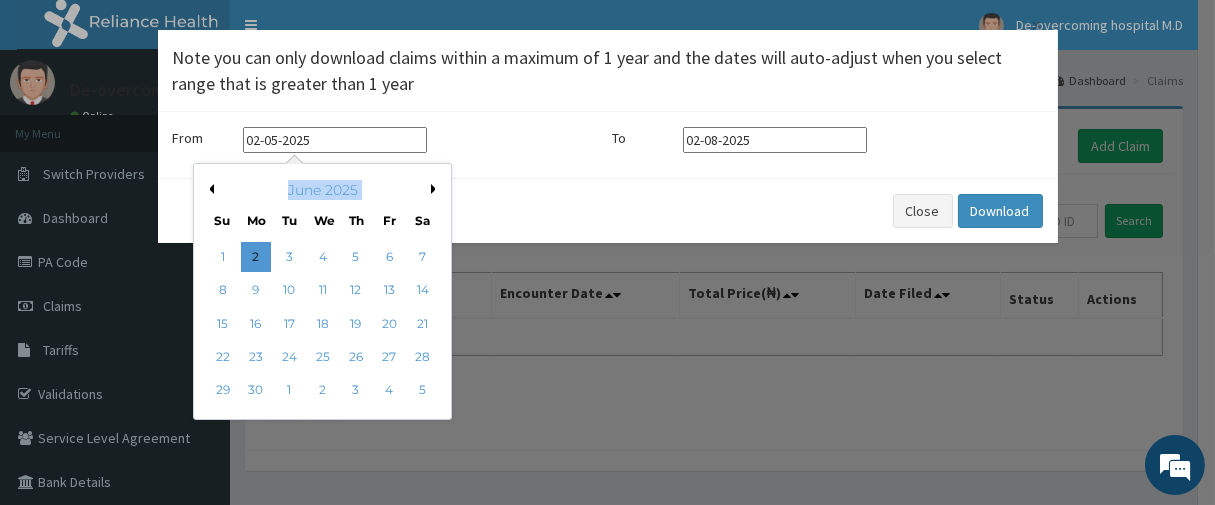 click on "Next Month" at bounding box center (436, 189) 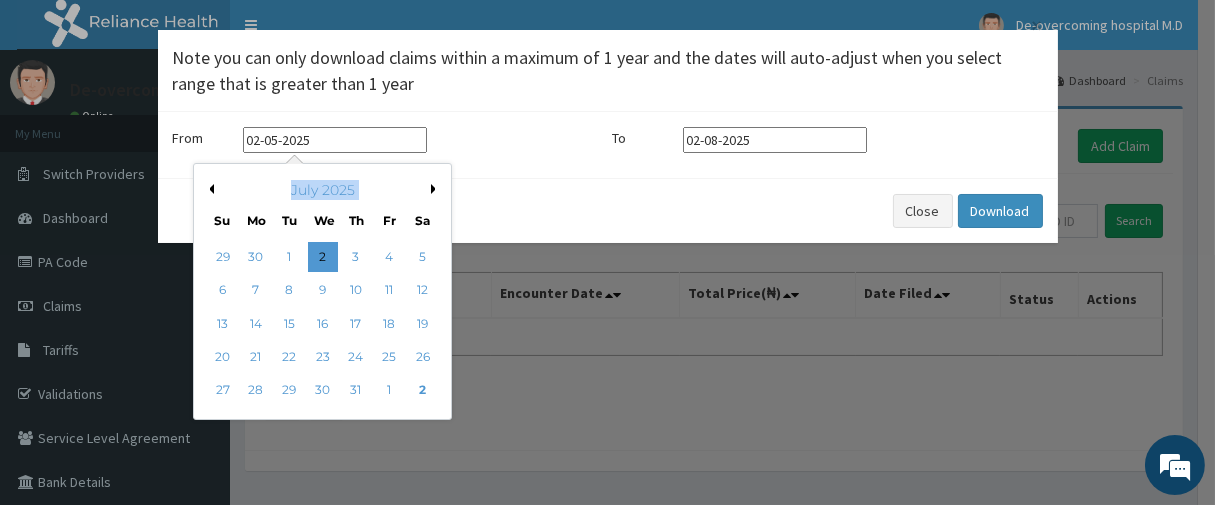 click on "Next Month" at bounding box center (436, 189) 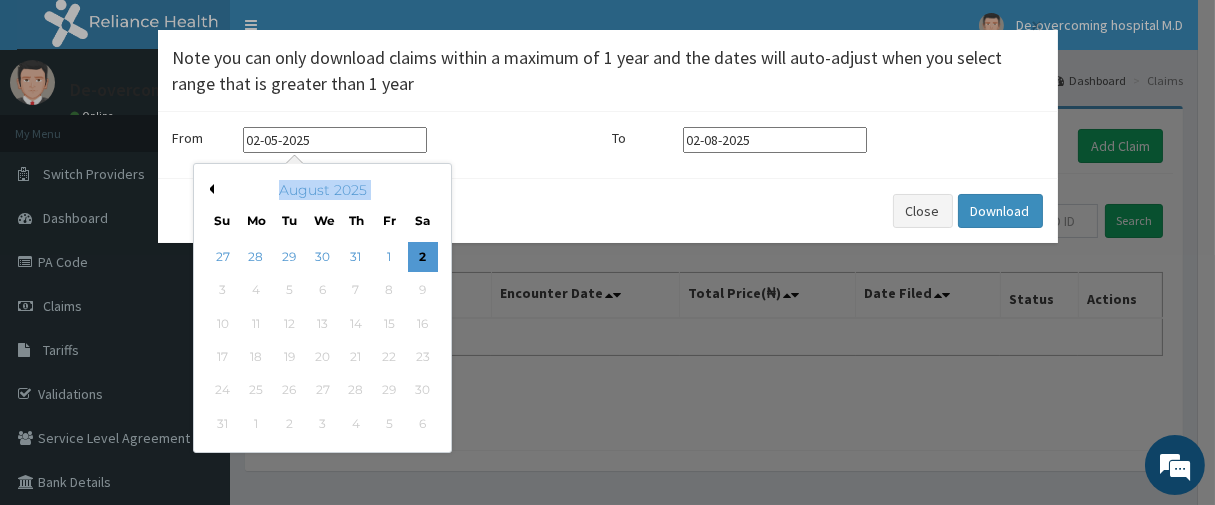 click on "August 2025" at bounding box center (322, 190) 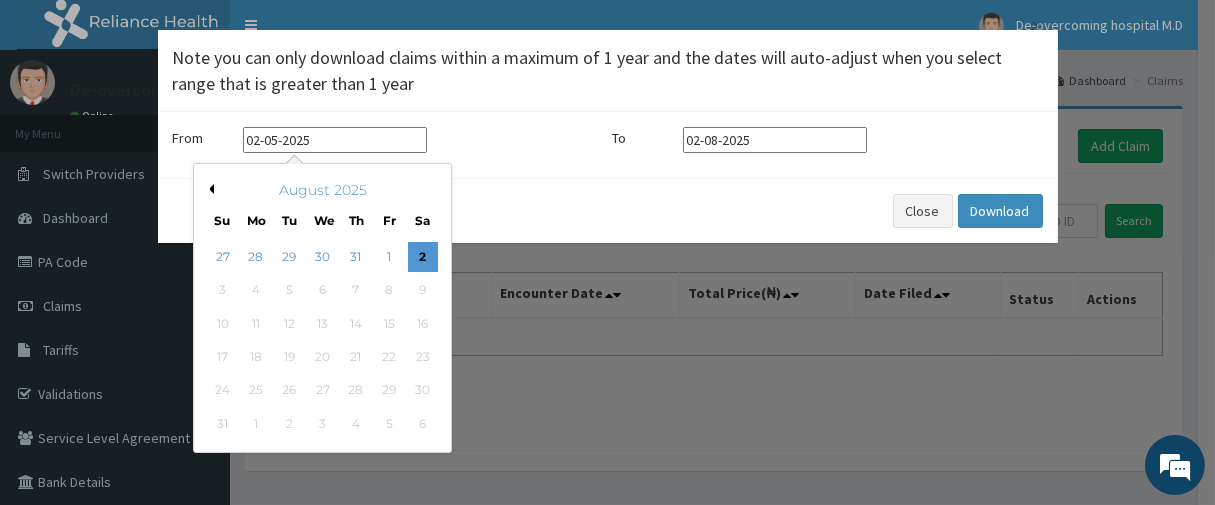 click on "02-05-2025" at bounding box center (335, 140) 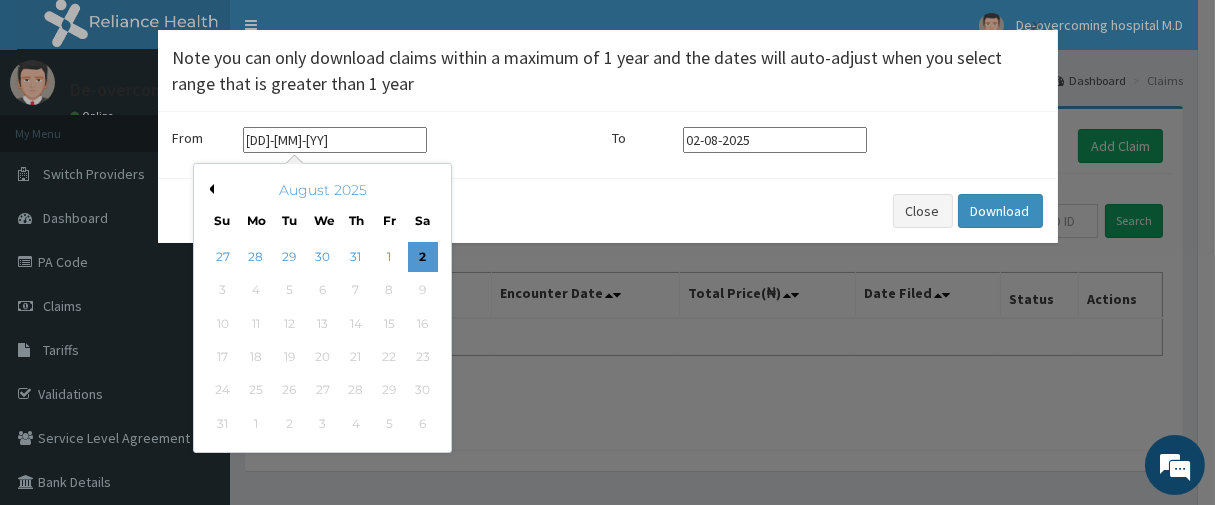 type on "02-05-2024" 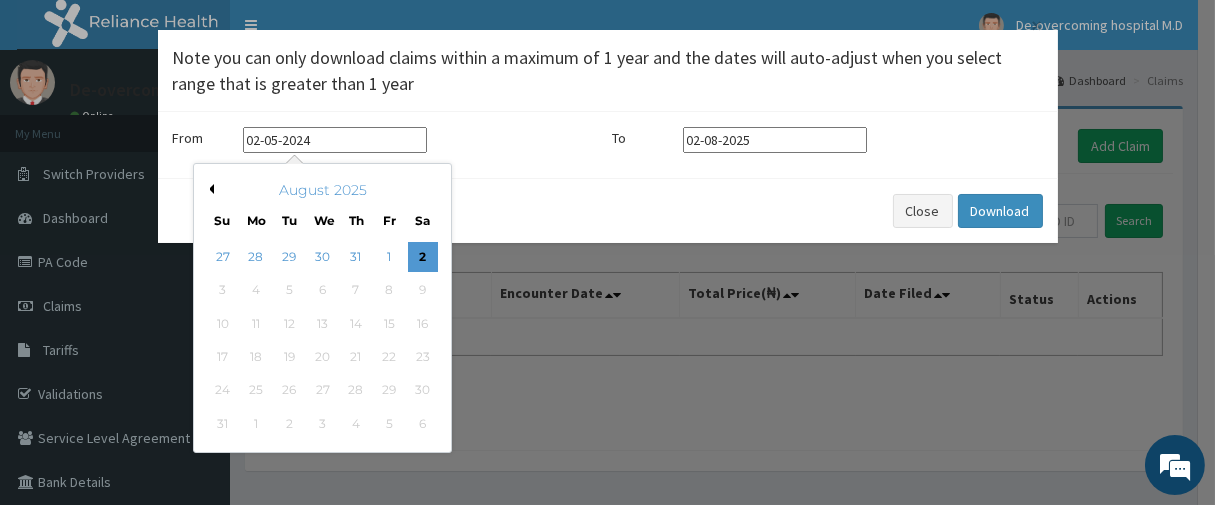 type on "02-05-2025" 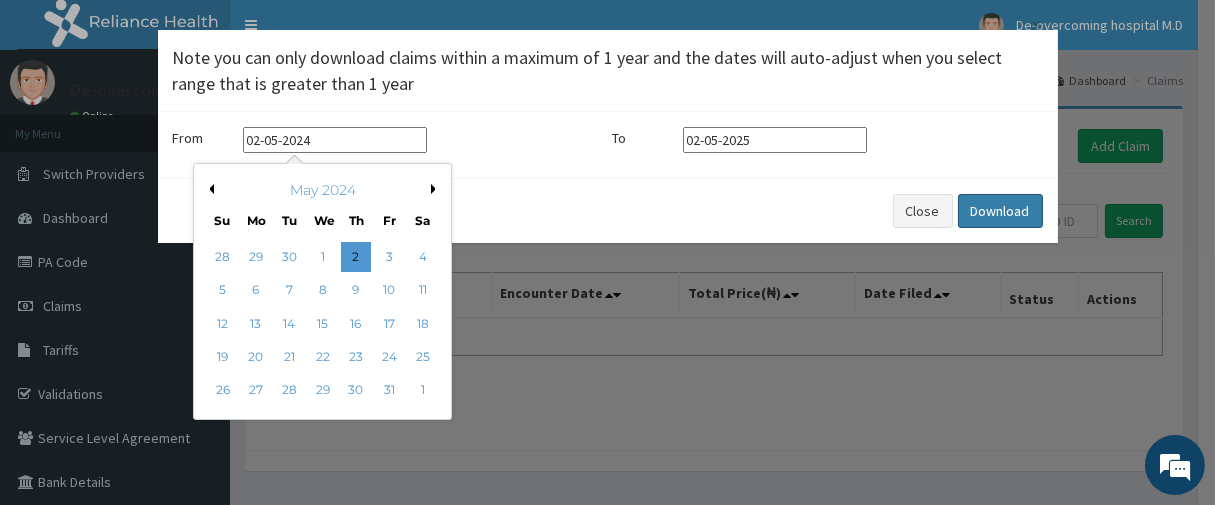 type on "02-05-2024" 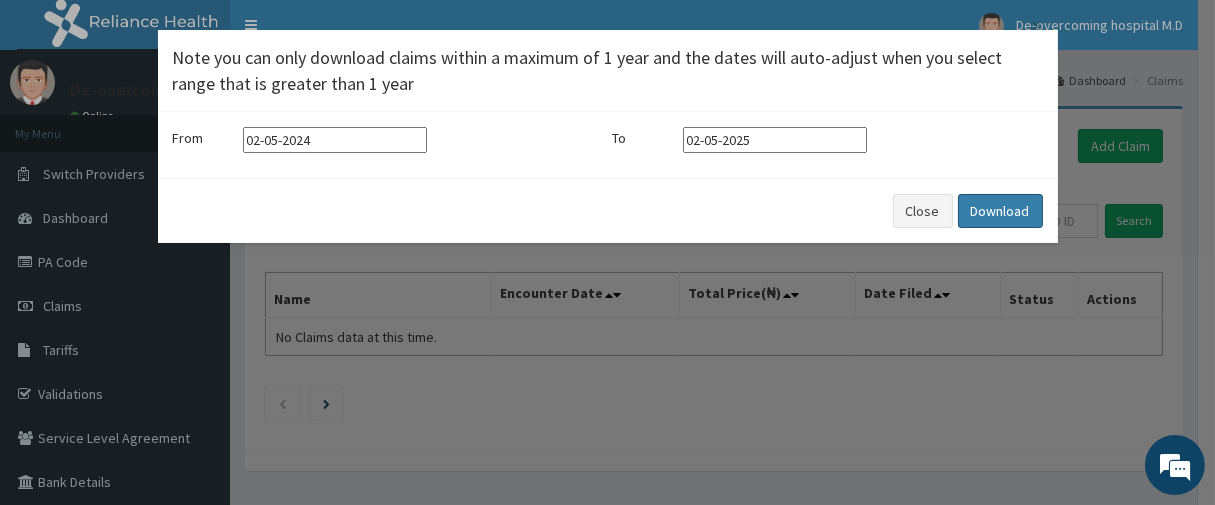 click on "Download" at bounding box center (1000, 211) 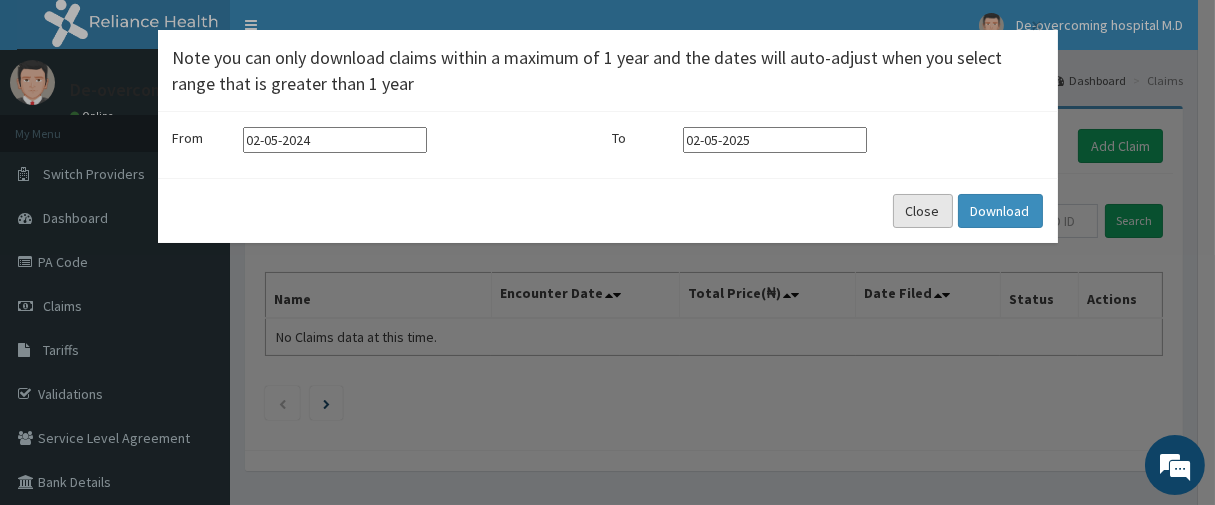 click on "Close" at bounding box center [923, 211] 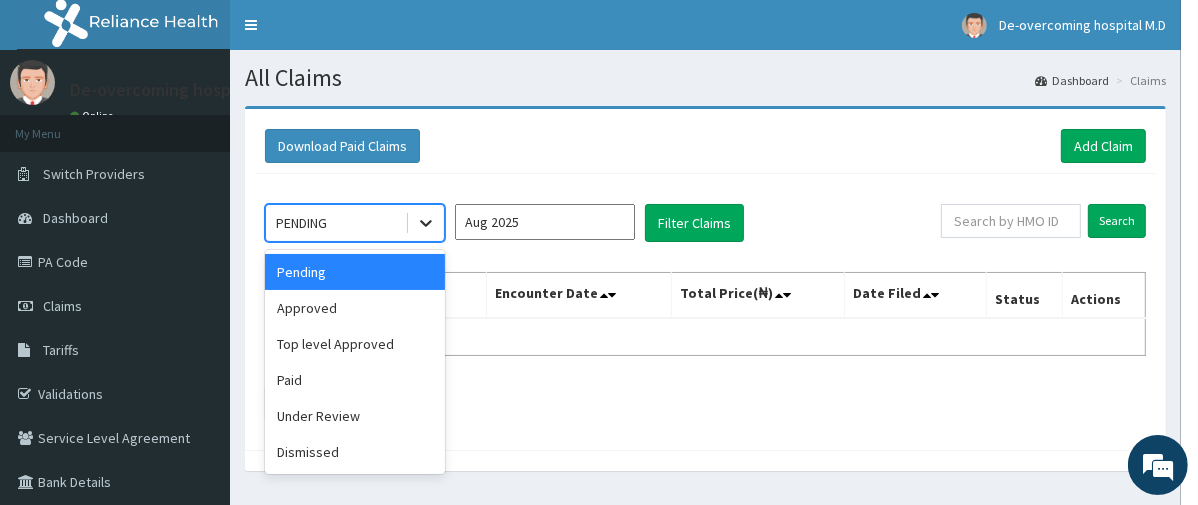 click 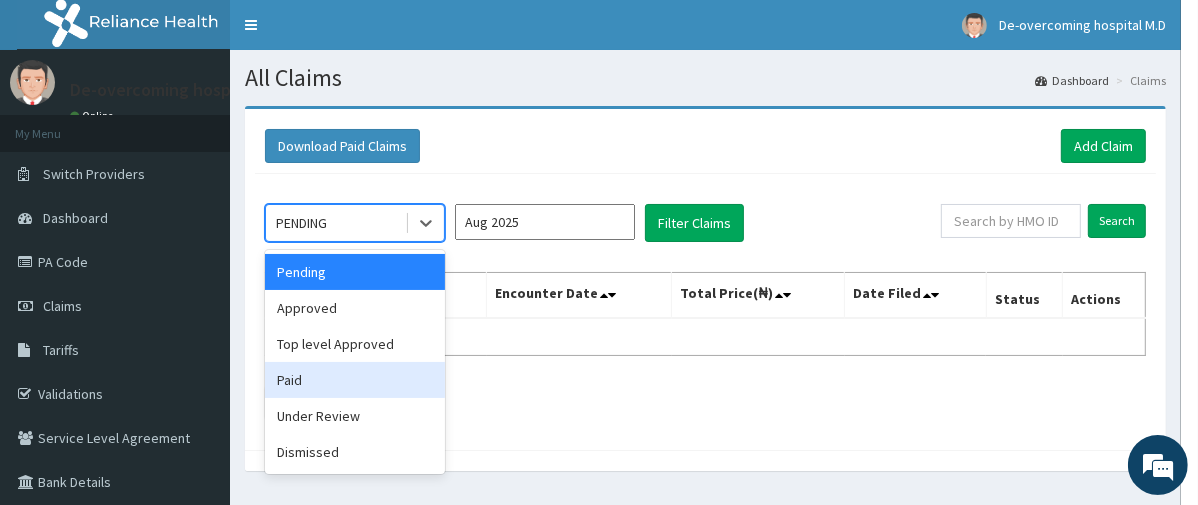 click on "Paid" at bounding box center [355, 380] 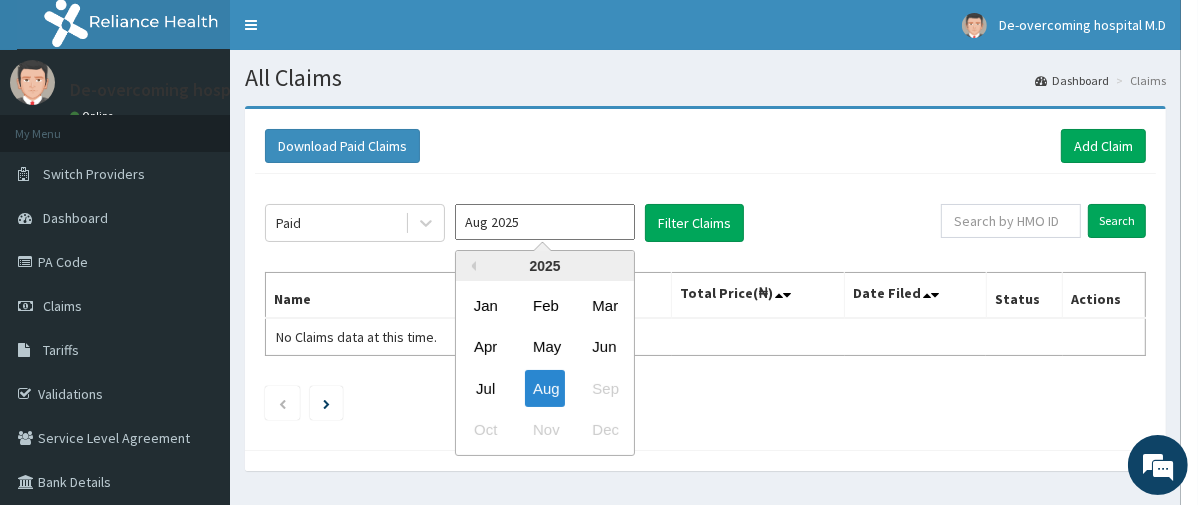 click on "Aug 2025" at bounding box center [545, 222] 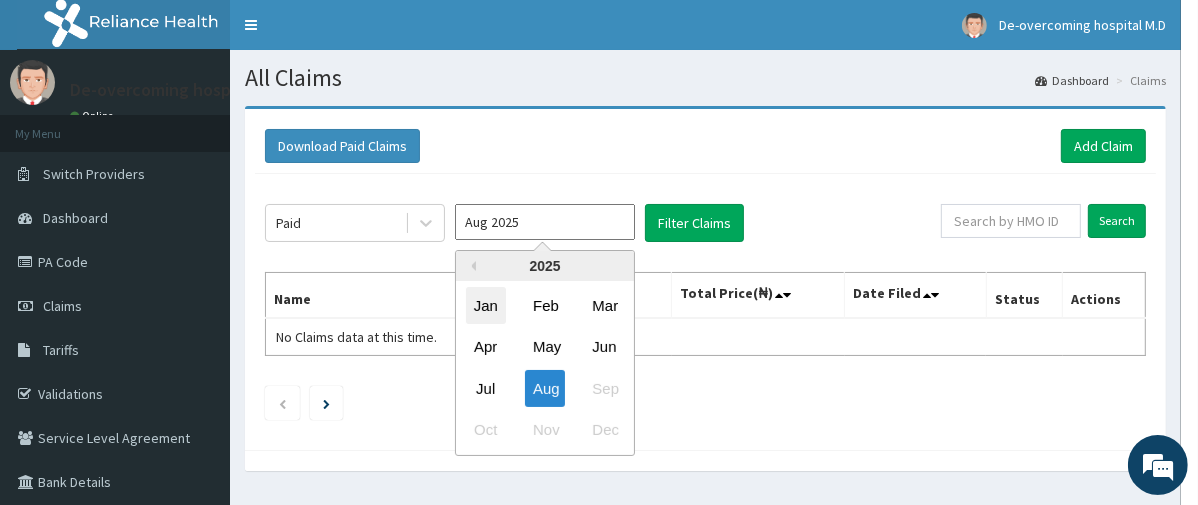 click on "Jan" at bounding box center (486, 305) 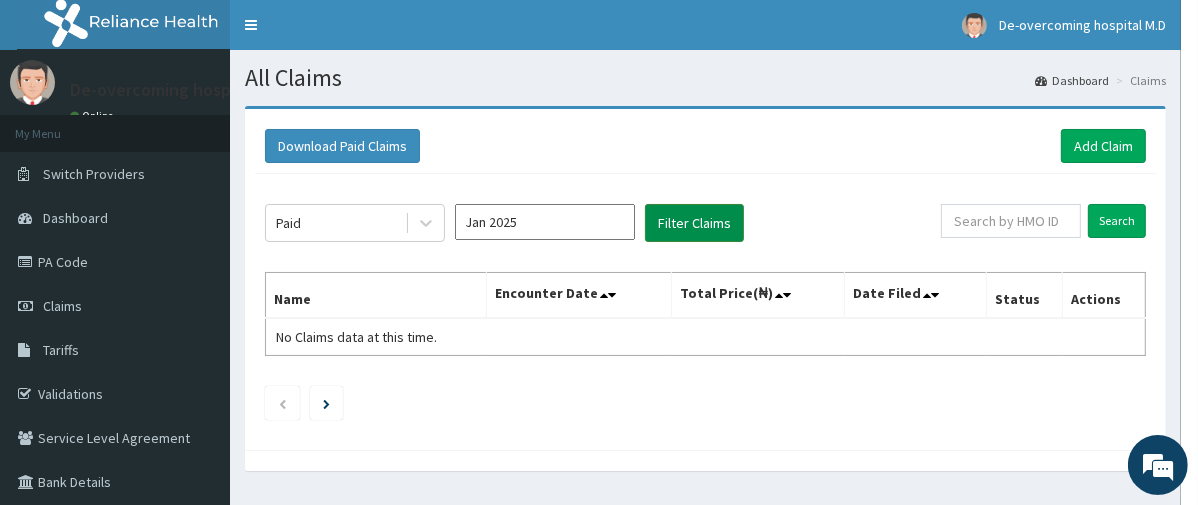 click on "Filter Claims" at bounding box center [694, 223] 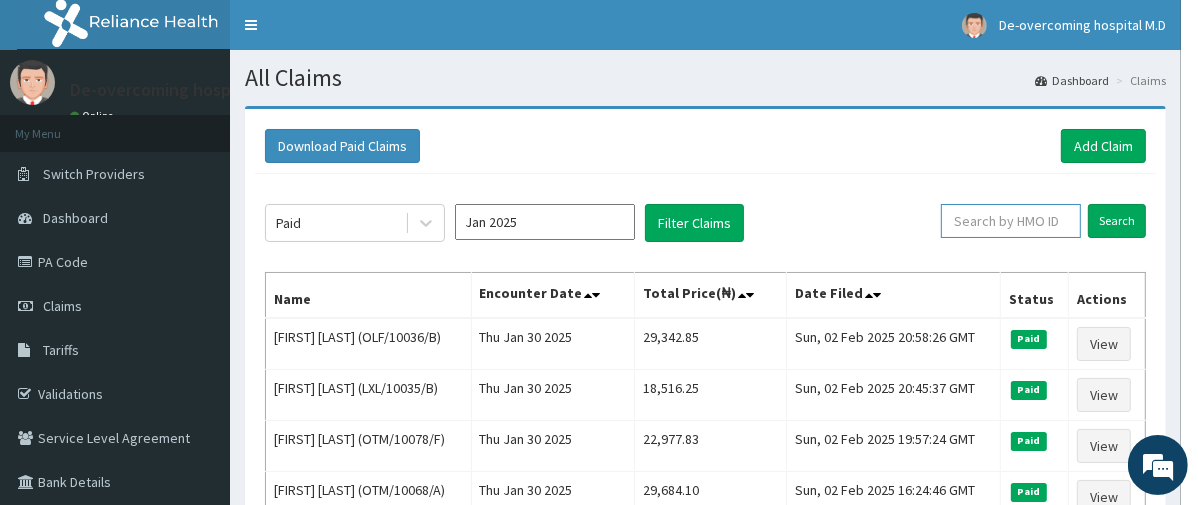 click at bounding box center [1011, 221] 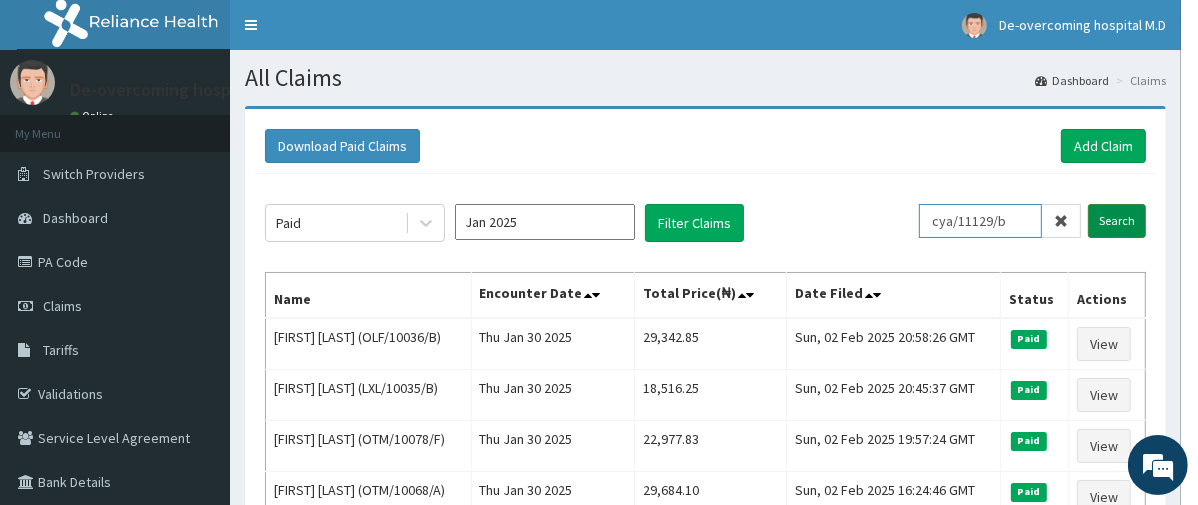 type on "cya/11129/b" 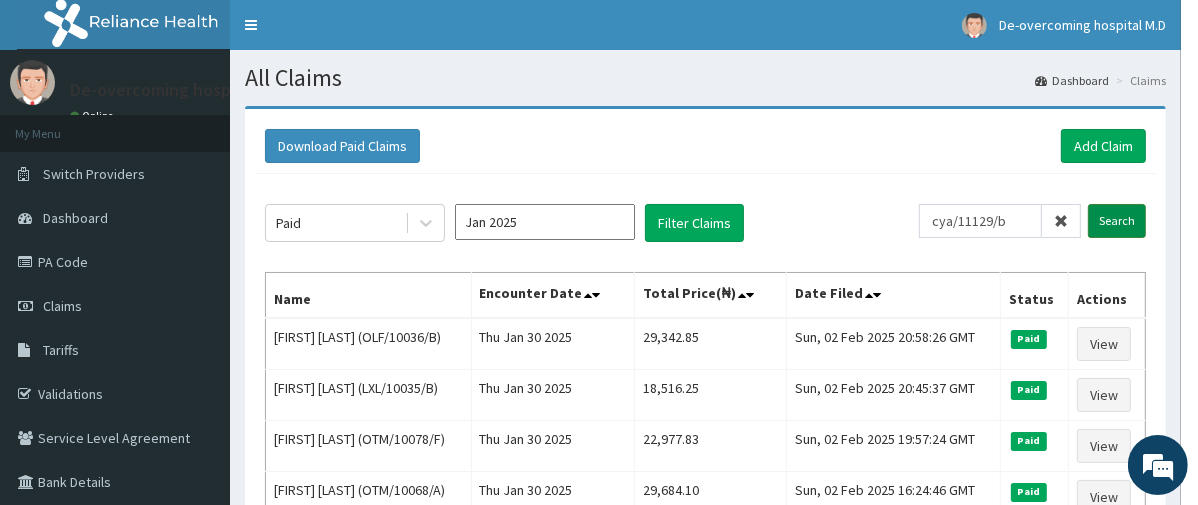click on "Search" at bounding box center (1117, 221) 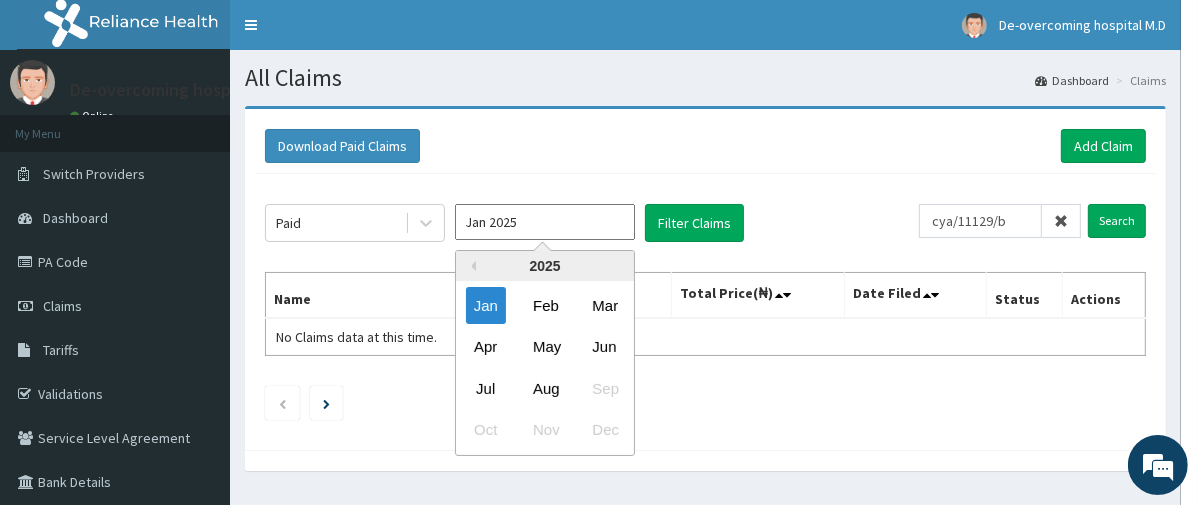 click on "Jan 2025" at bounding box center (545, 222) 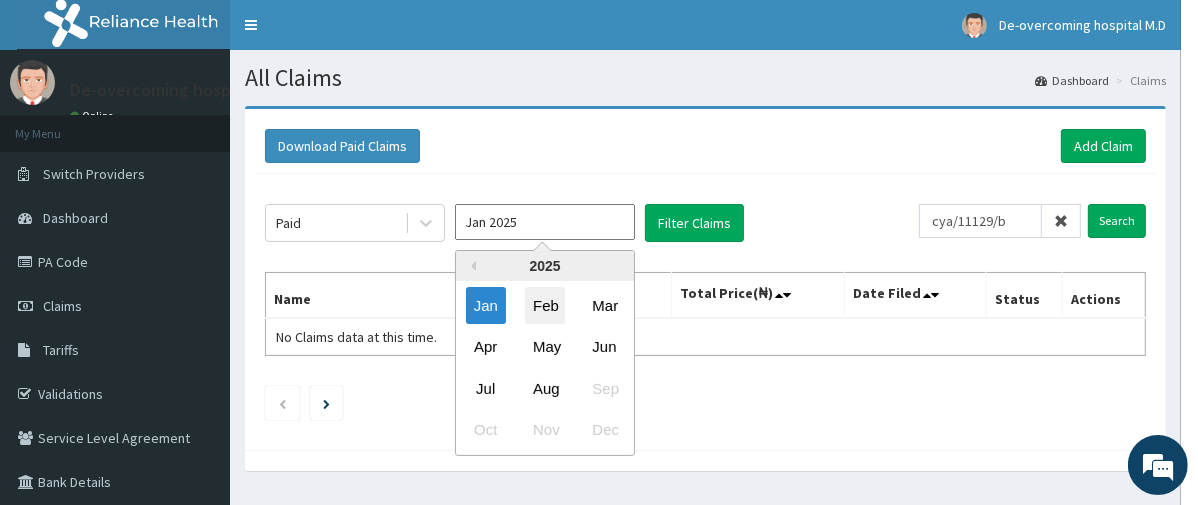 click on "Feb" at bounding box center (545, 305) 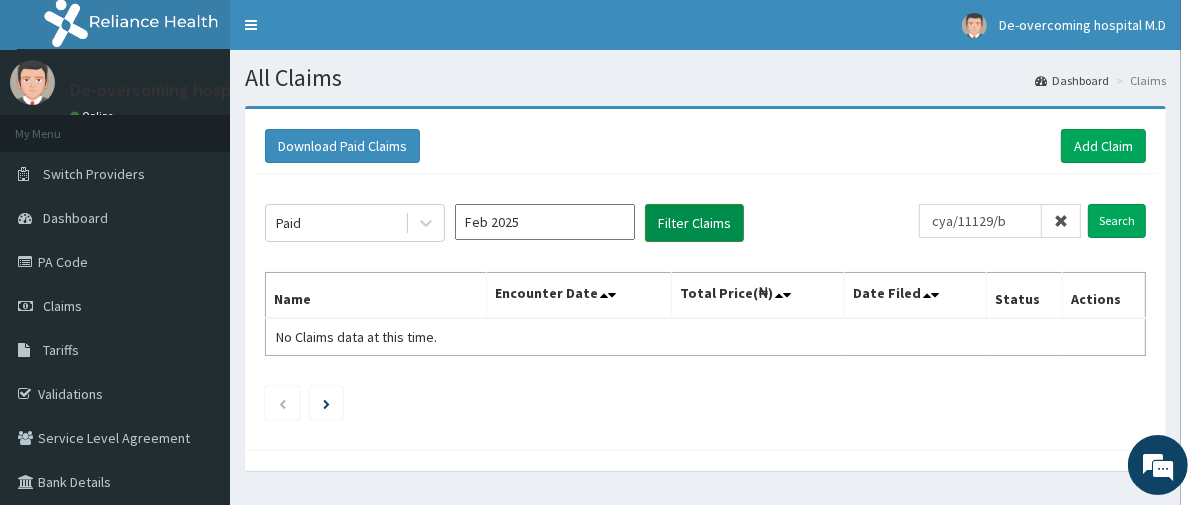 click on "Filter Claims" at bounding box center (694, 223) 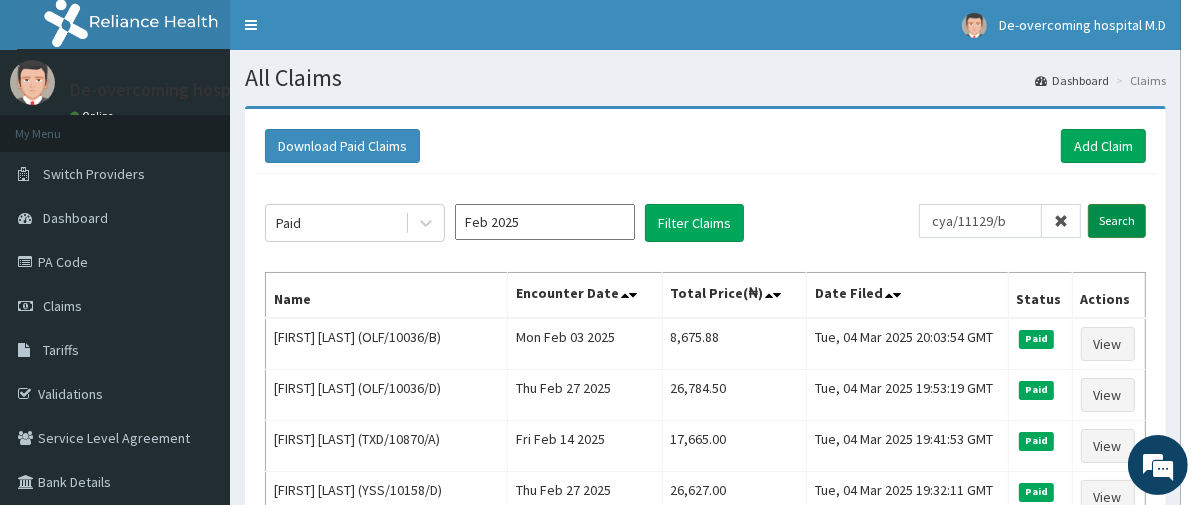 click on "Search" at bounding box center [1117, 221] 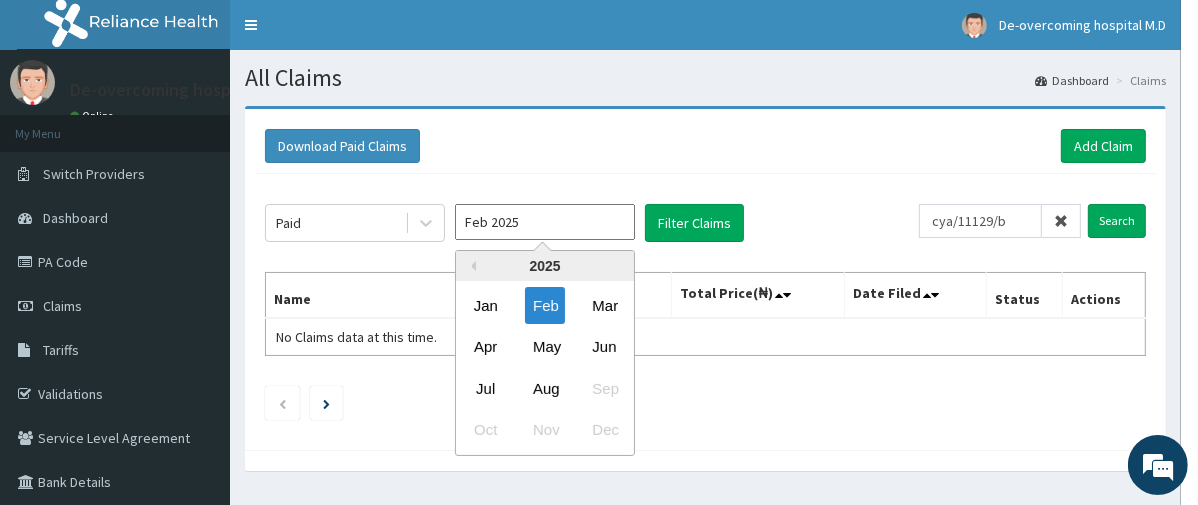 click on "Feb 2025" at bounding box center [545, 222] 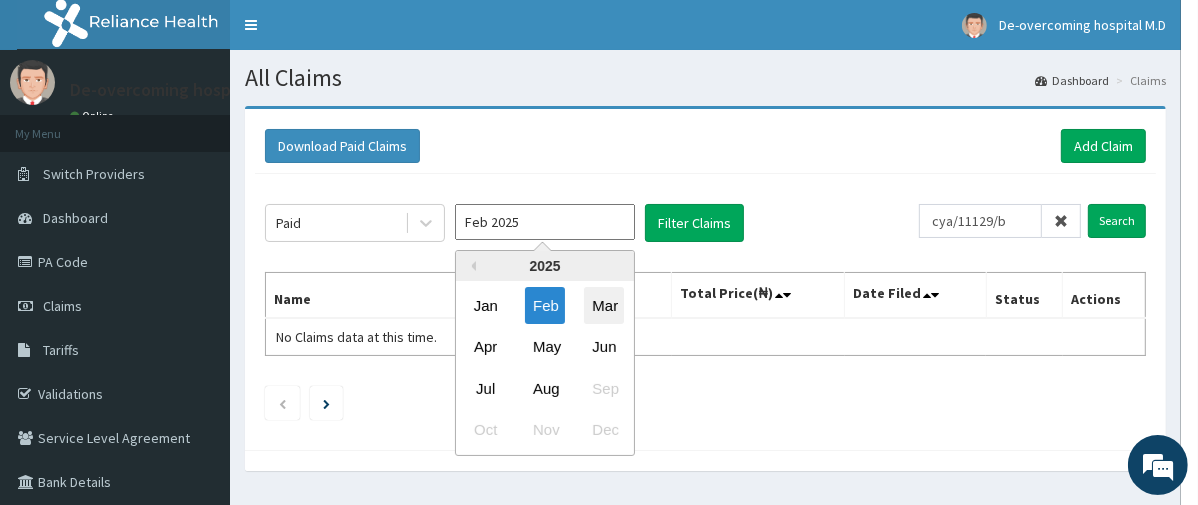 click on "Mar" at bounding box center (604, 305) 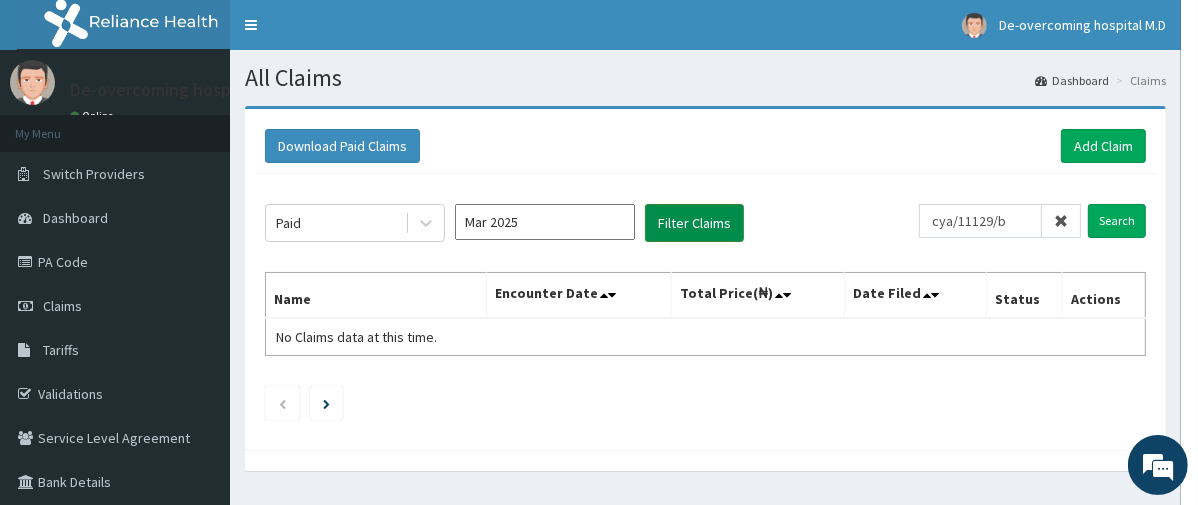 click on "Filter Claims" at bounding box center (694, 223) 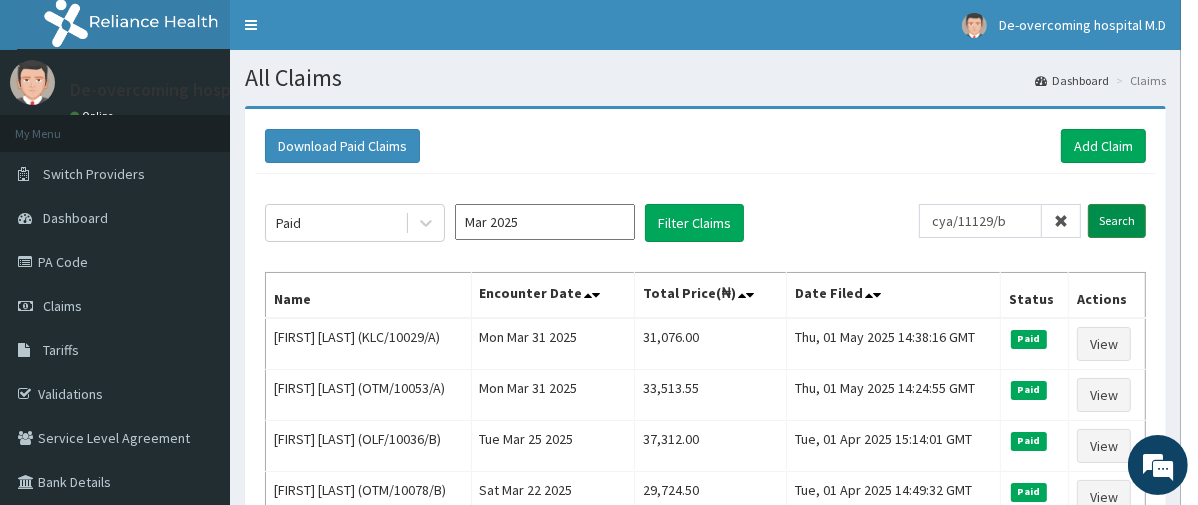 click on "Search" at bounding box center [1117, 221] 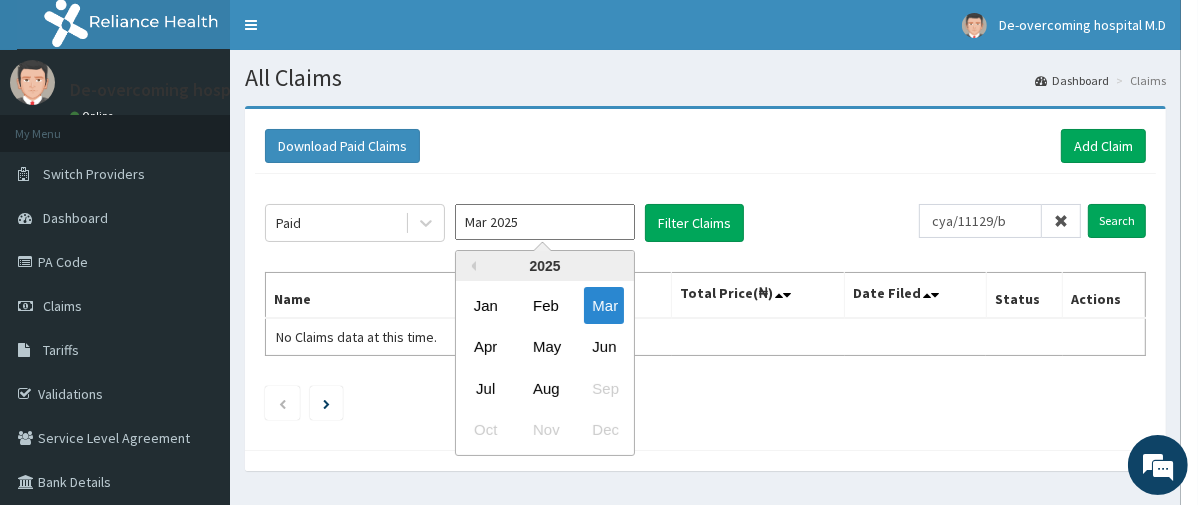 click on "Mar 2025" at bounding box center [545, 222] 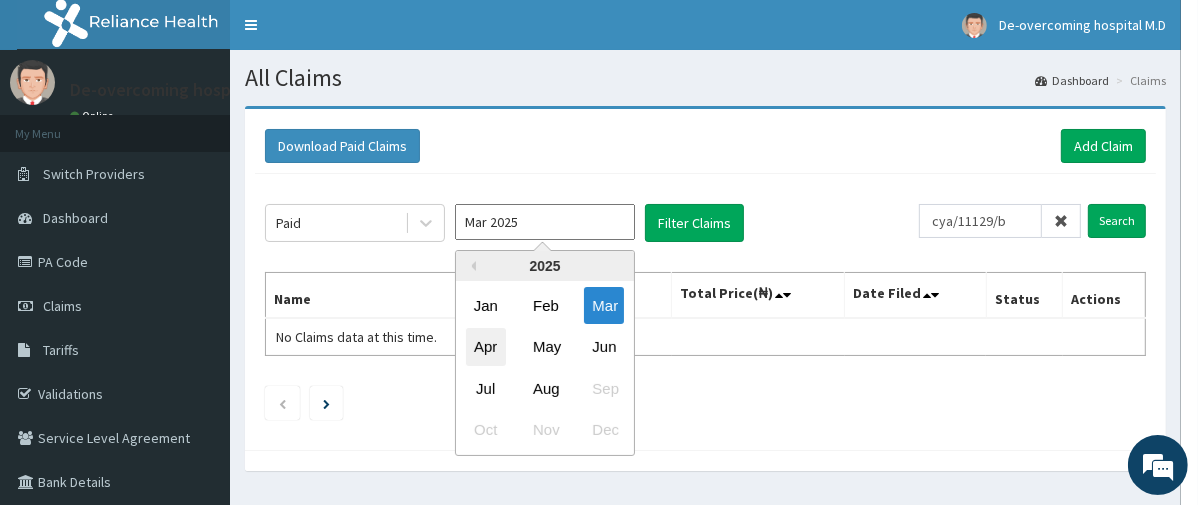 click on "Apr" at bounding box center (486, 347) 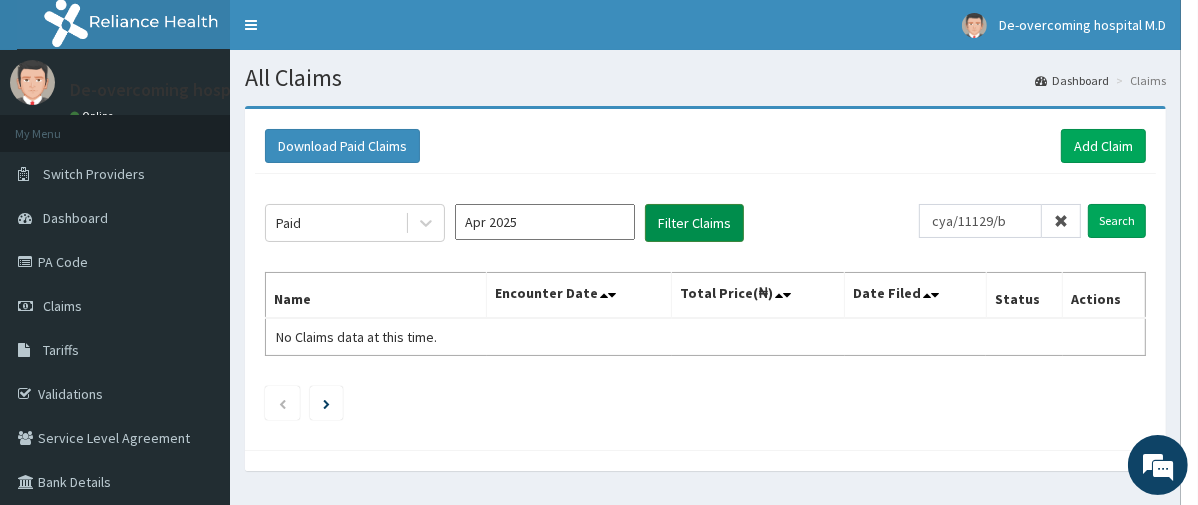 click on "Filter Claims" at bounding box center (694, 223) 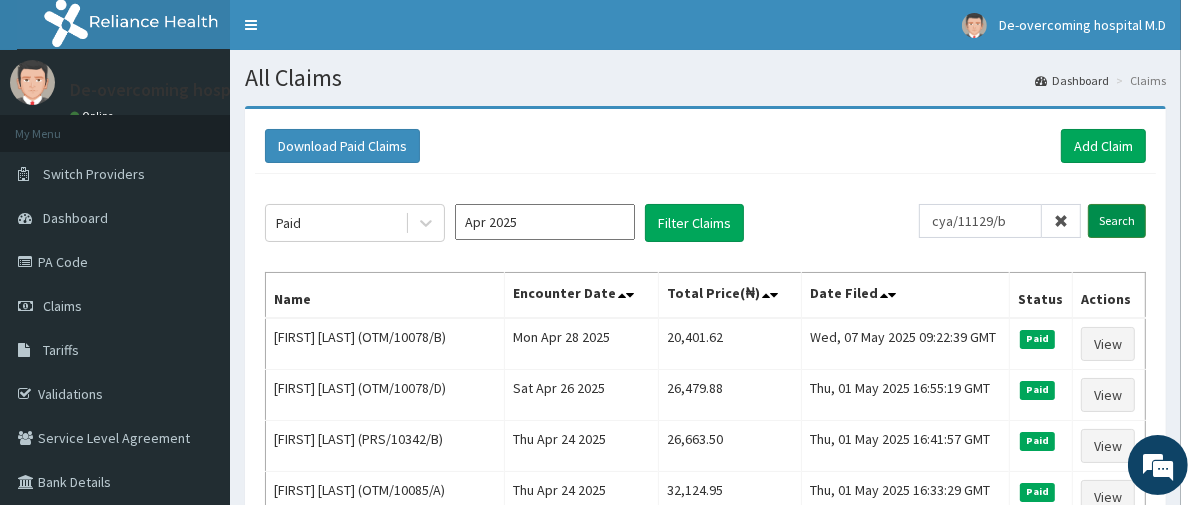 click on "Search" at bounding box center [1117, 221] 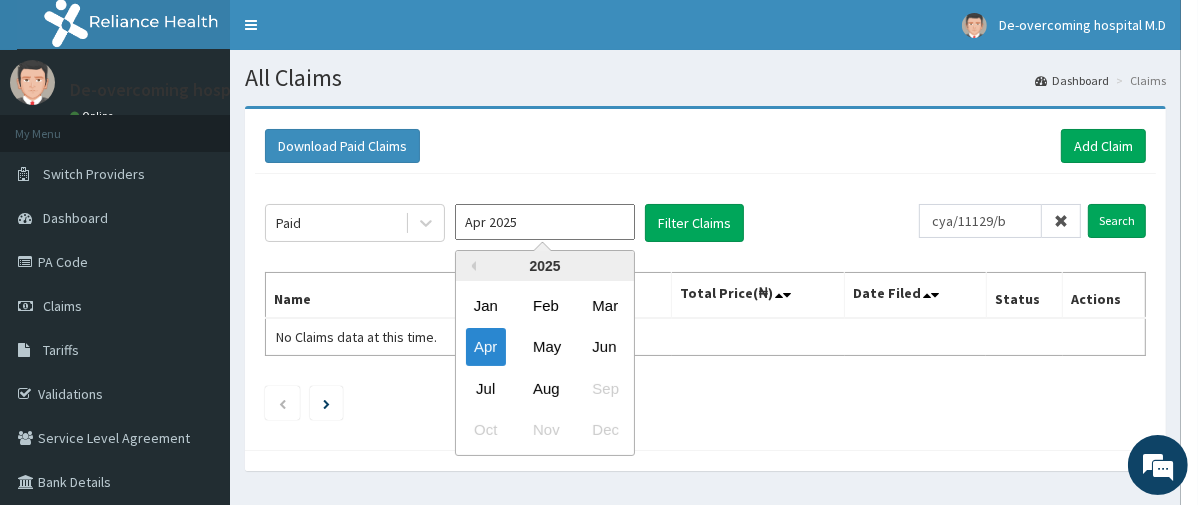 click on "Apr 2025" at bounding box center [545, 222] 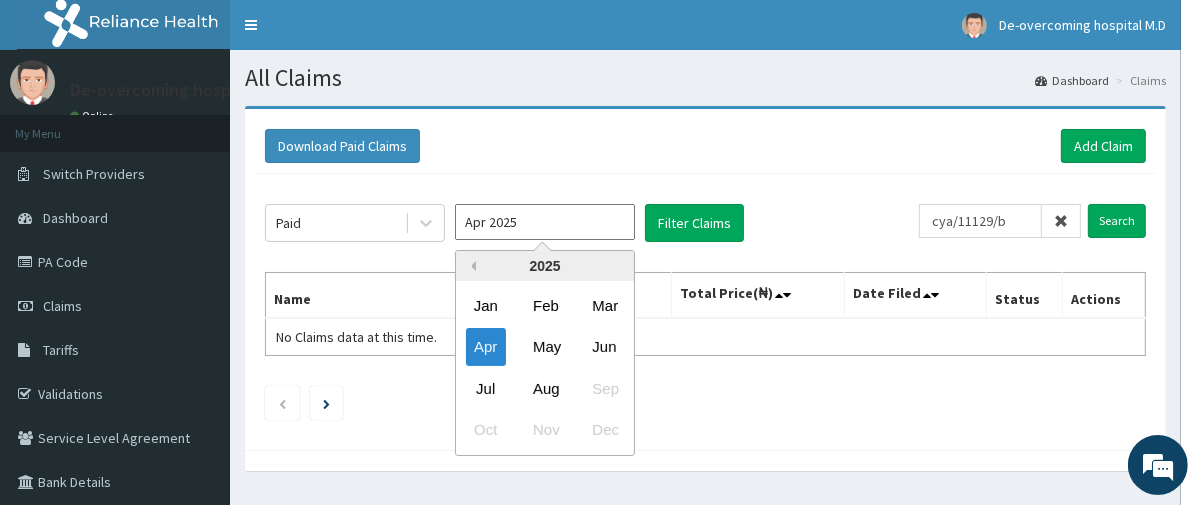 click on "Previous Year" at bounding box center [471, 266] 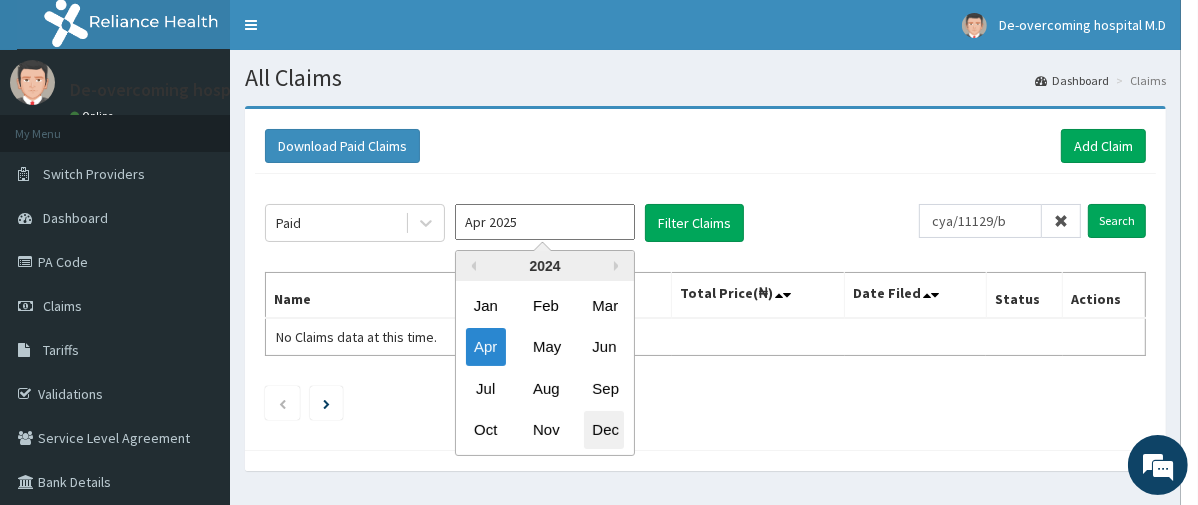 click on "Dec" at bounding box center [604, 430] 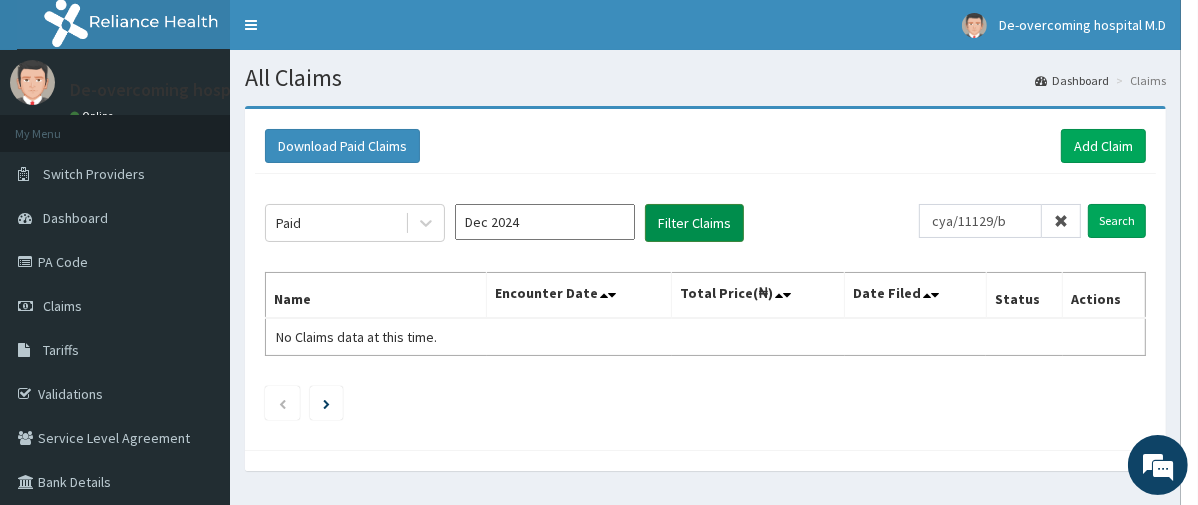 click on "Filter Claims" at bounding box center (694, 223) 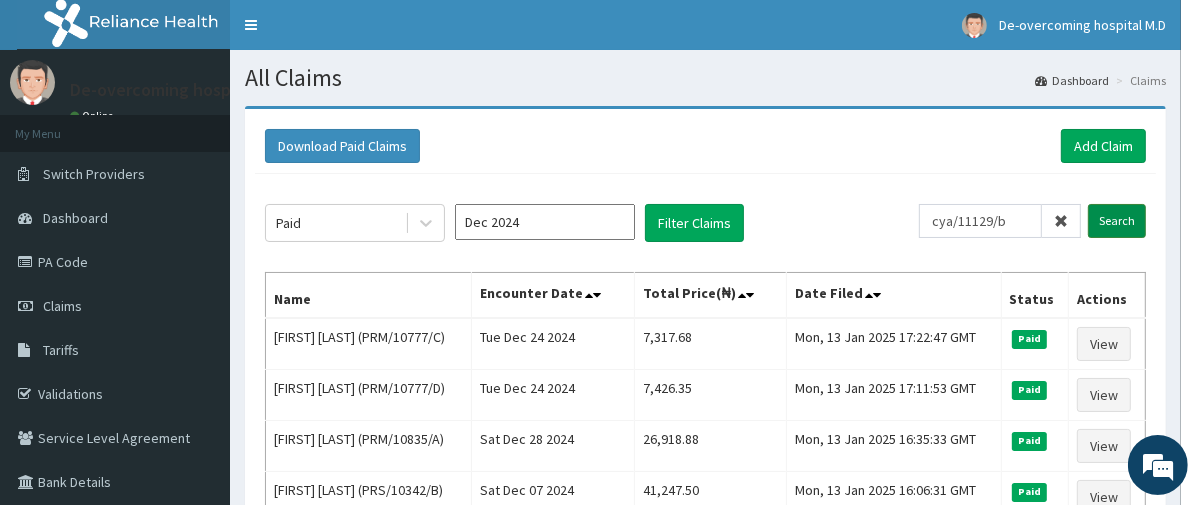 click on "Search" at bounding box center [1117, 221] 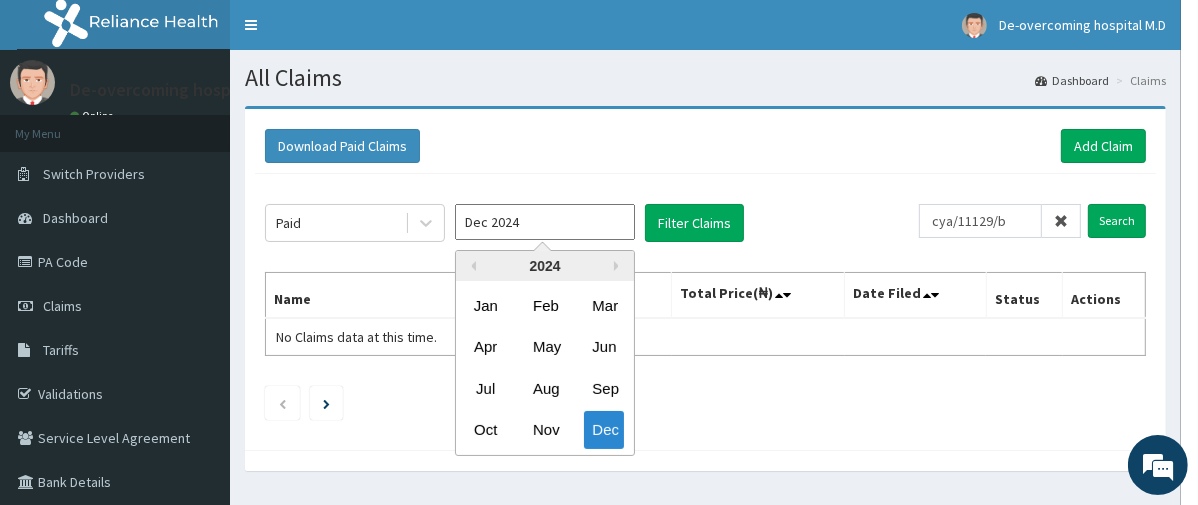 click on "Dec 2024" at bounding box center [545, 222] 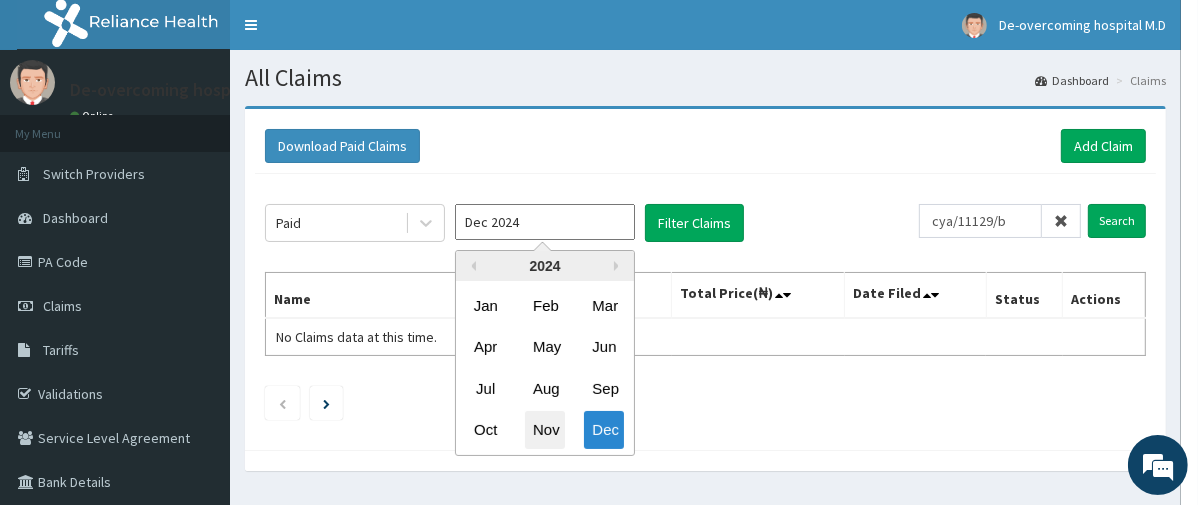 click on "Nov" at bounding box center [545, 430] 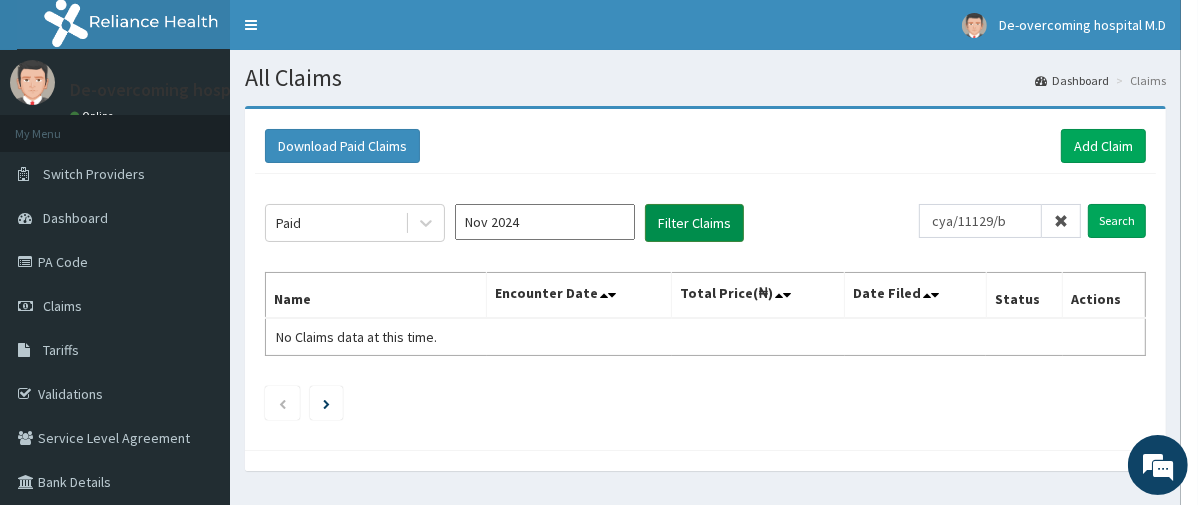 click on "Filter Claims" at bounding box center (694, 223) 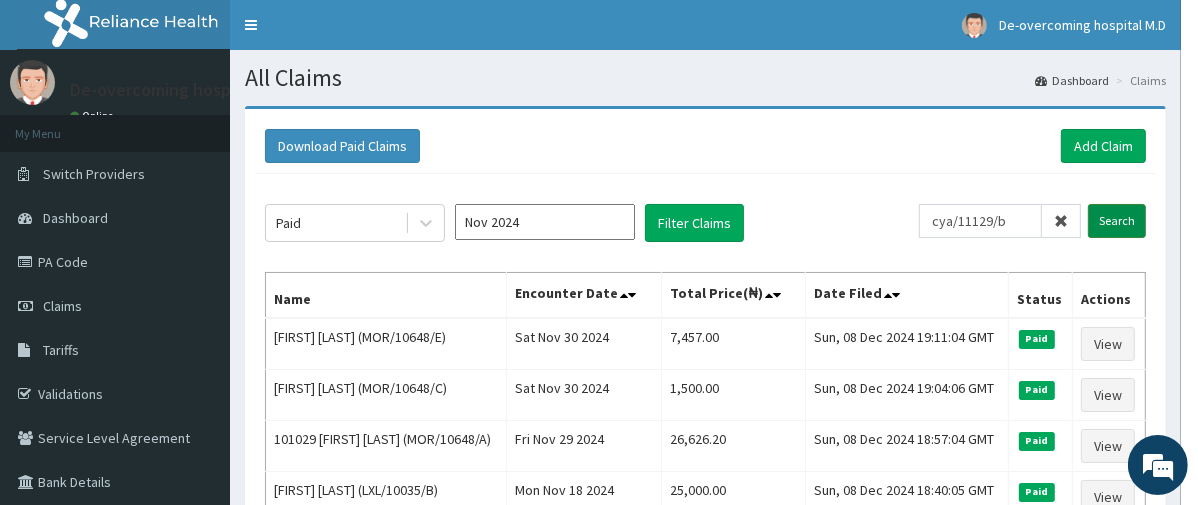 click on "Search" at bounding box center (1117, 221) 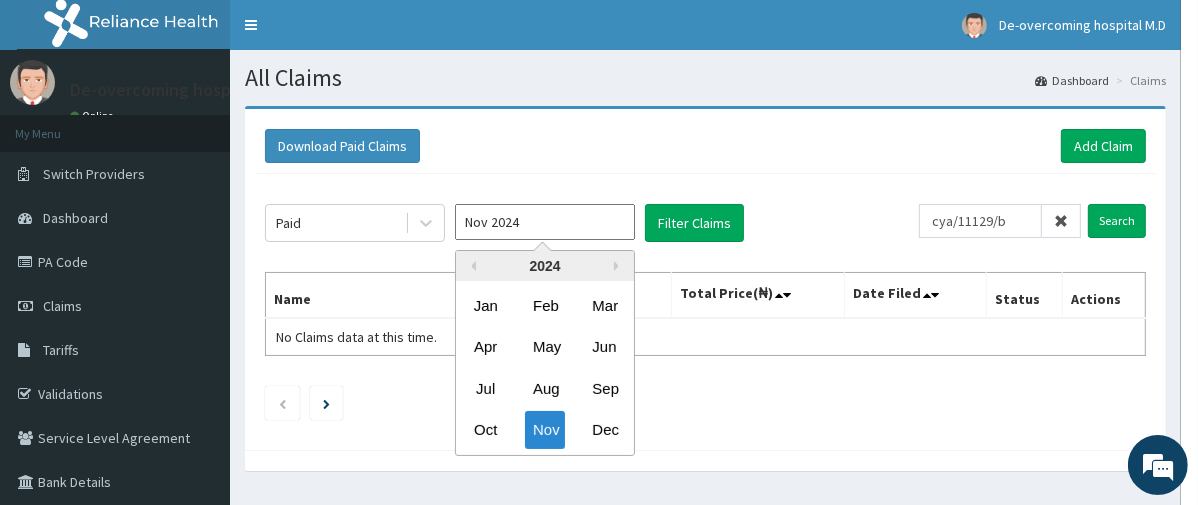 click on "Nov 2024" at bounding box center [545, 222] 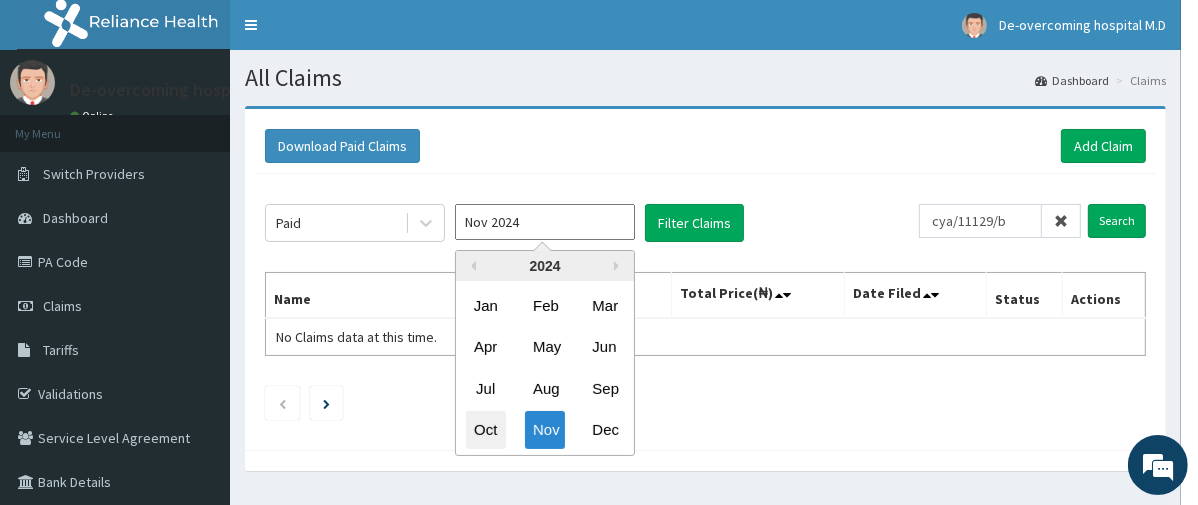 click on "Oct" at bounding box center (486, 430) 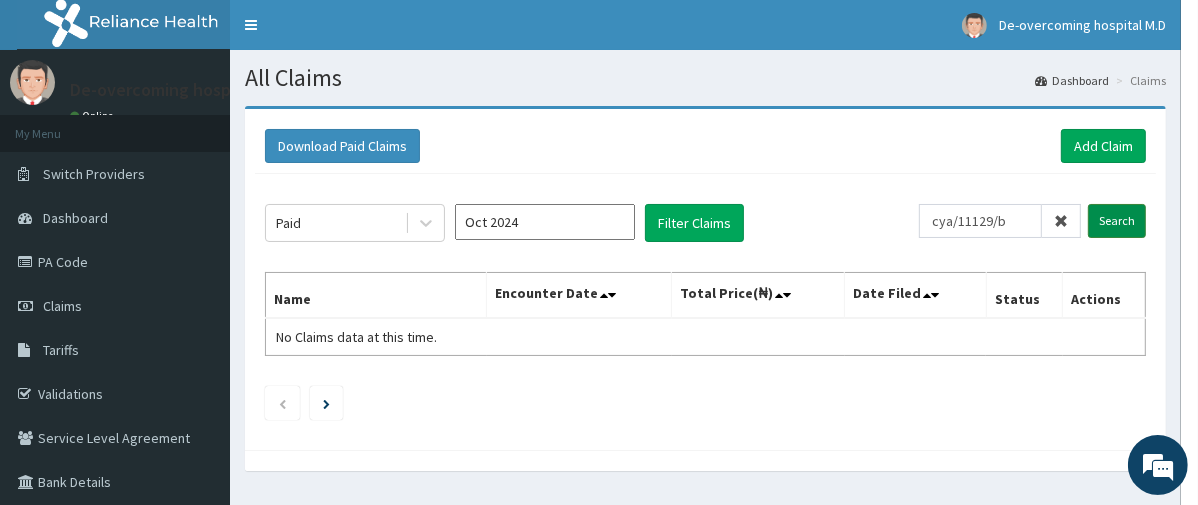 click on "Search" at bounding box center (1117, 221) 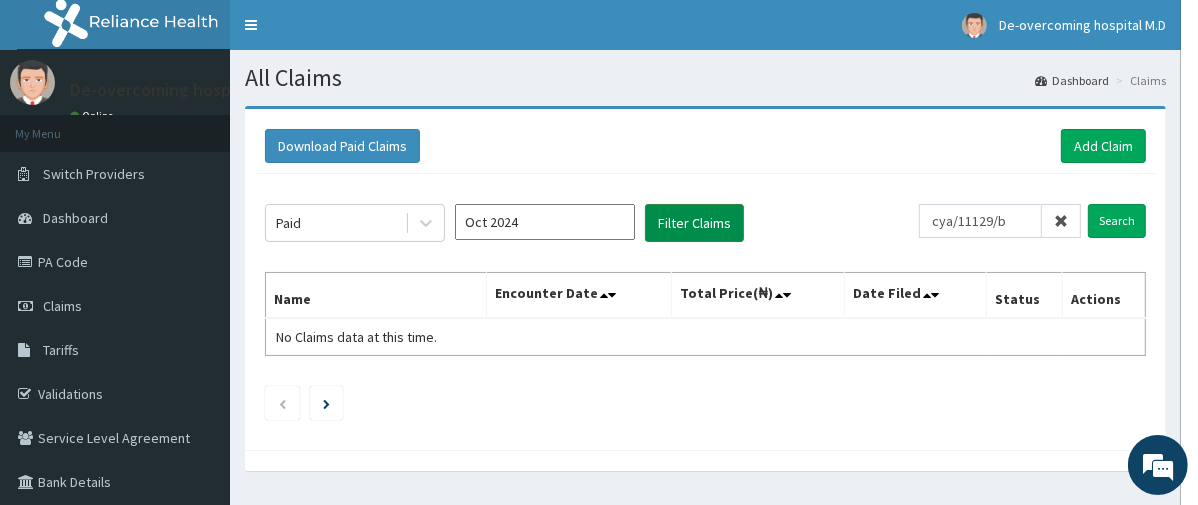 click on "Filter Claims" at bounding box center [694, 223] 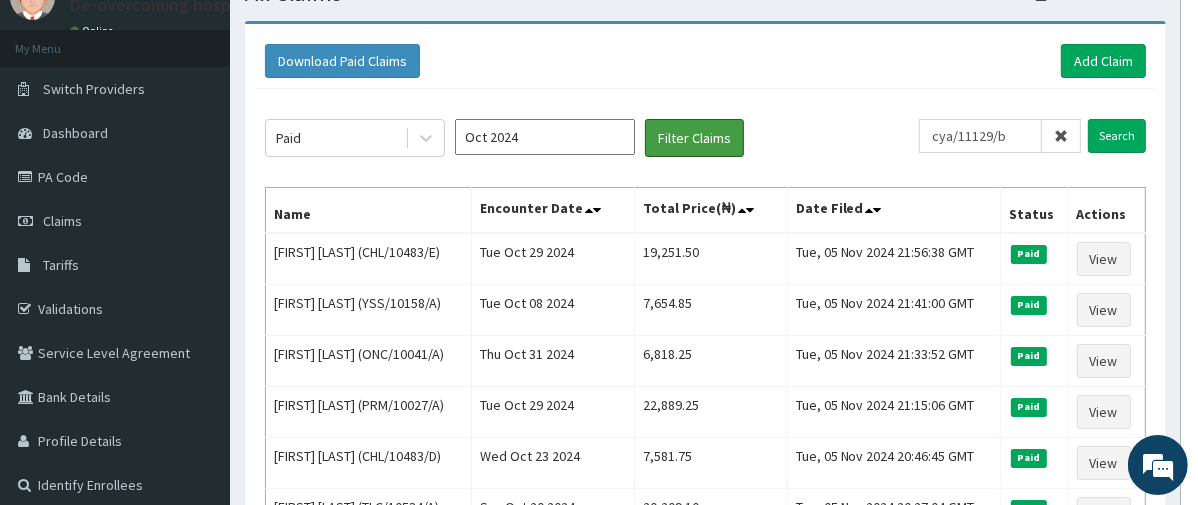 scroll, scrollTop: 60, scrollLeft: 0, axis: vertical 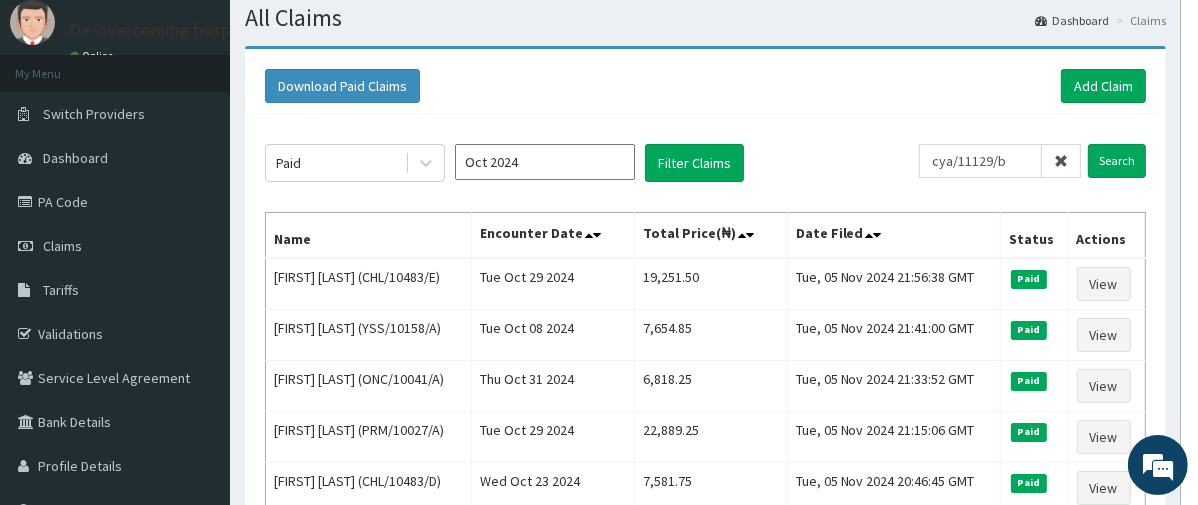 click on "Oct 2024" at bounding box center [545, 162] 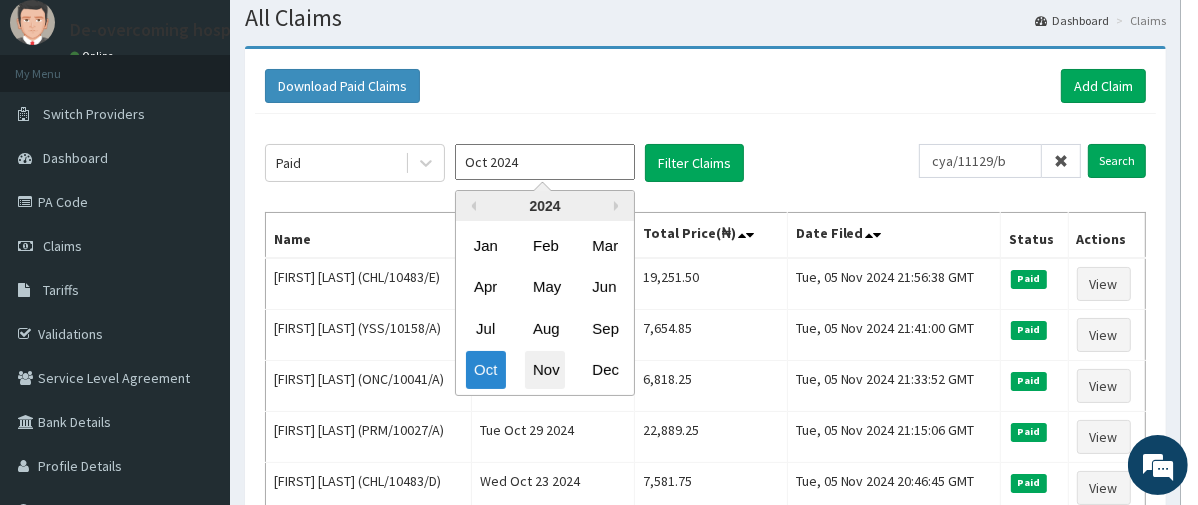 click on "Nov" at bounding box center (545, 370) 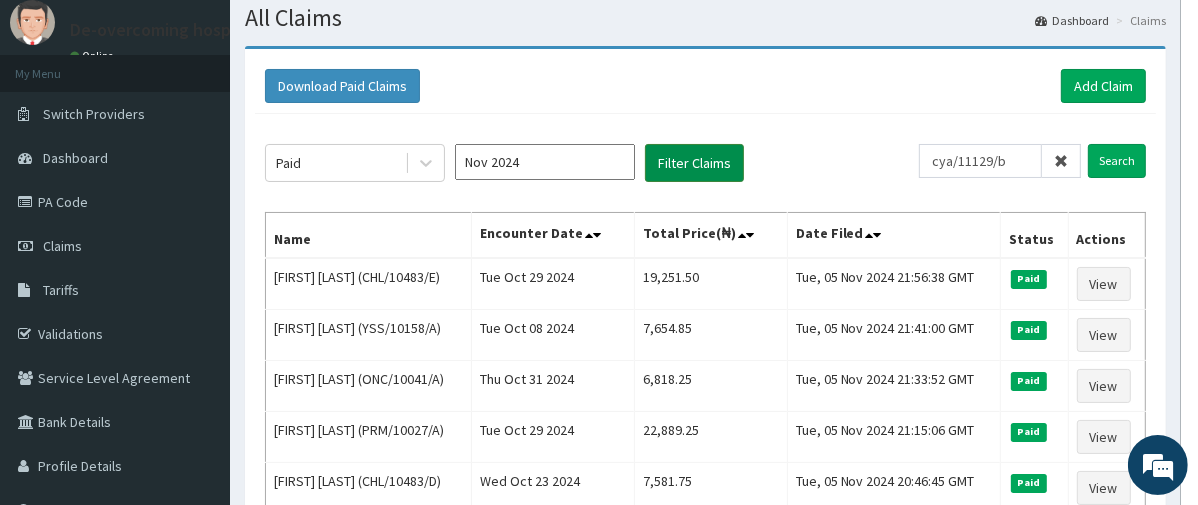 click on "Filter Claims" at bounding box center [694, 163] 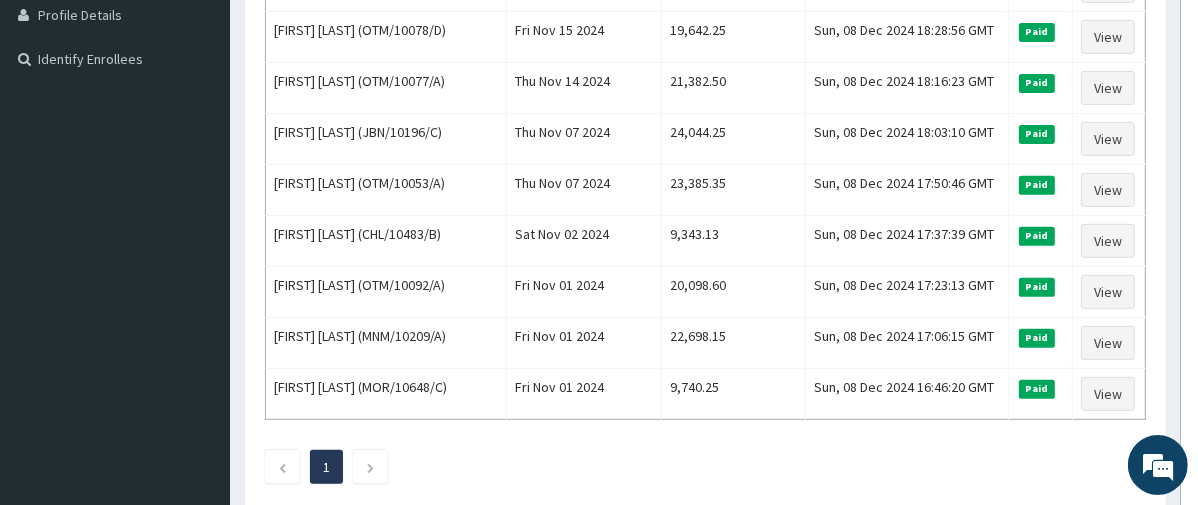 scroll, scrollTop: 558, scrollLeft: 0, axis: vertical 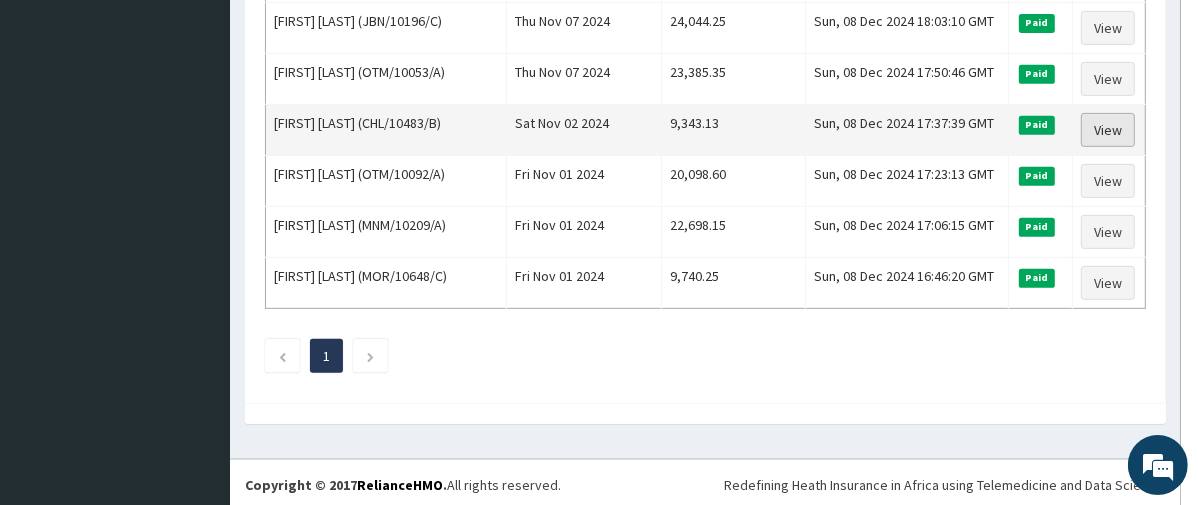 click on "View" at bounding box center (1108, 130) 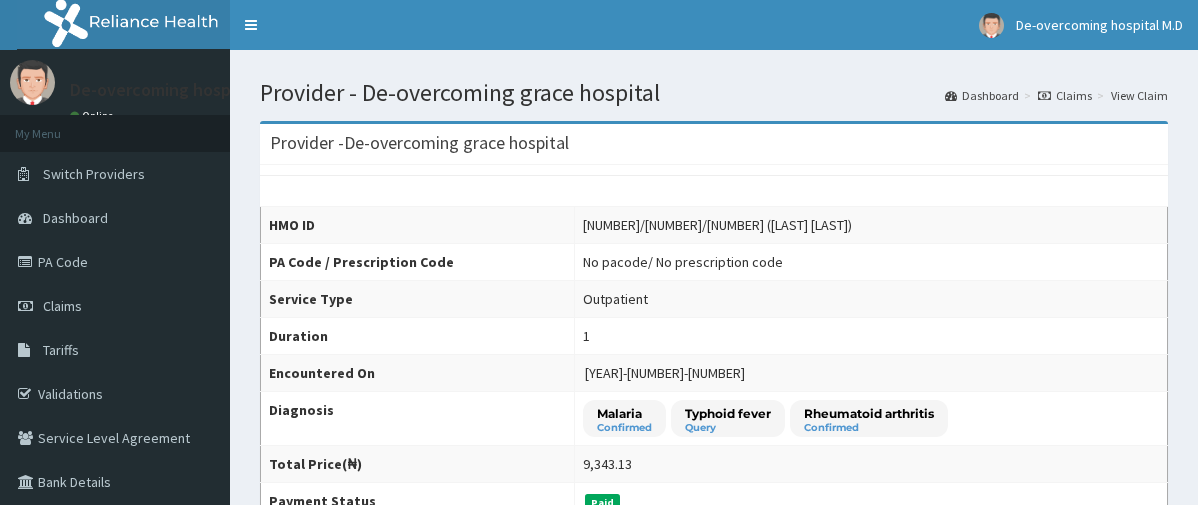 scroll, scrollTop: 400, scrollLeft: 0, axis: vertical 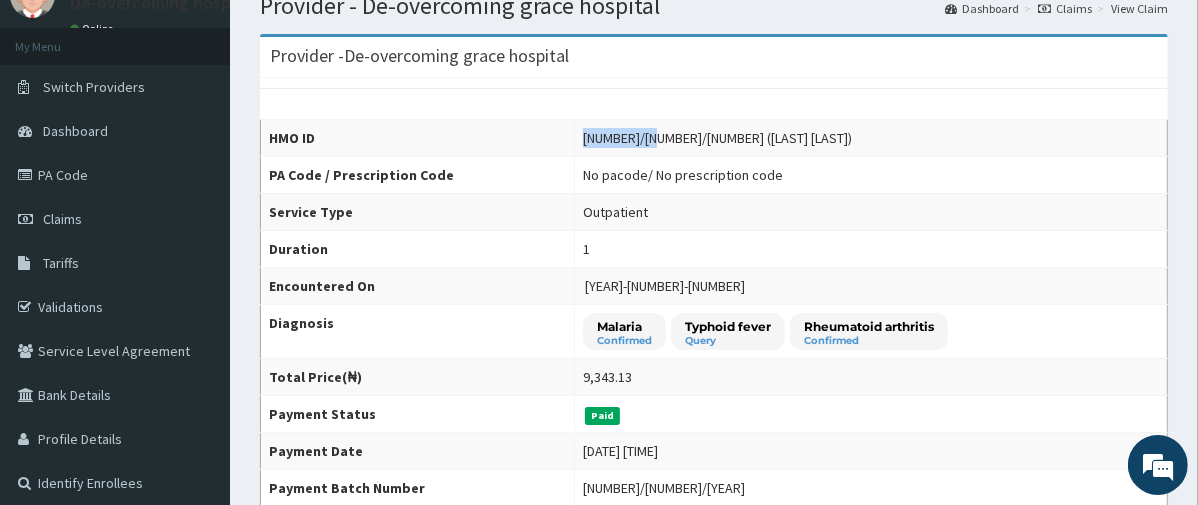 drag, startPoint x: 641, startPoint y: 136, endPoint x: 566, endPoint y: 138, distance: 75.026665 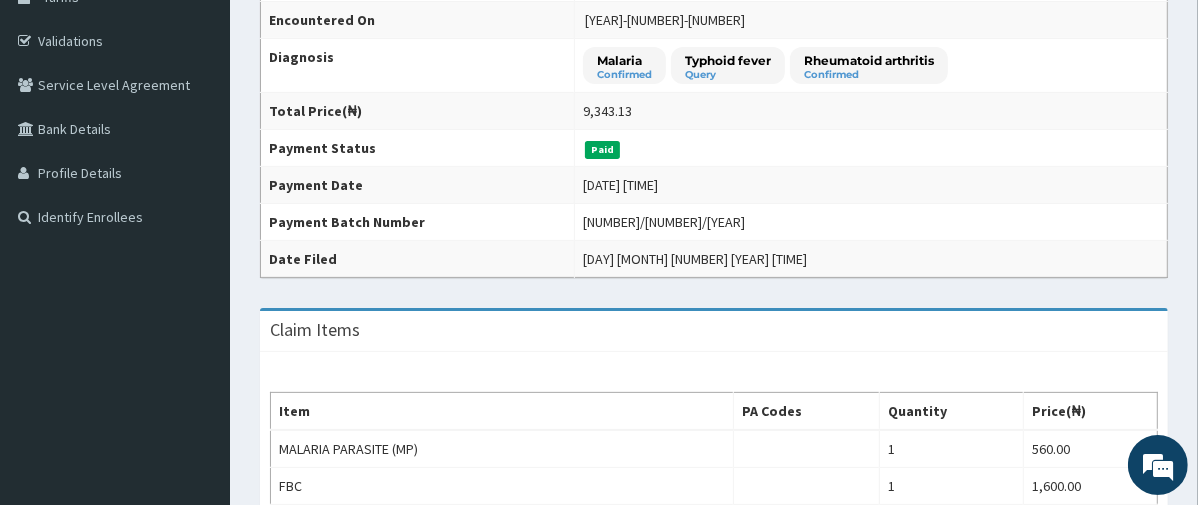 scroll, scrollTop: 398, scrollLeft: 0, axis: vertical 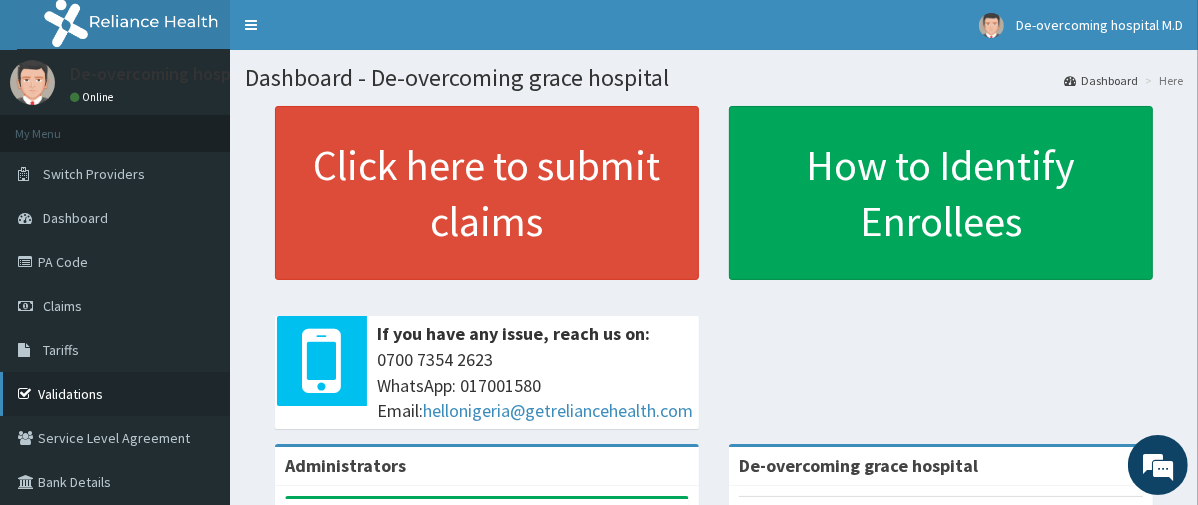 click on "Validations" at bounding box center (115, 394) 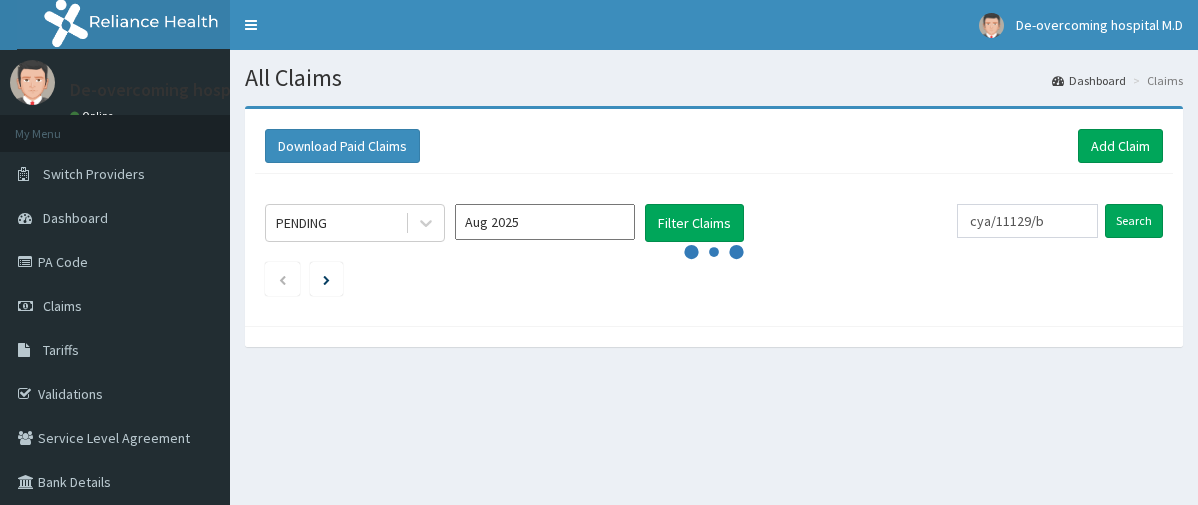 scroll, scrollTop: 0, scrollLeft: 0, axis: both 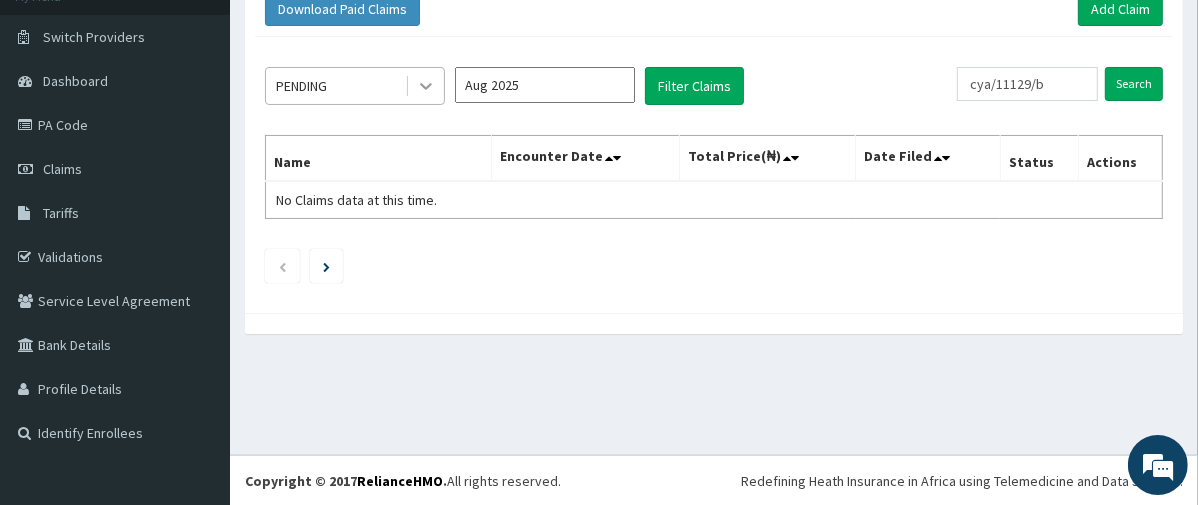 click 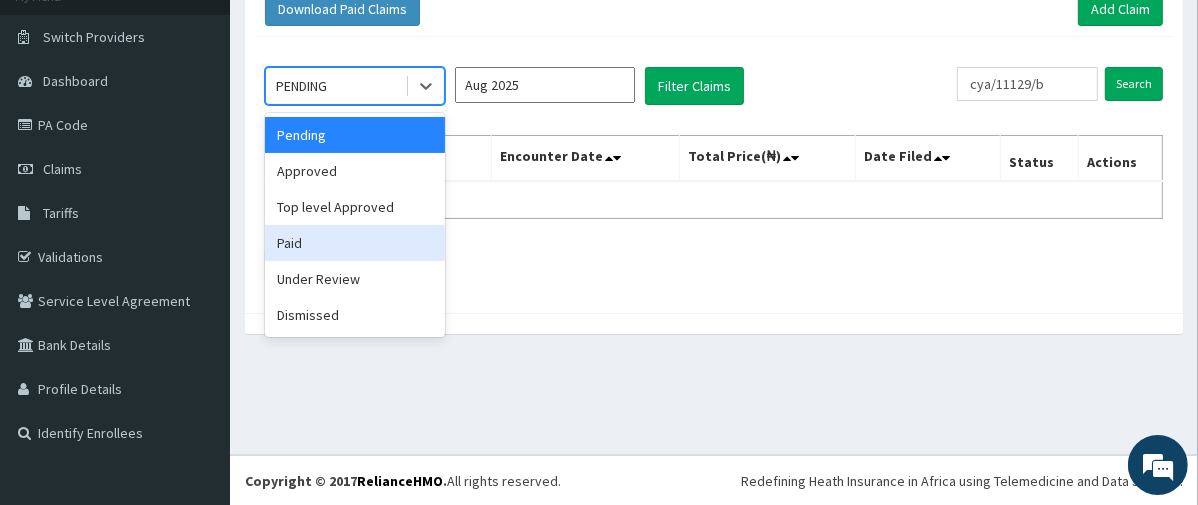 click on "Paid" at bounding box center (355, 243) 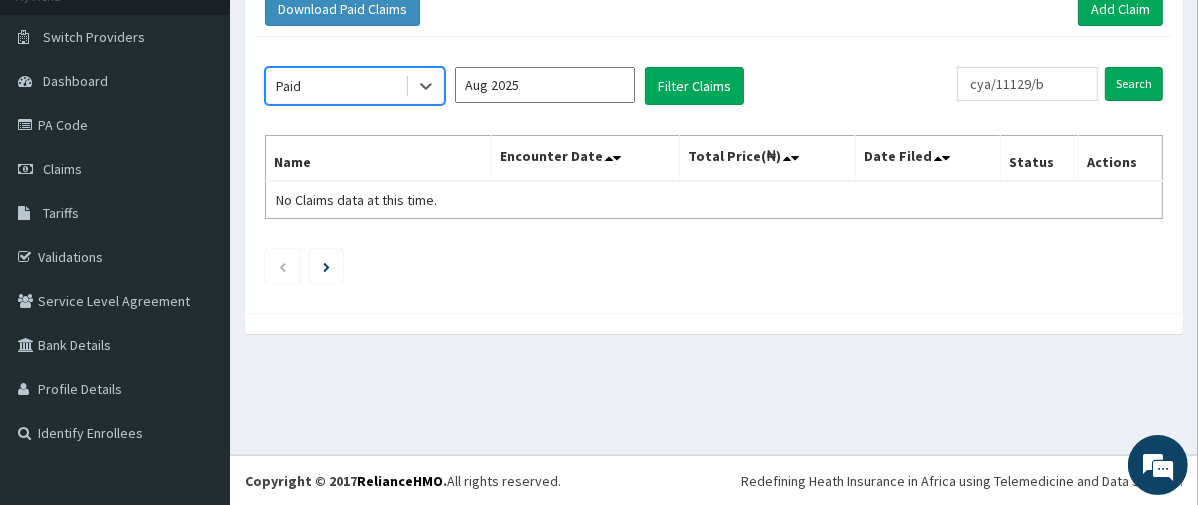 scroll, scrollTop: 0, scrollLeft: 0, axis: both 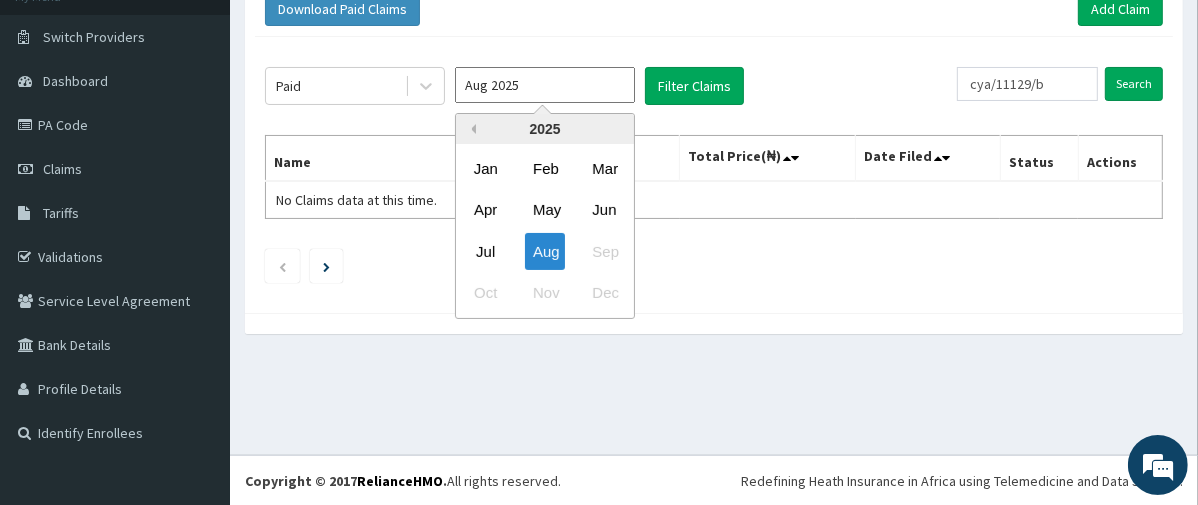 click on "Previous Year" at bounding box center [471, 129] 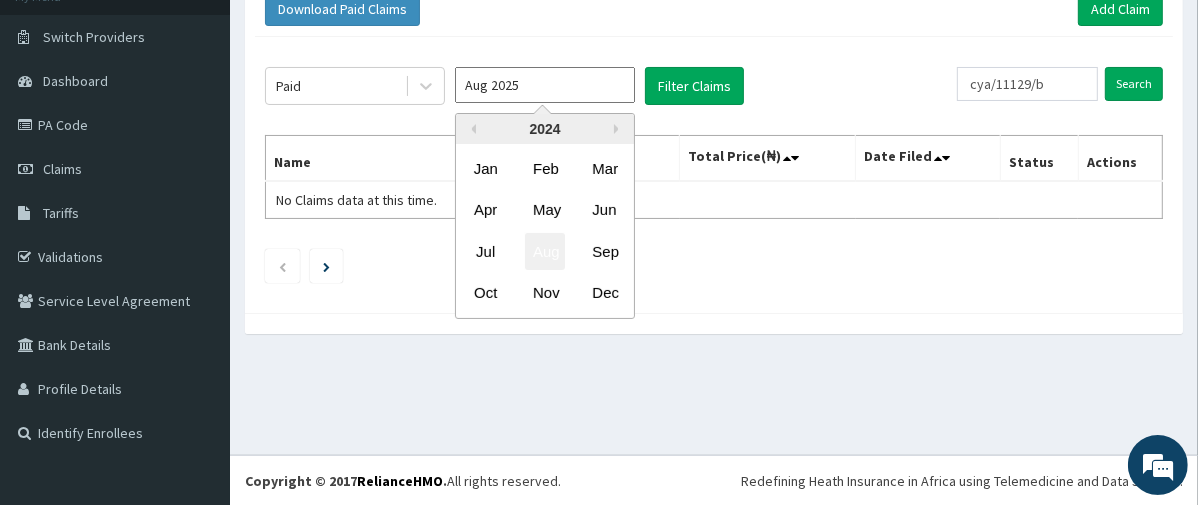 click on "Aug" at bounding box center [545, 251] 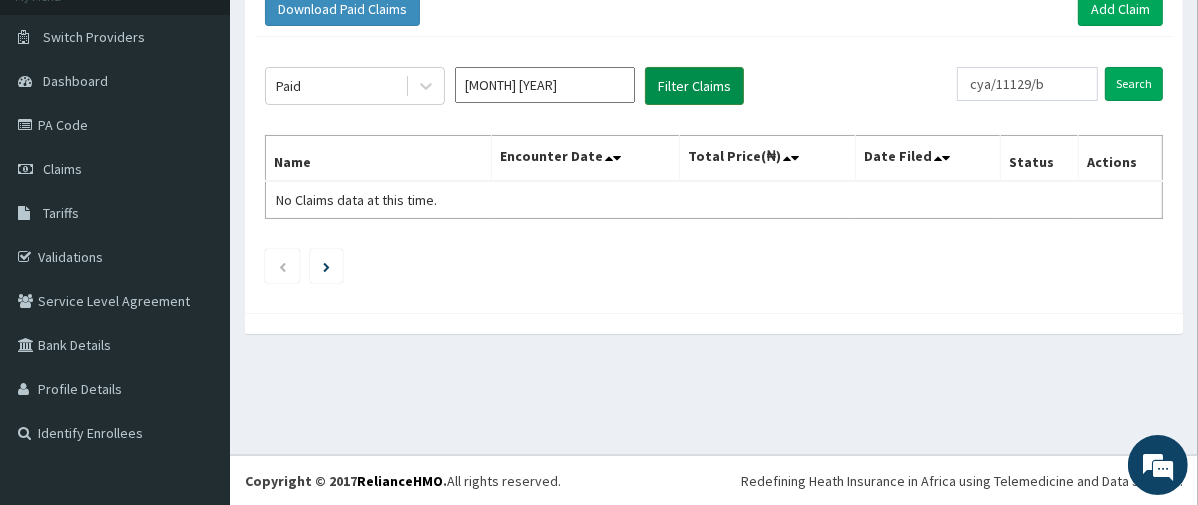 click on "Filter Claims" at bounding box center (694, 86) 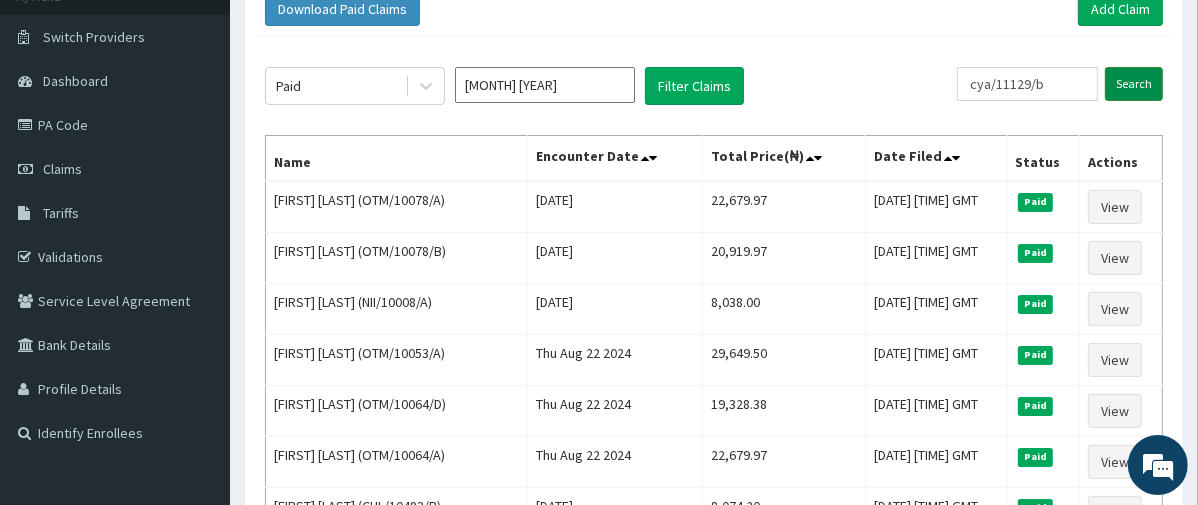 click on "Search" at bounding box center [1134, 84] 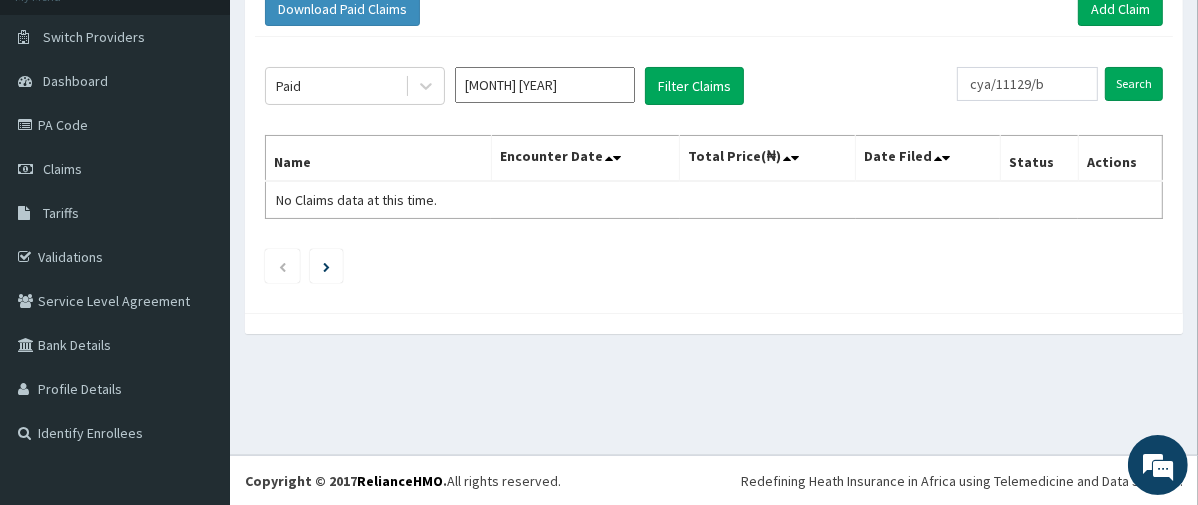 click on "Aug 2024" at bounding box center (545, 85) 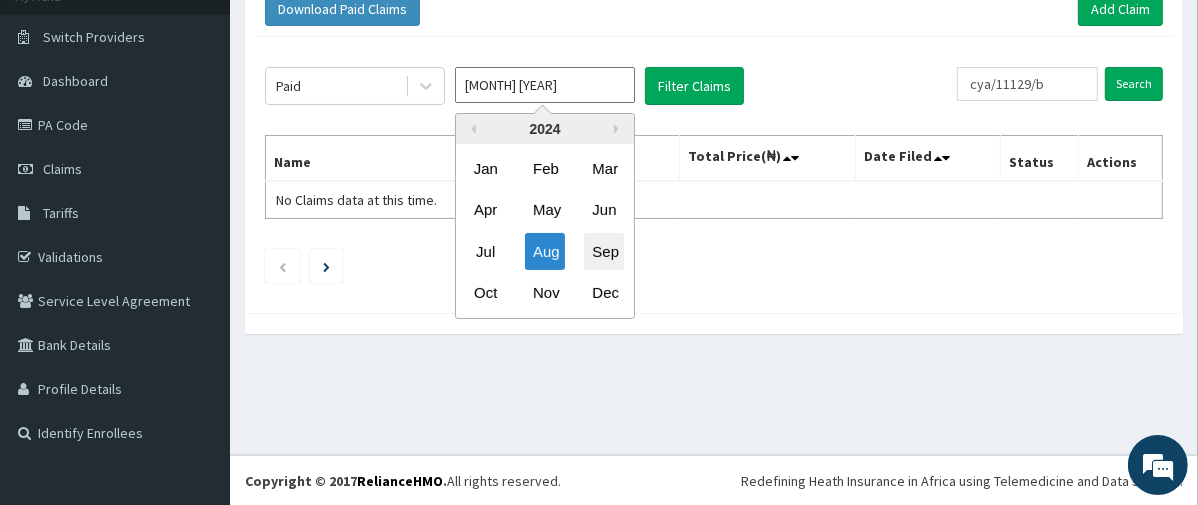 click on "Sep" at bounding box center [604, 251] 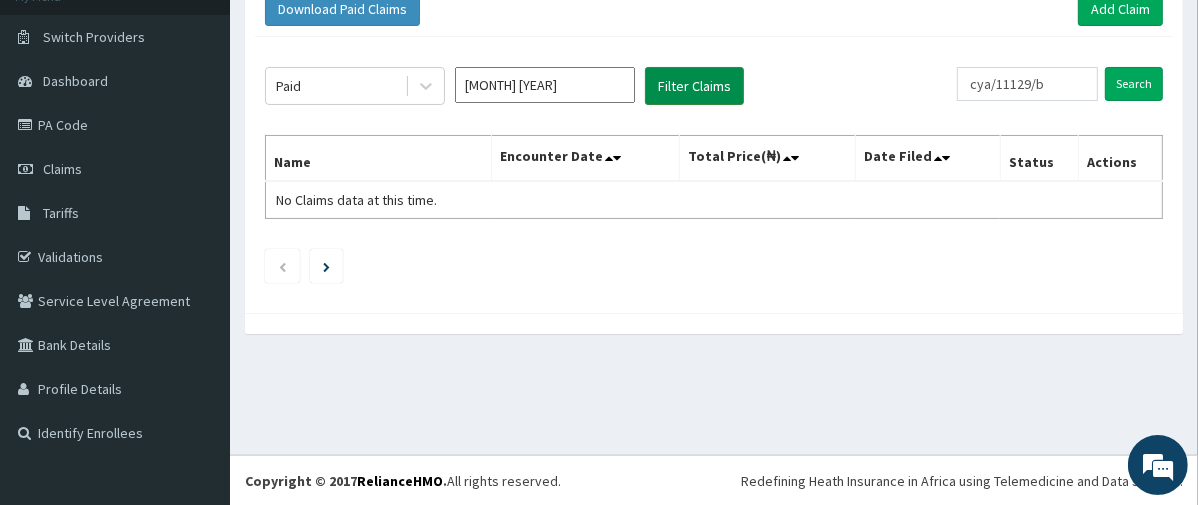 click on "Filter Claims" at bounding box center [694, 86] 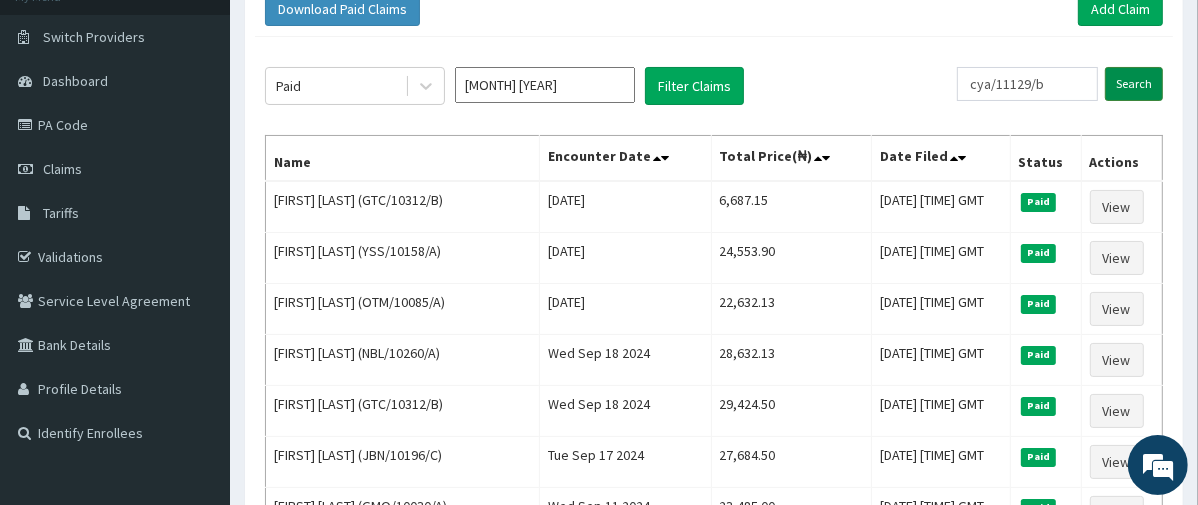 click on "Search" at bounding box center (1134, 84) 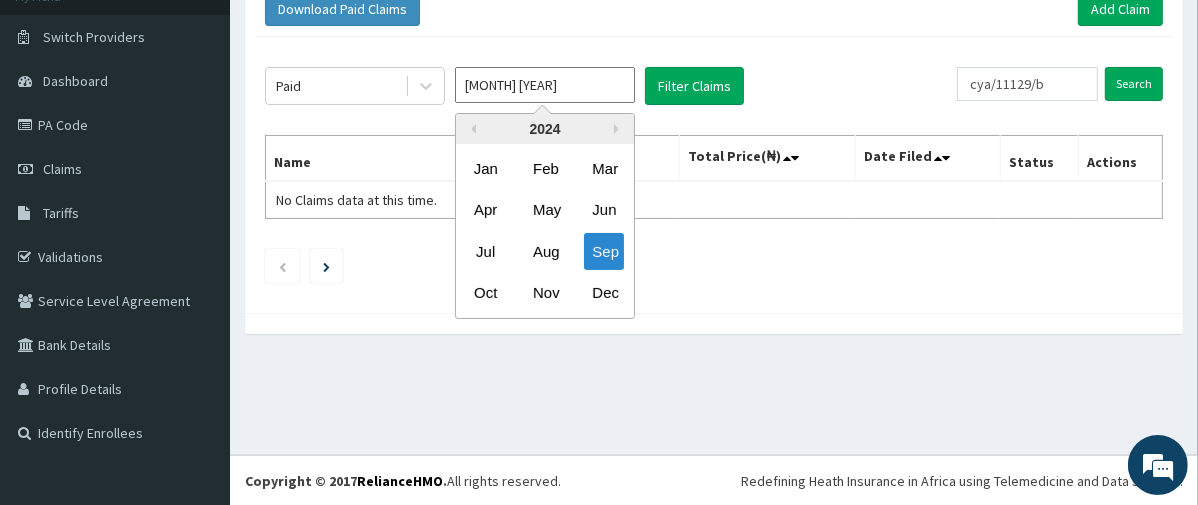 click on "Sep 2024" at bounding box center [545, 85] 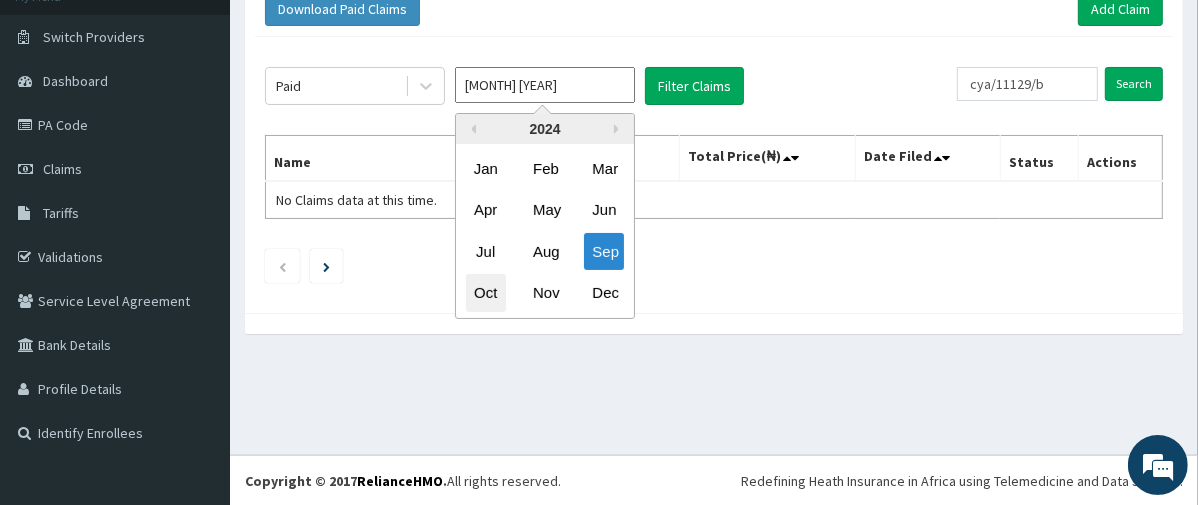 click on "Oct" at bounding box center (486, 293) 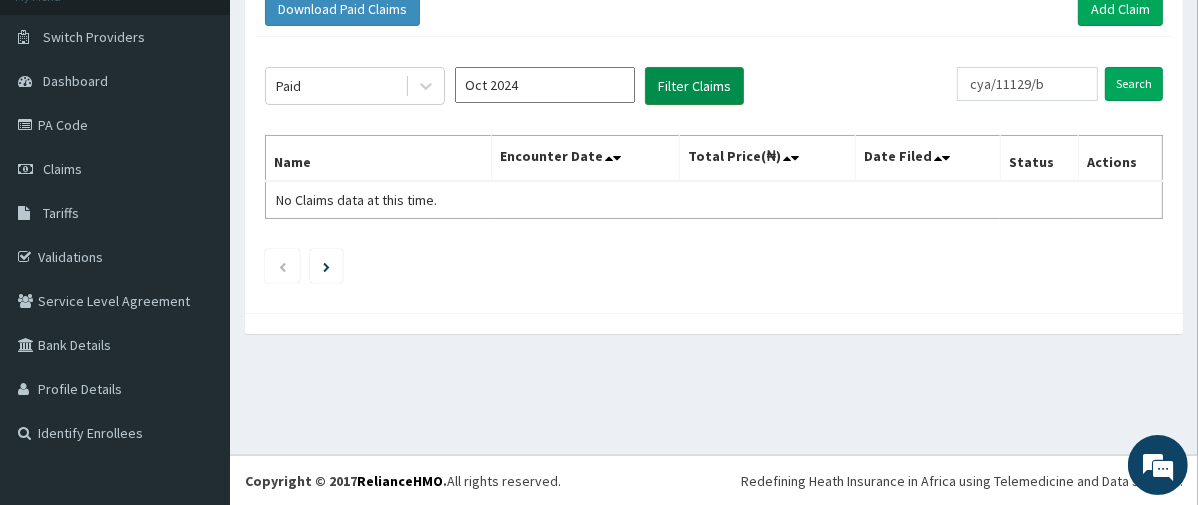 click on "Filter Claims" at bounding box center [694, 86] 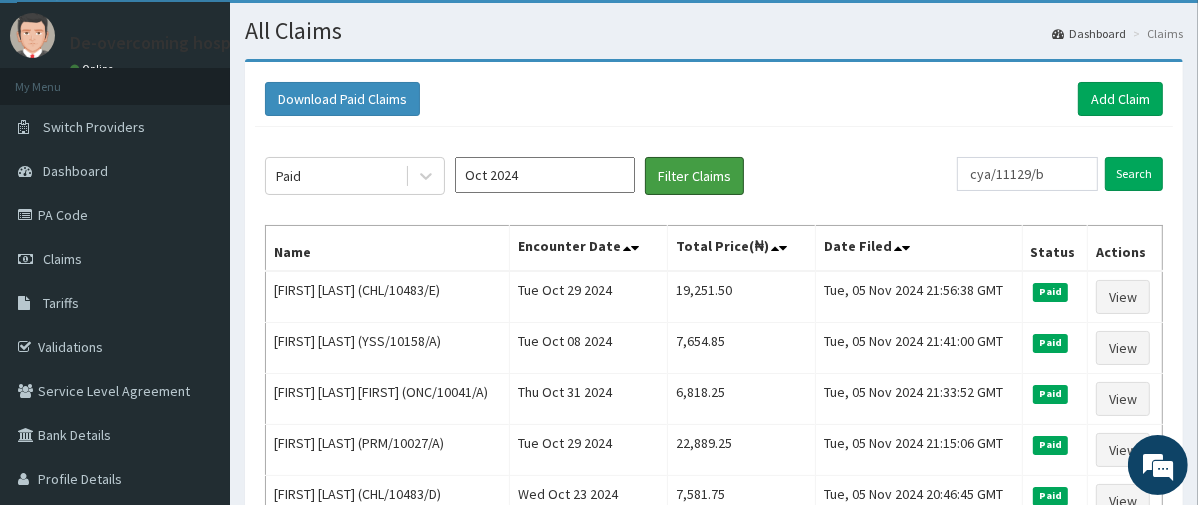 scroll, scrollTop: 35, scrollLeft: 0, axis: vertical 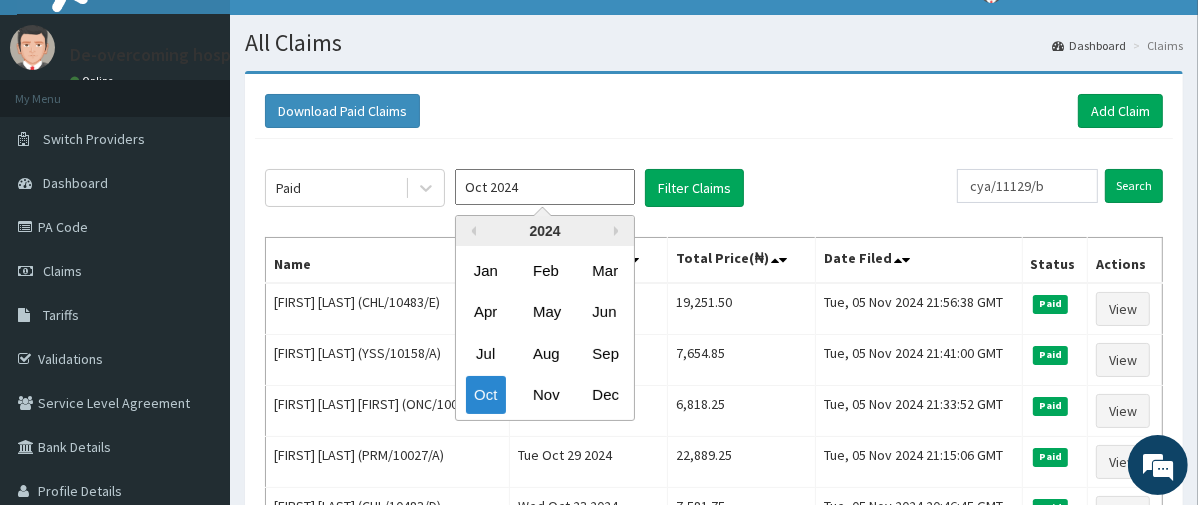 click on "Oct 2024" at bounding box center [545, 187] 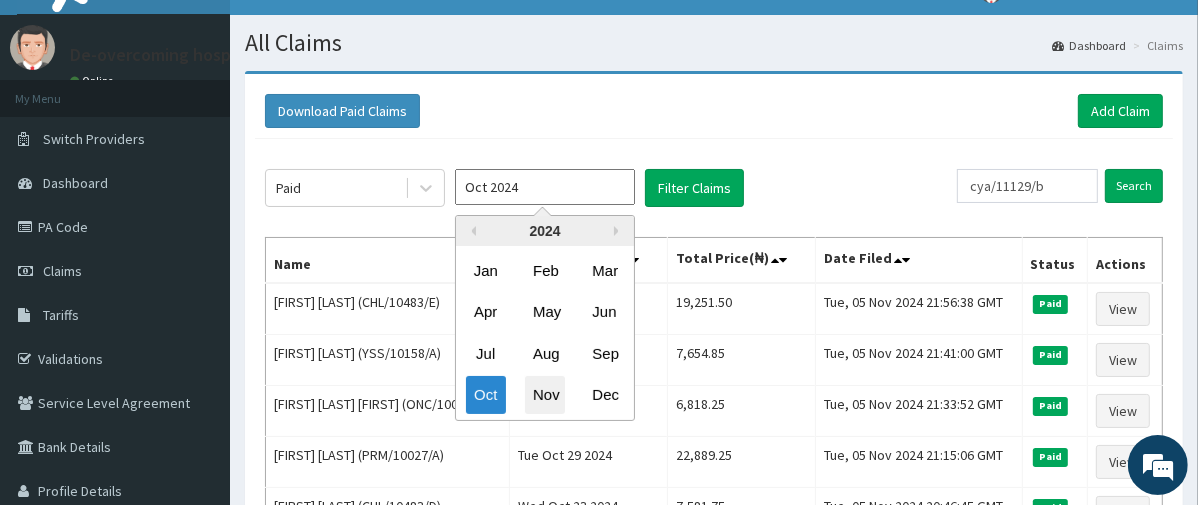 click on "Nov" at bounding box center [545, 395] 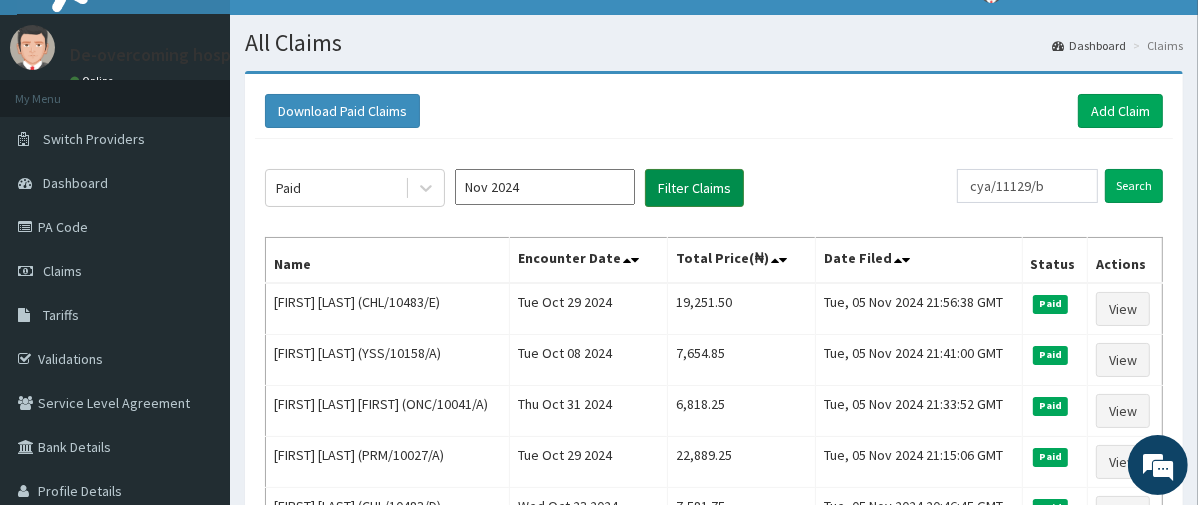 click on "Filter Claims" at bounding box center [694, 188] 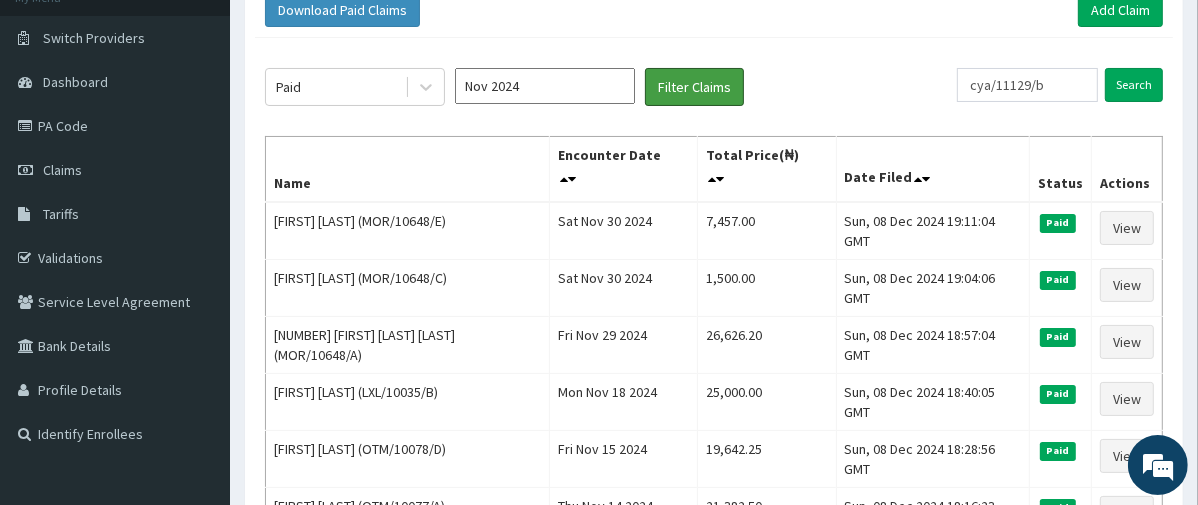 scroll, scrollTop: 129, scrollLeft: 0, axis: vertical 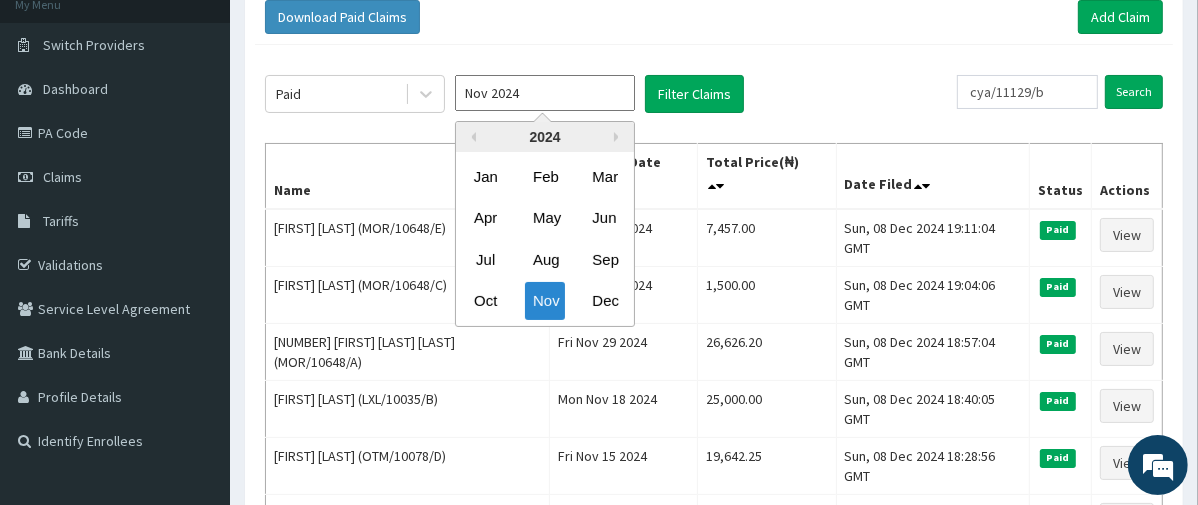 click on "Nov 2024" at bounding box center [545, 93] 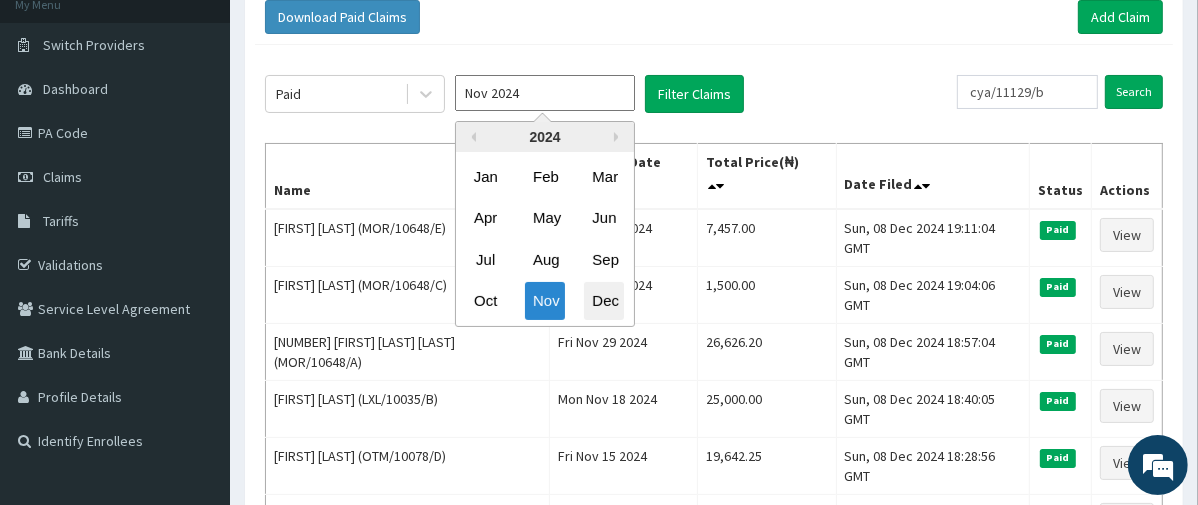 click on "Dec" at bounding box center (604, 301) 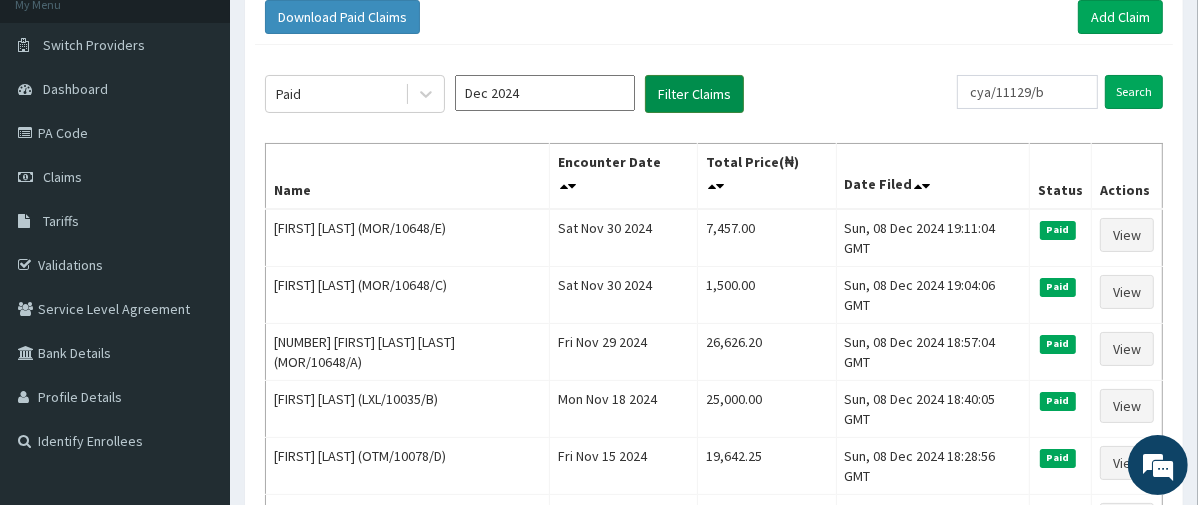 click on "Filter Claims" at bounding box center [694, 94] 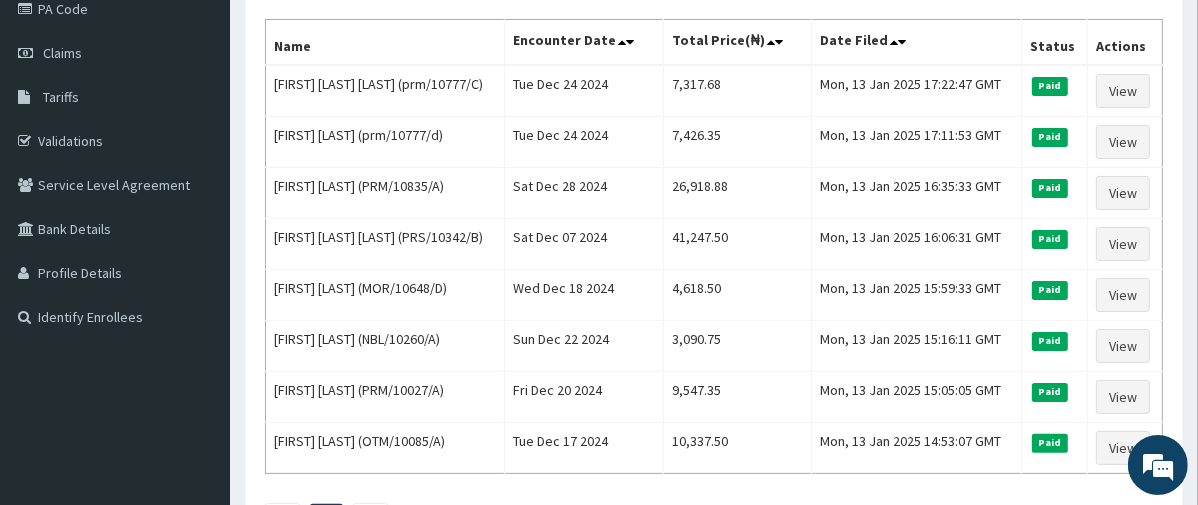 scroll, scrollTop: 267, scrollLeft: 0, axis: vertical 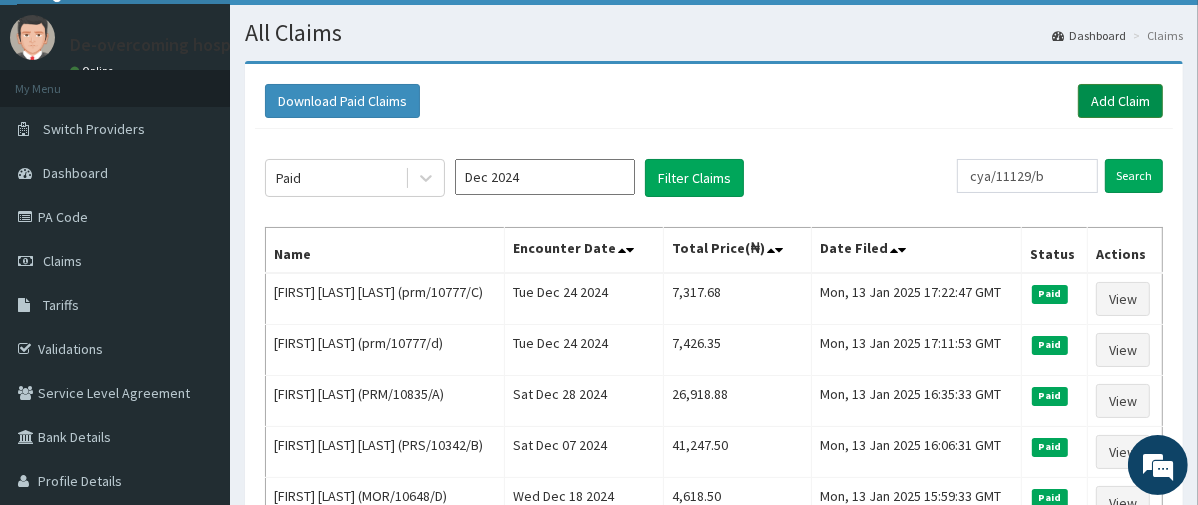 click on "Add Claim" at bounding box center (1120, 101) 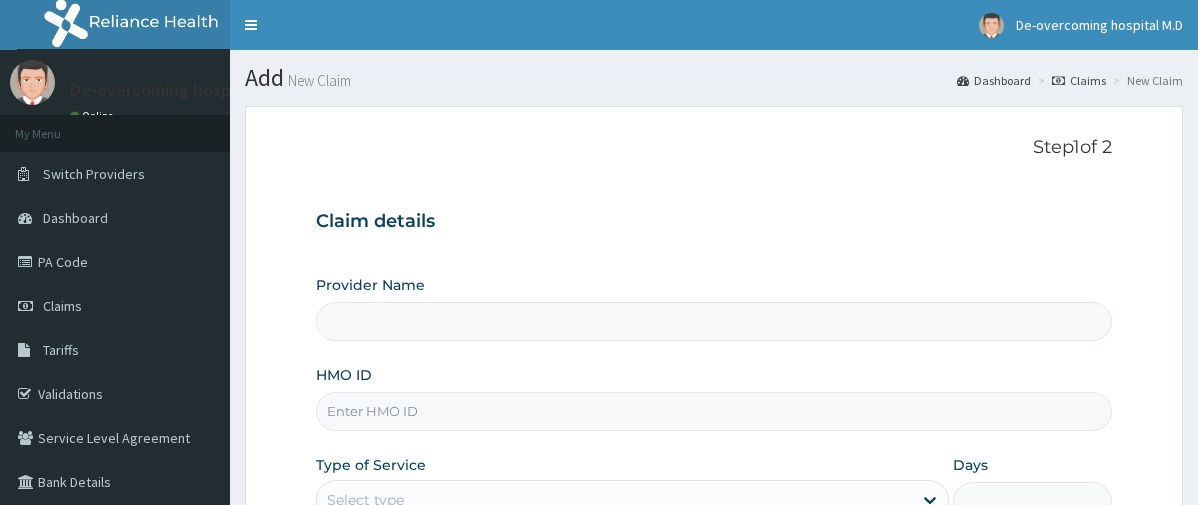 scroll, scrollTop: 0, scrollLeft: 0, axis: both 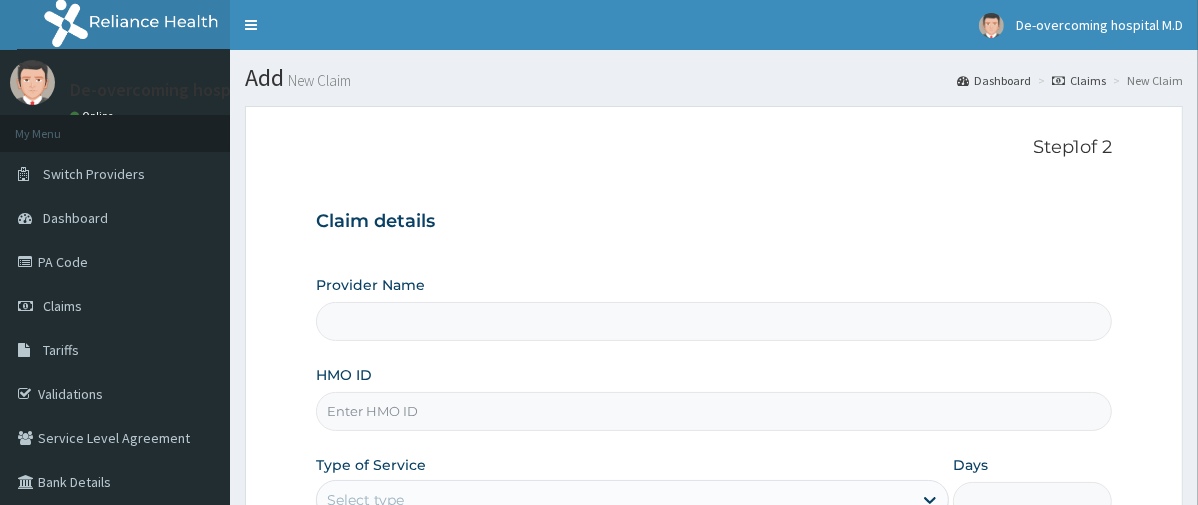 type on "De-overcoming grace hospital" 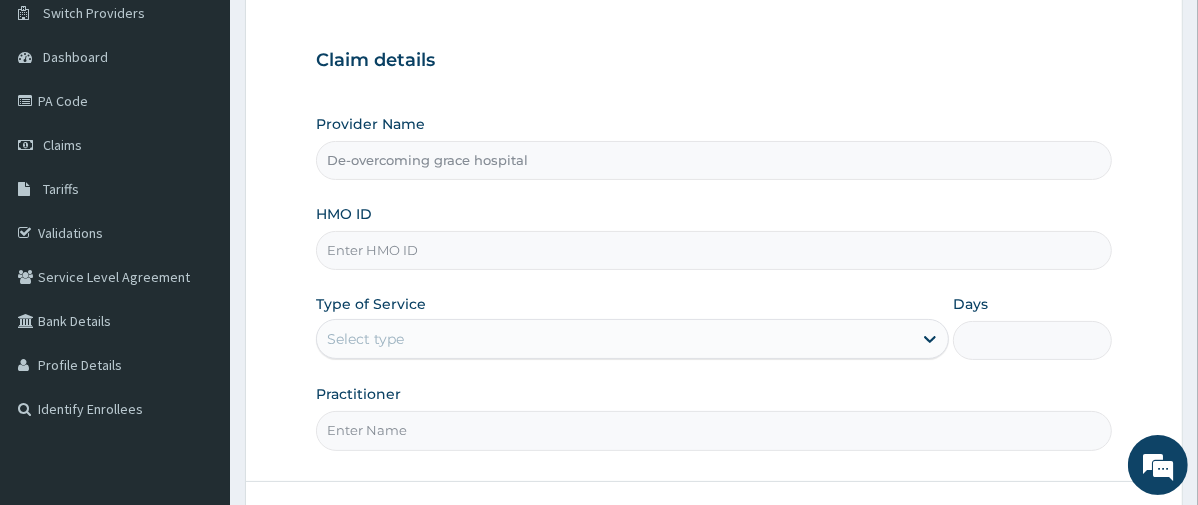 scroll, scrollTop: 165, scrollLeft: 0, axis: vertical 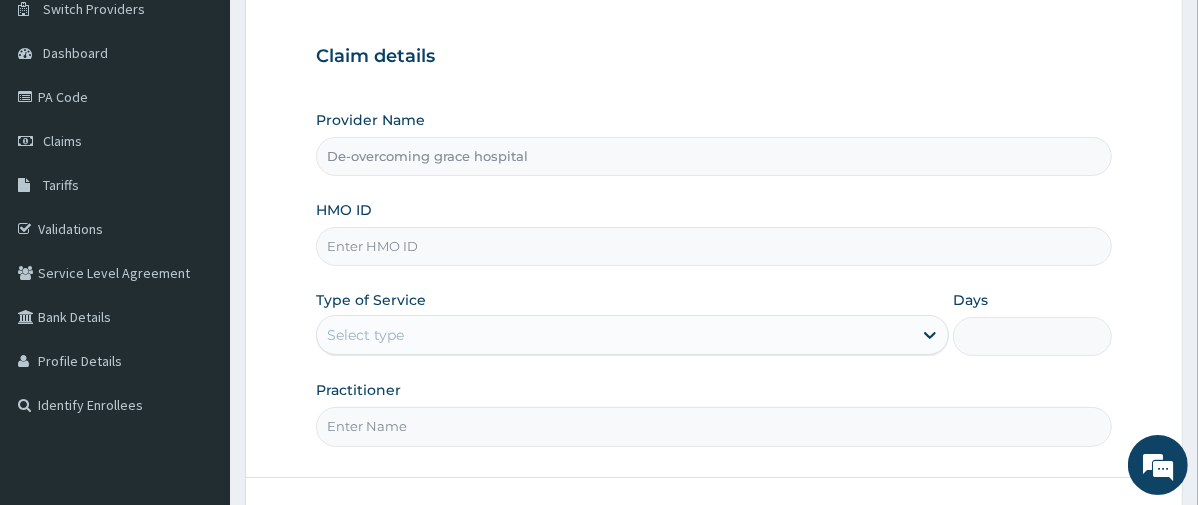 drag, startPoint x: 1207, startPoint y: 144, endPoint x: 1207, endPoint y: 239, distance: 95 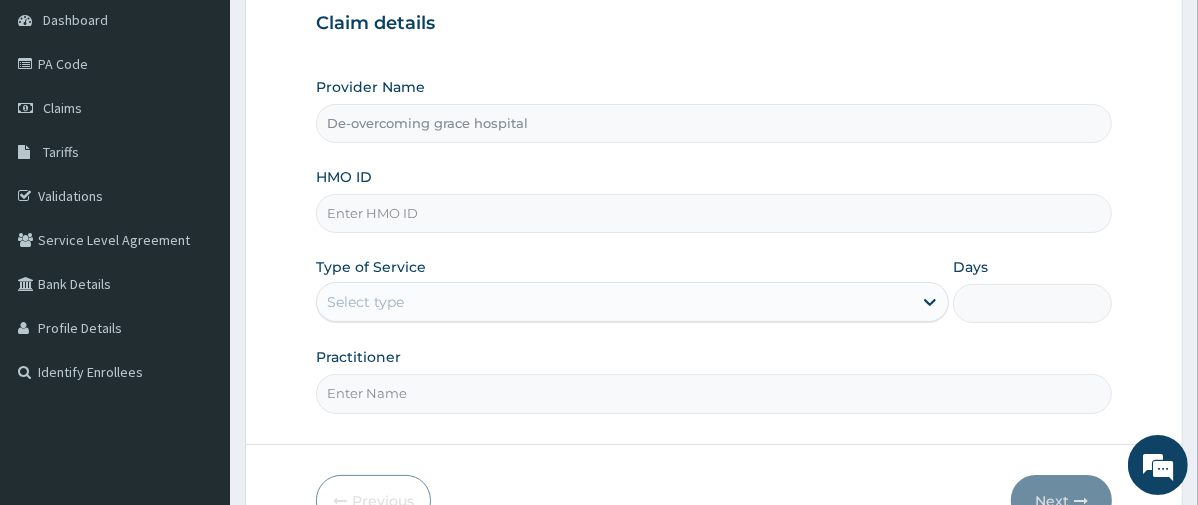 scroll, scrollTop: 0, scrollLeft: 0, axis: both 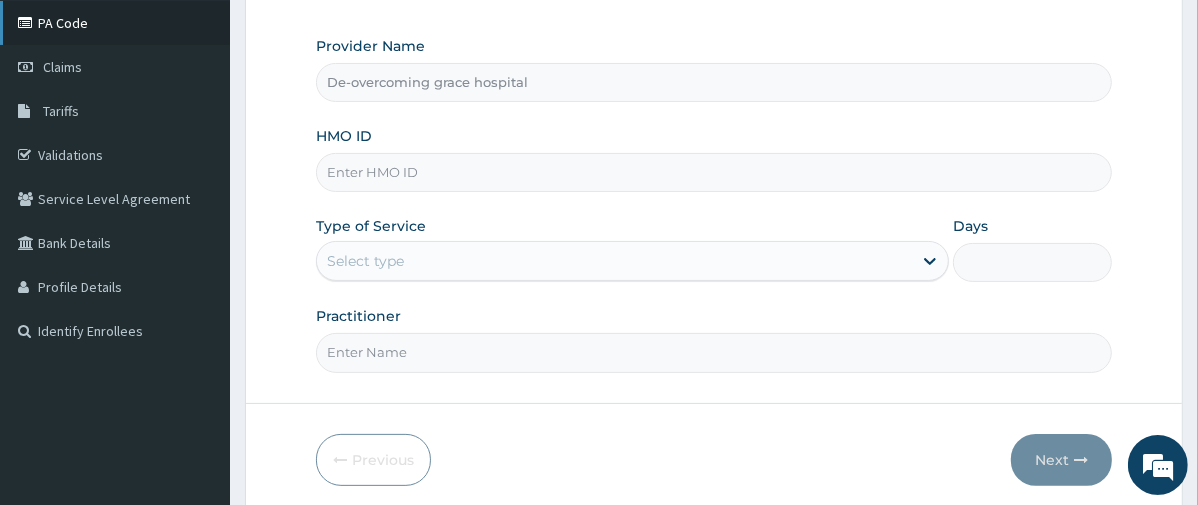 click on "PA Code" at bounding box center [115, 23] 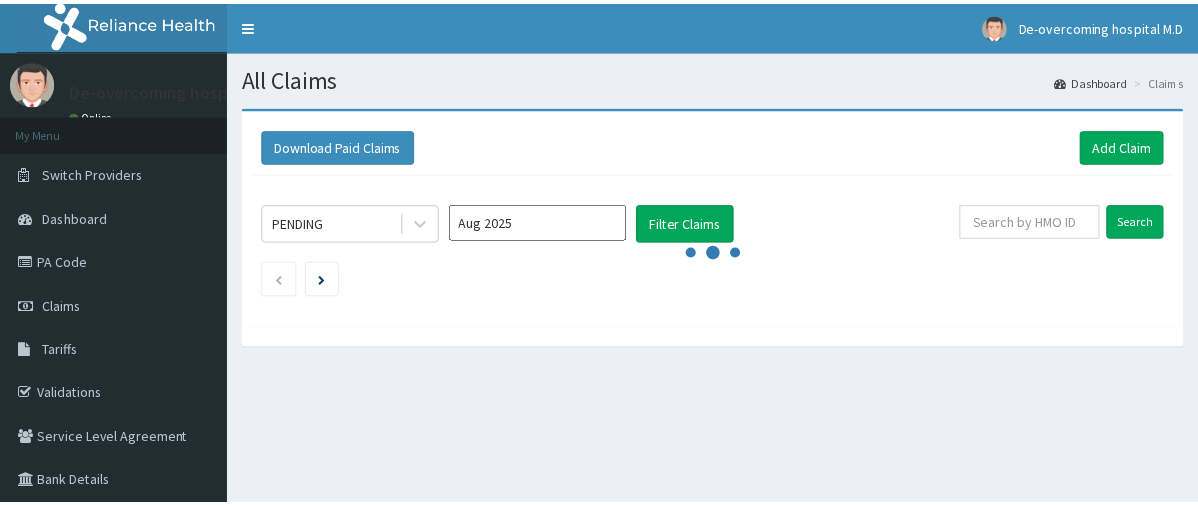 scroll, scrollTop: 0, scrollLeft: 0, axis: both 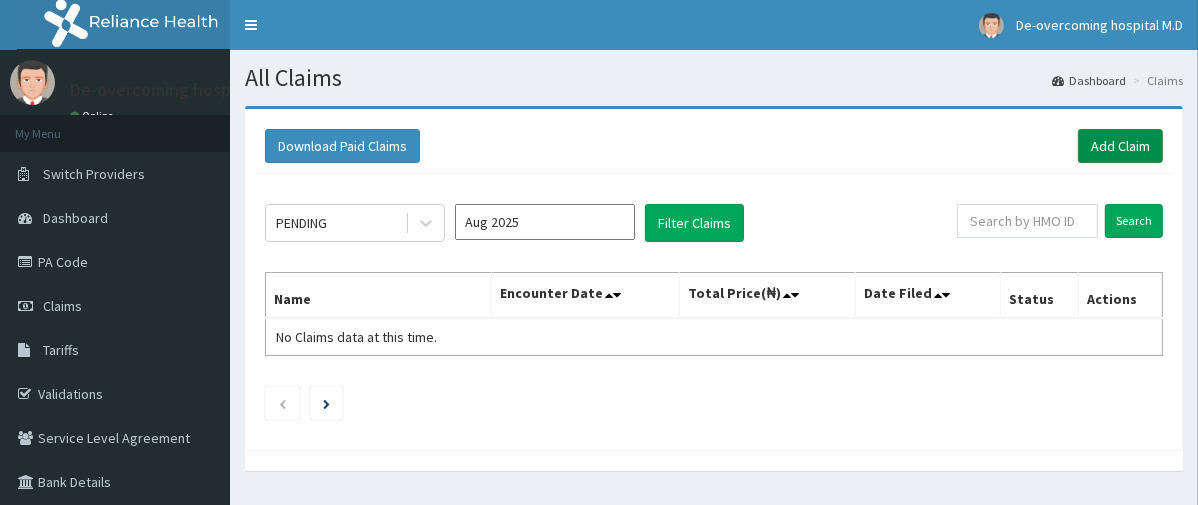 click on "Add Claim" at bounding box center [1120, 146] 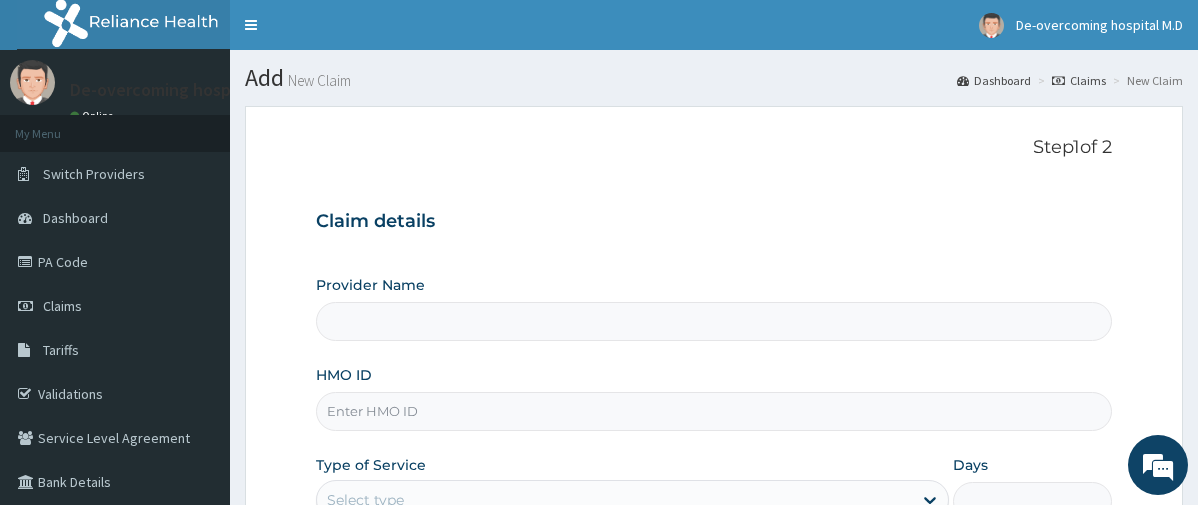 scroll, scrollTop: 0, scrollLeft: 0, axis: both 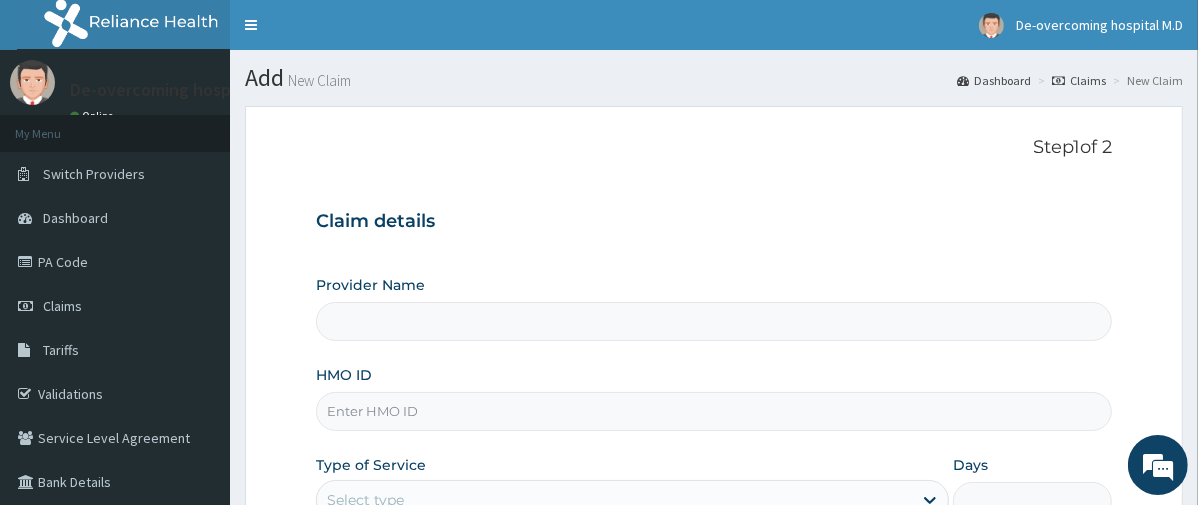 click on "HMO ID" at bounding box center (714, 411) 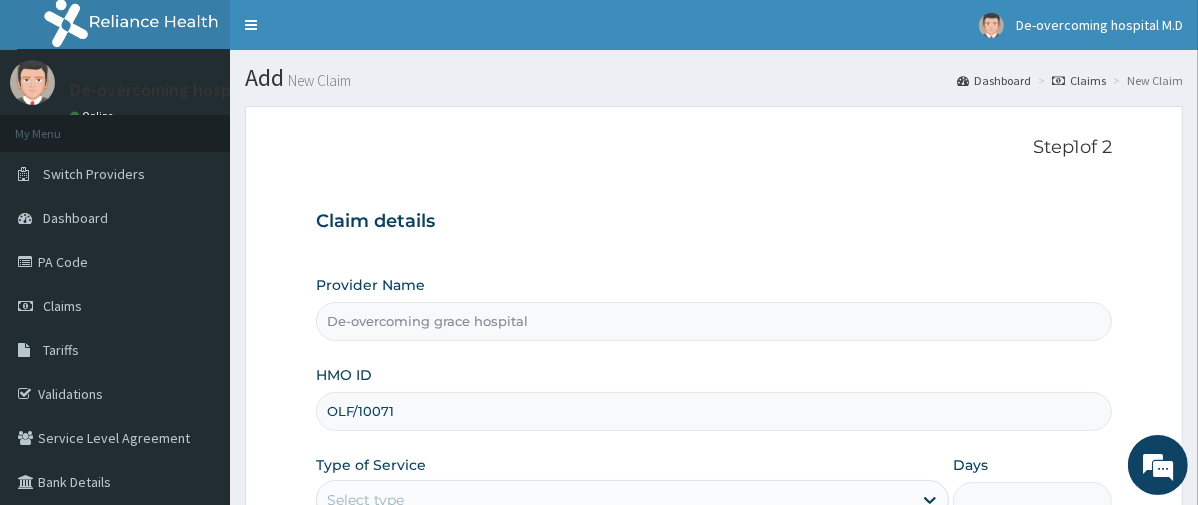 scroll, scrollTop: 0, scrollLeft: 0, axis: both 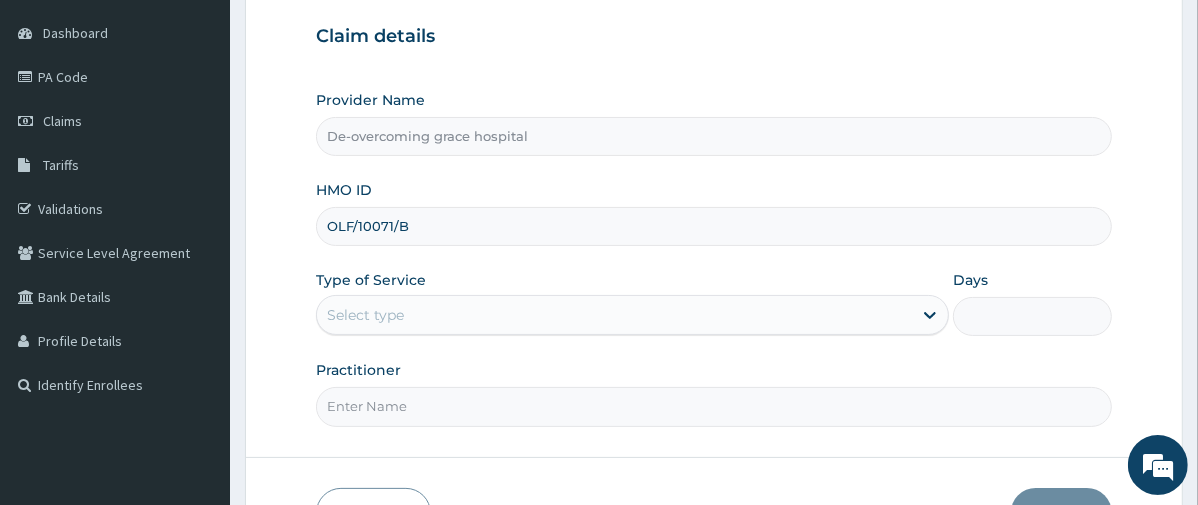 type on "OLF/10071/B" 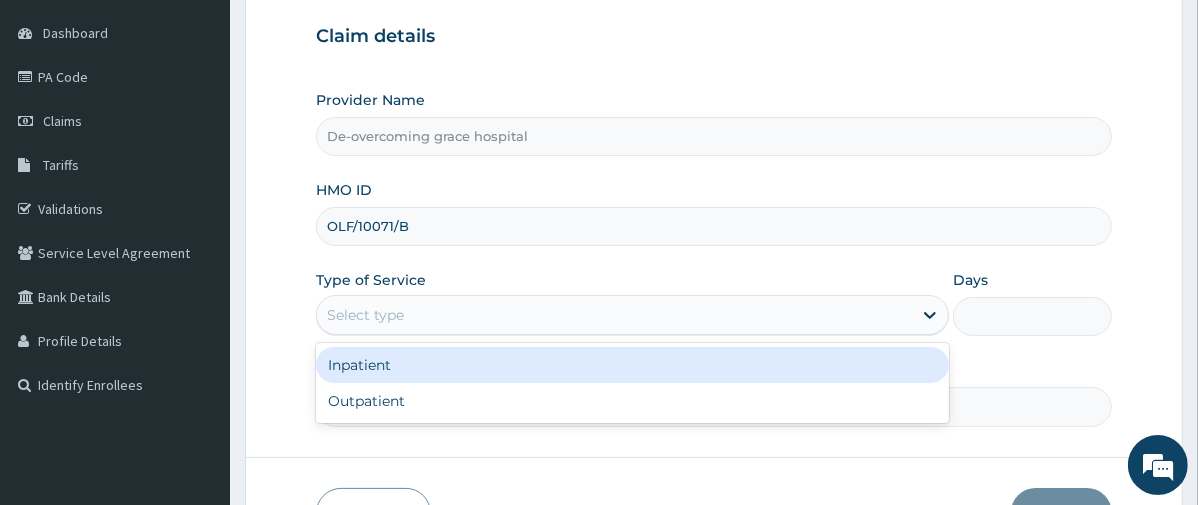 click on "Select type" at bounding box center (614, 315) 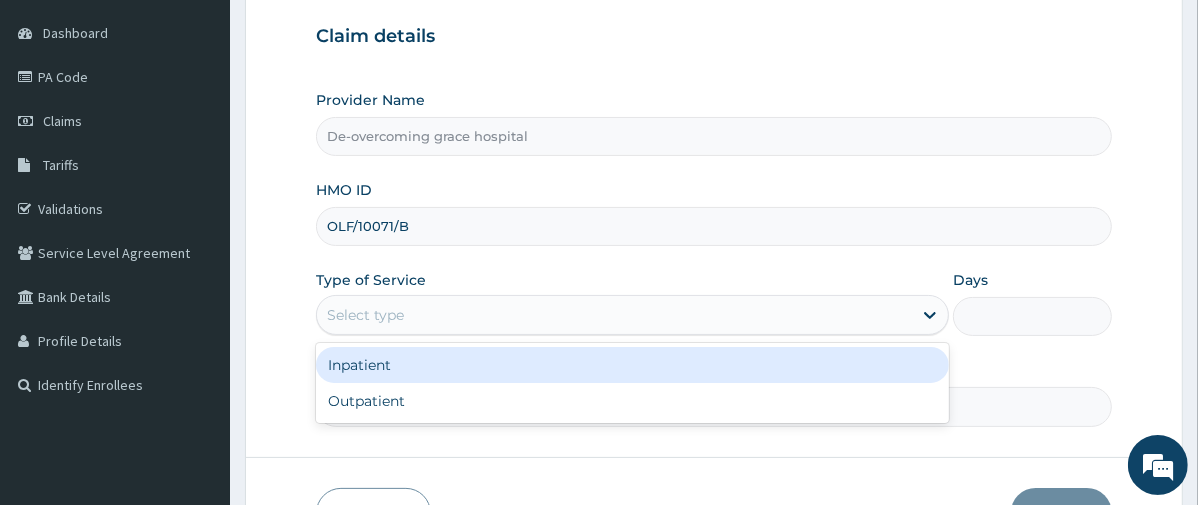 click on "Inpatient" at bounding box center (632, 365) 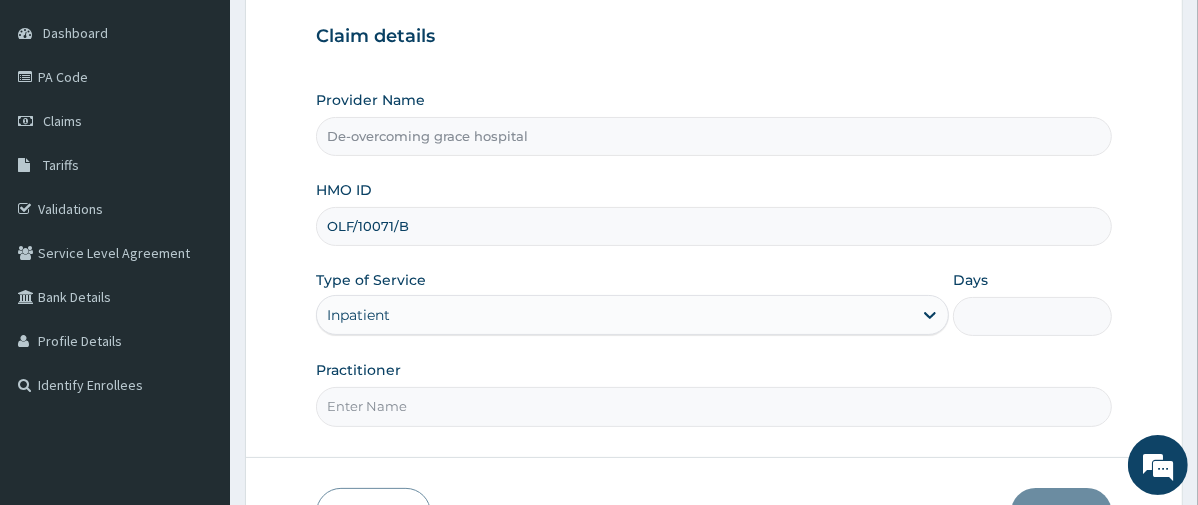 click on "Days" at bounding box center (1032, 316) 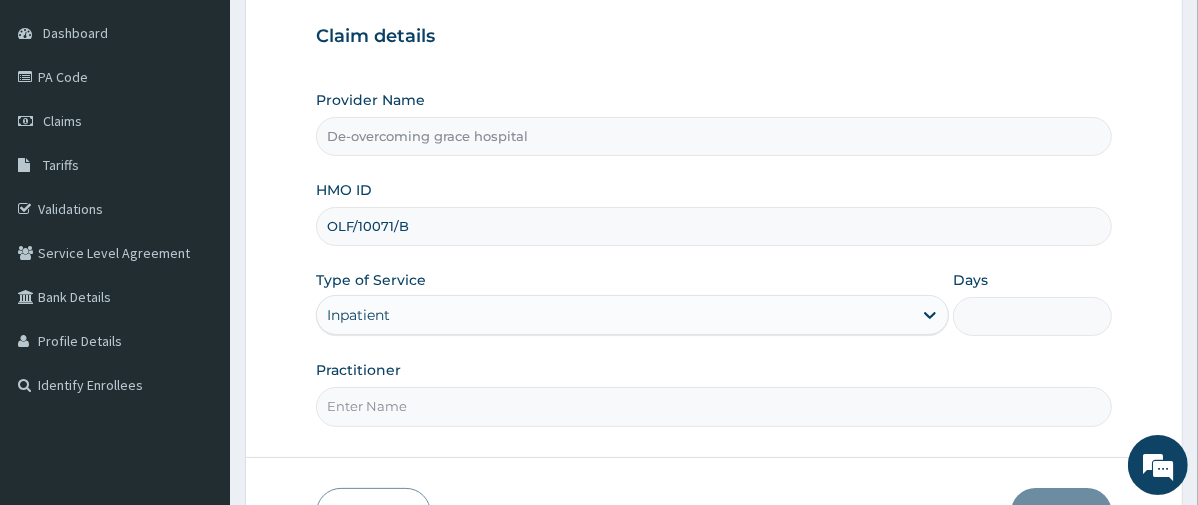 type on "3" 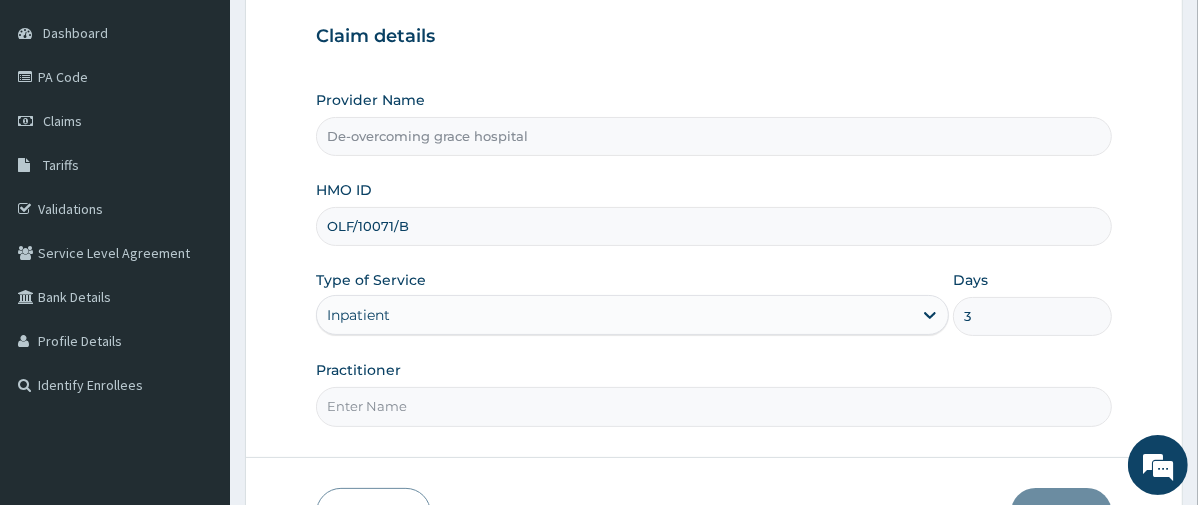 click on "Practitioner" at bounding box center [714, 406] 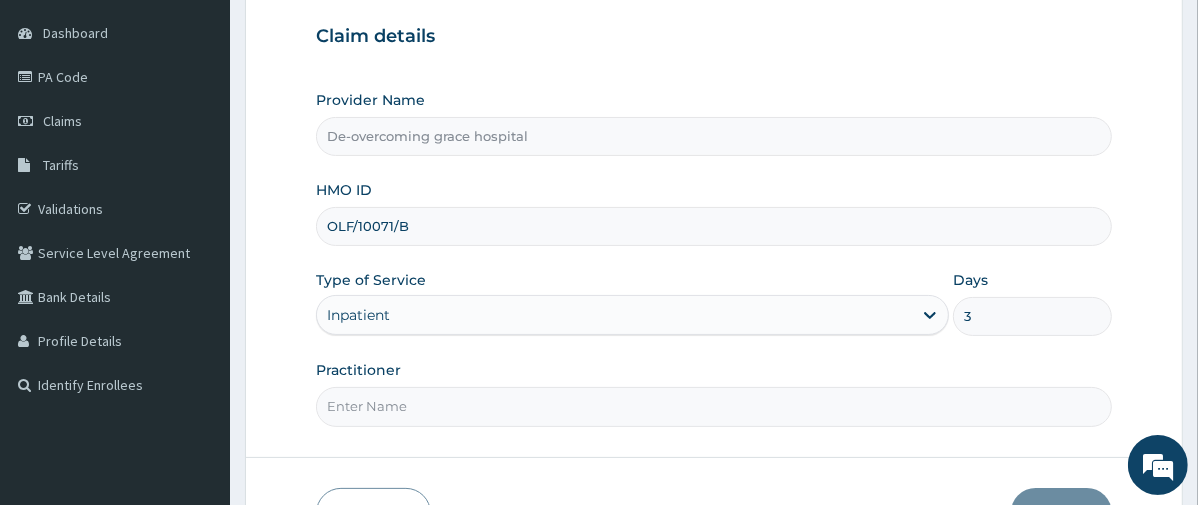 type on "DR OLISE KINGSLEY" 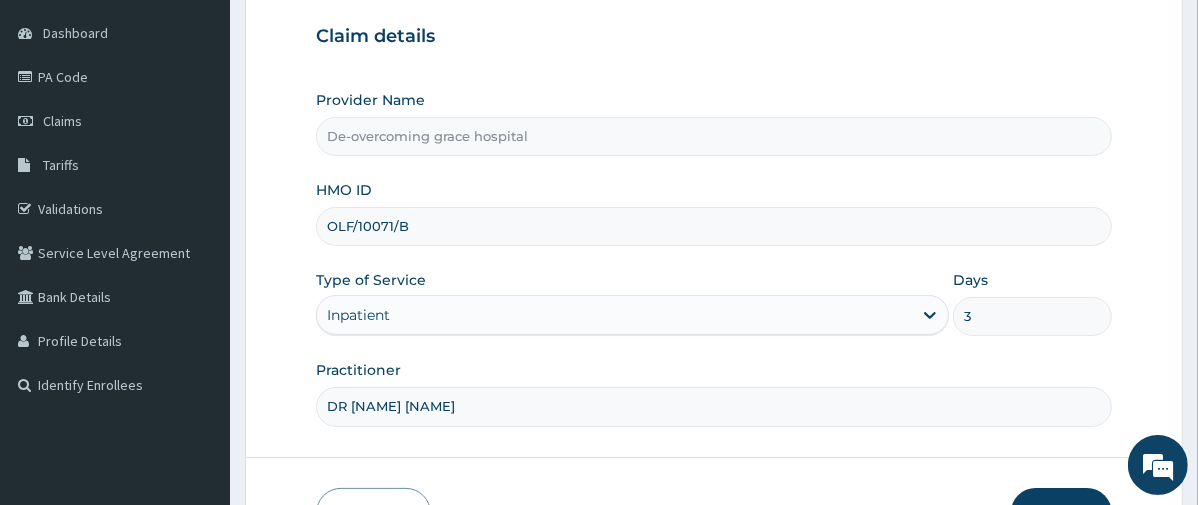click on "Next" at bounding box center (1061, 514) 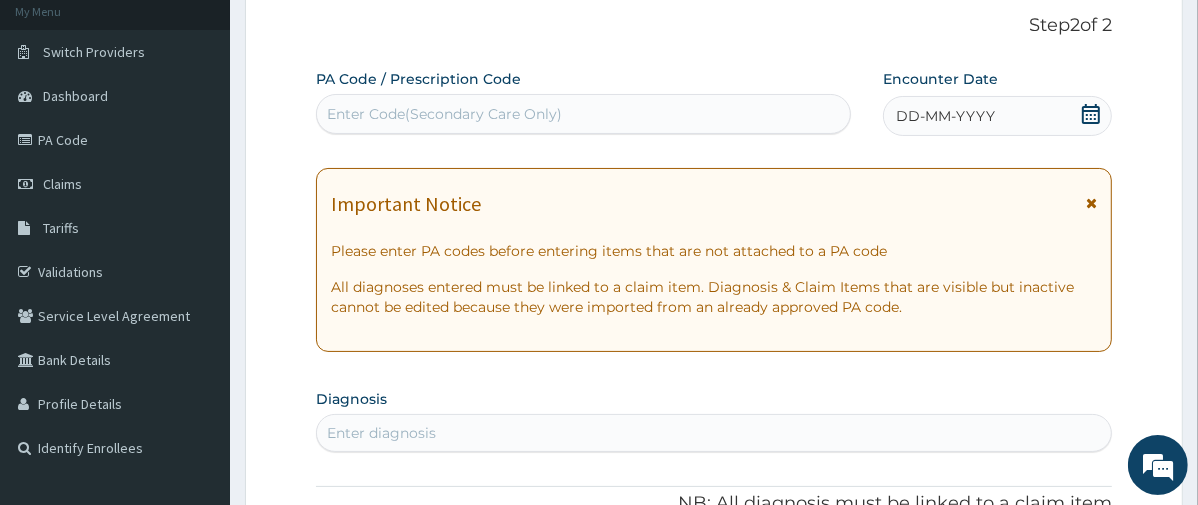 scroll, scrollTop: 117, scrollLeft: 0, axis: vertical 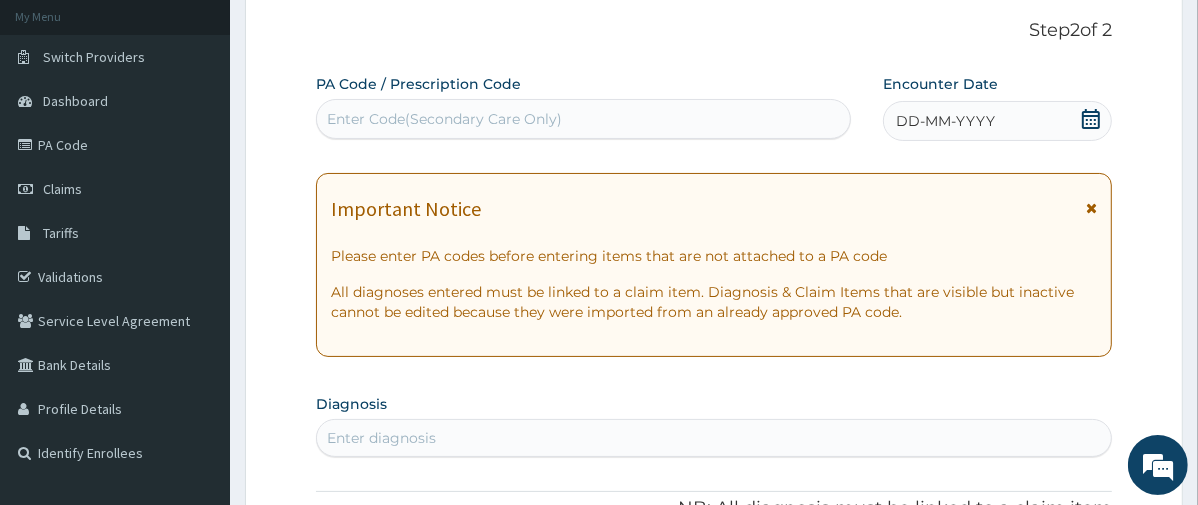 click on "Enter Code(Secondary Care Only)" at bounding box center (583, 119) 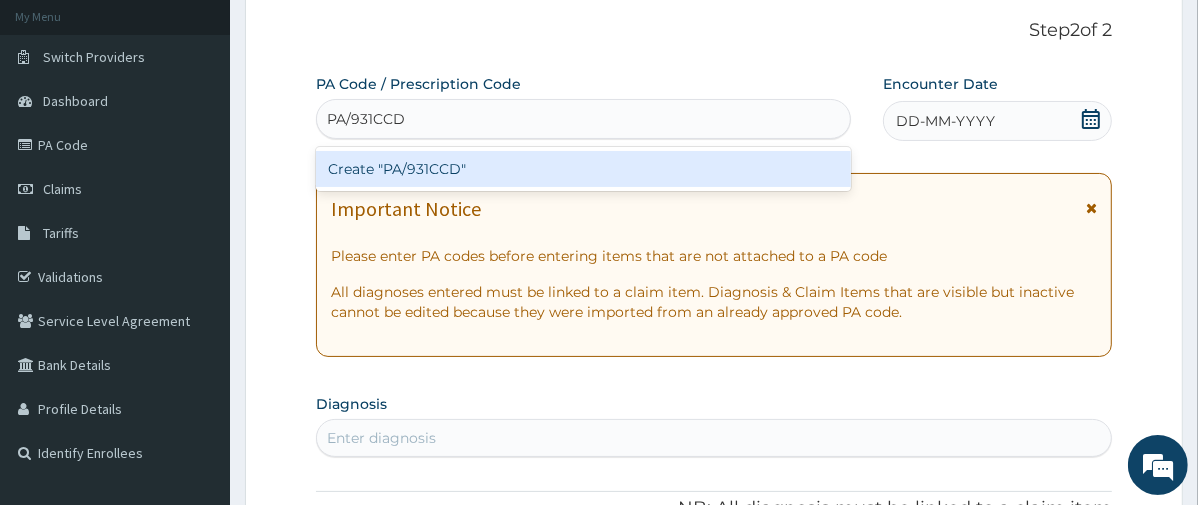 click on "Create "PA/931CCD"" at bounding box center (583, 169) 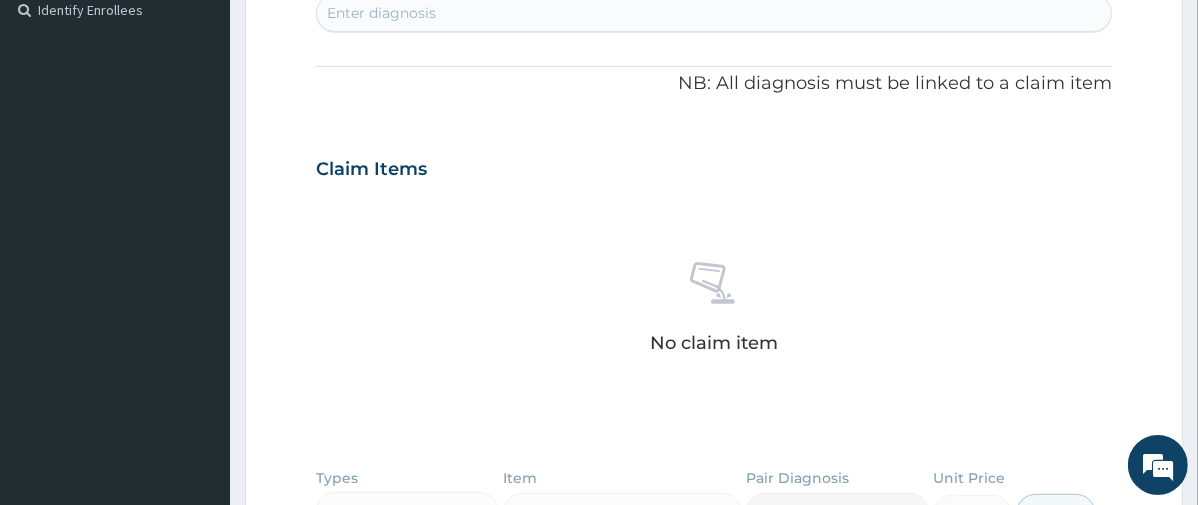 scroll, scrollTop: 557, scrollLeft: 0, axis: vertical 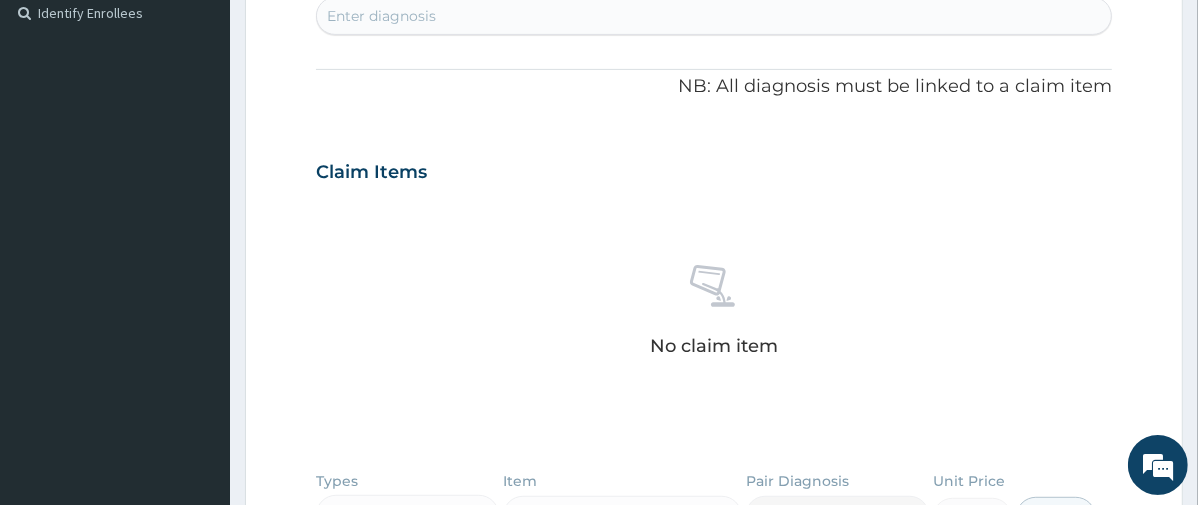 click on "Enter diagnosis" at bounding box center (714, 16) 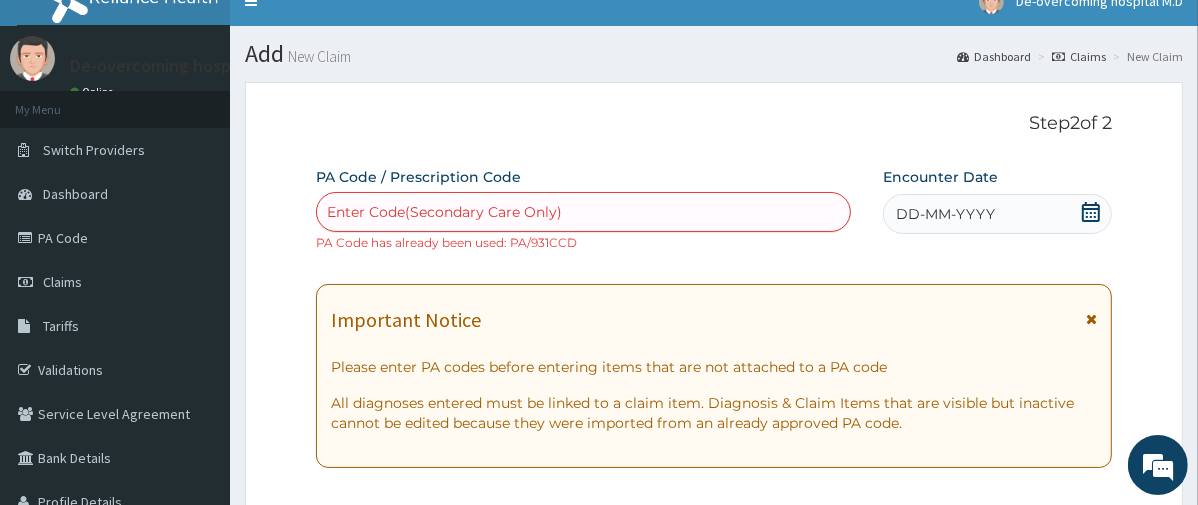 scroll, scrollTop: 0, scrollLeft: 0, axis: both 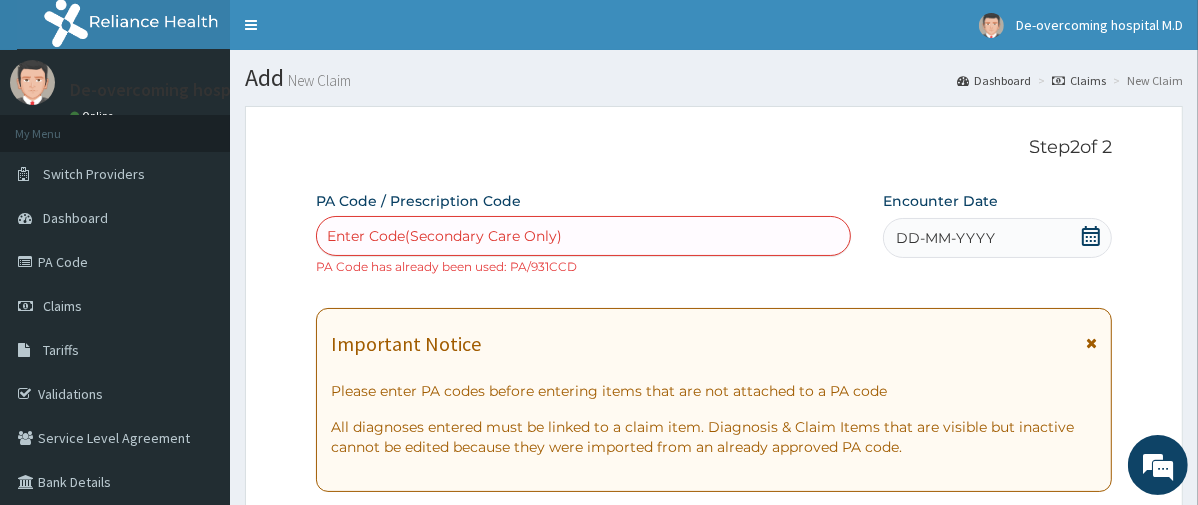 click on "PA Code / Prescription Code Enter Code(Secondary Care Only) PA Code has already been used: PA/931CCD Encounter Date DD-MM-YYYY Important Notice Please enter PA codes before entering items that are not attached to a PA code   All diagnoses entered must be linked to a claim item. Diagnosis & Claim Items that are visible but inactive cannot be edited because they were imported from an already approved PA code. Diagnosis Enter diagnosis NB: All diagnosis must be linked to a claim item Claim Items No claim item Types Select Type Item Select Item Pair Diagnosis Select Diagnosis Unit Price 0 Add Comment" at bounding box center [714, 717] 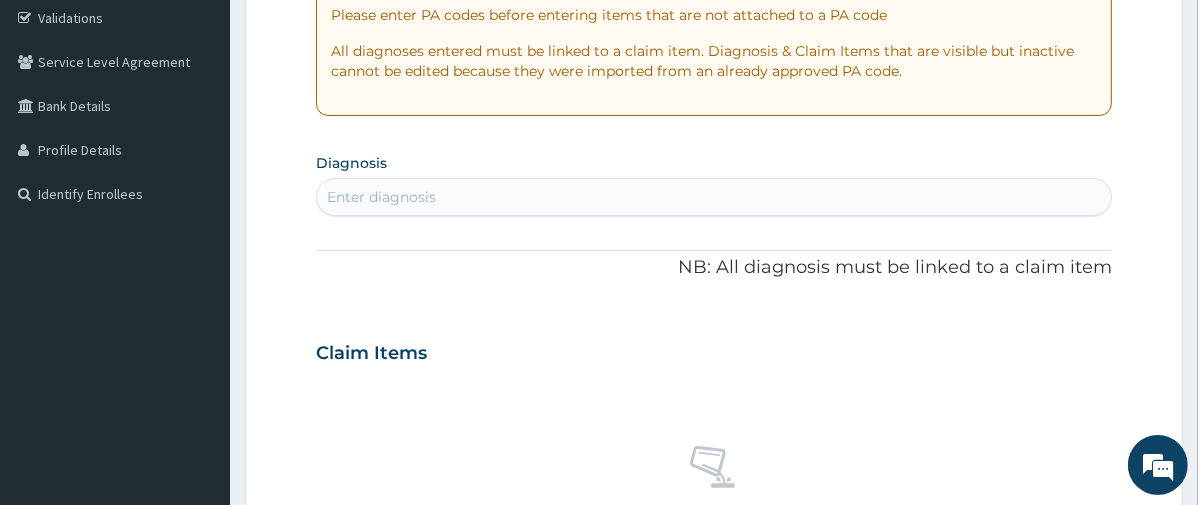 scroll, scrollTop: 378, scrollLeft: 0, axis: vertical 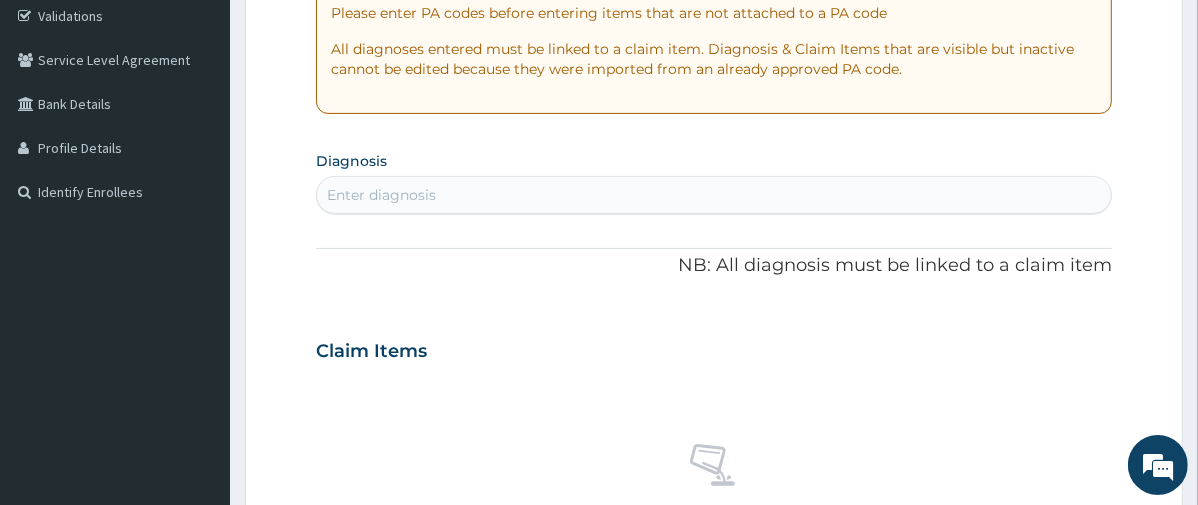 click on "Enter diagnosis" at bounding box center [714, 195] 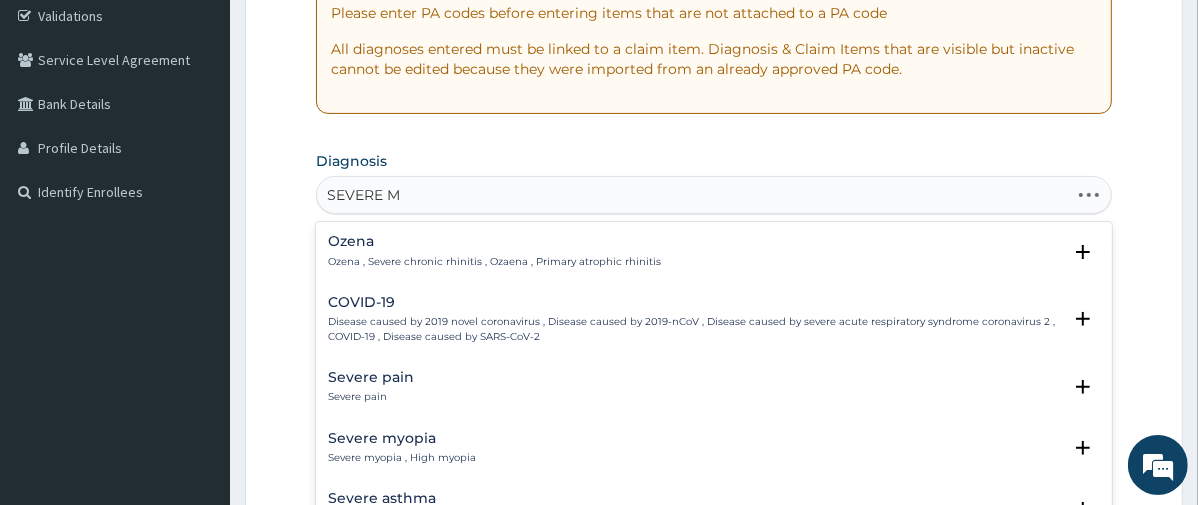 type on "SEVERE MA" 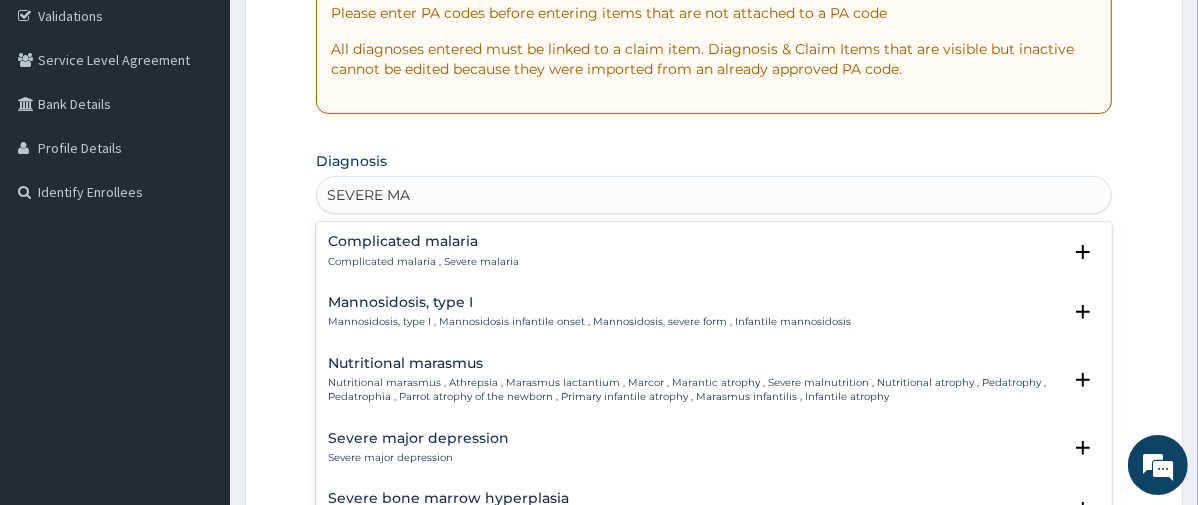 click on "Complicated malaria Complicated malaria , Severe malaria" at bounding box center [714, 251] 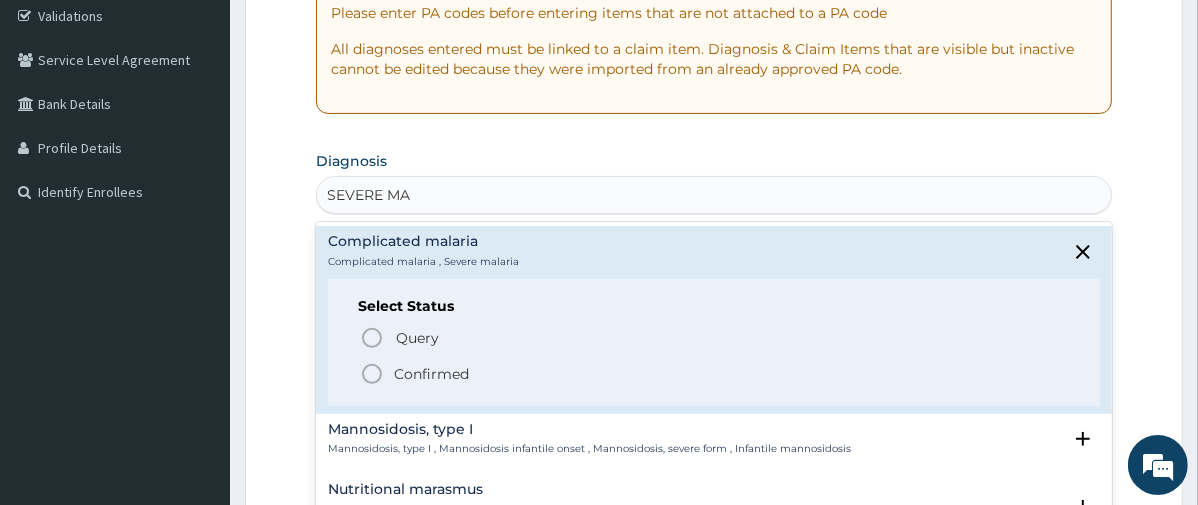 click on "Confirmed" at bounding box center [431, 374] 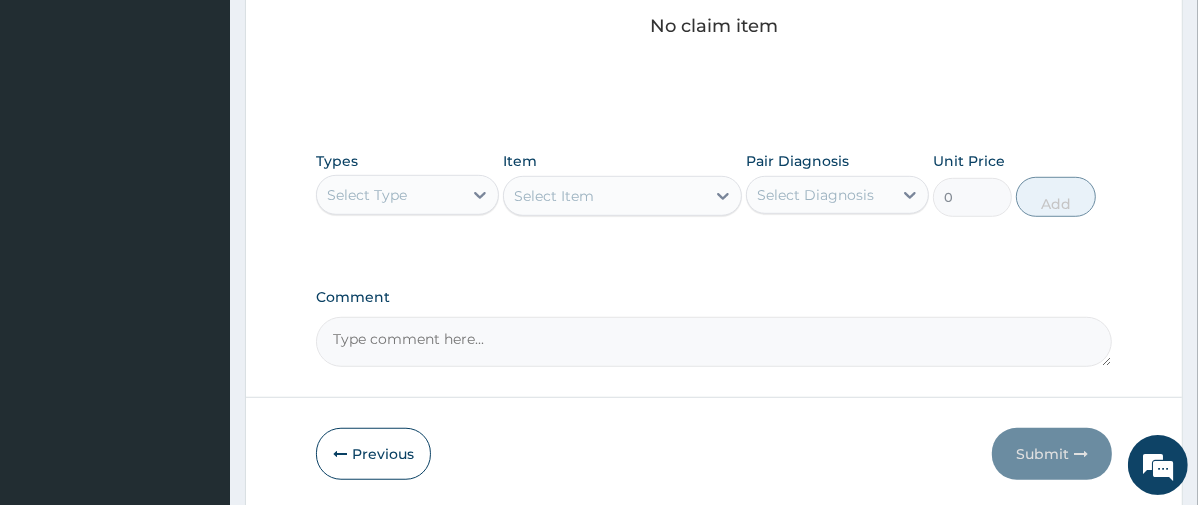 scroll, scrollTop: 953, scrollLeft: 0, axis: vertical 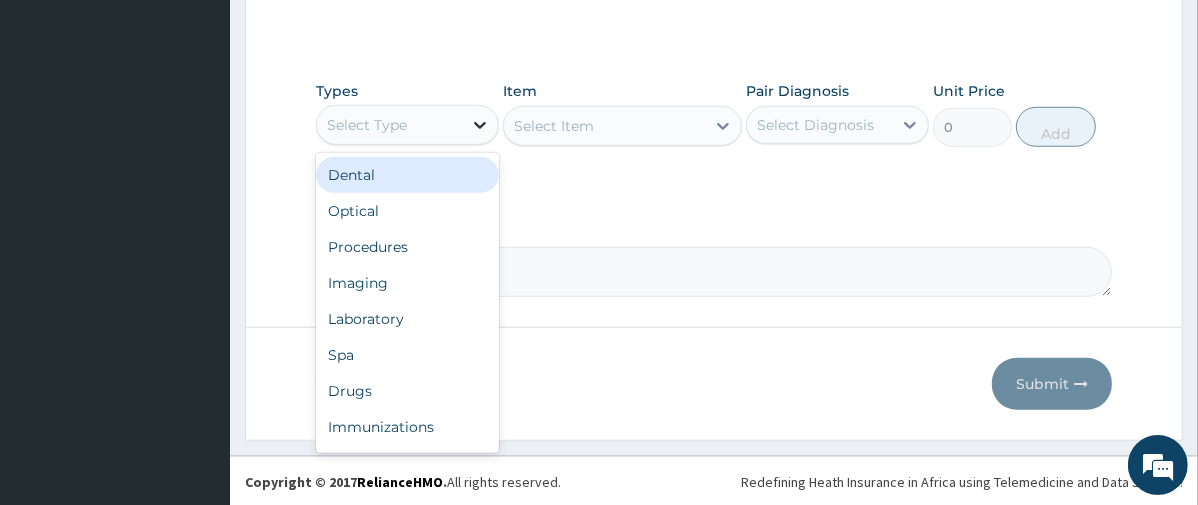 click 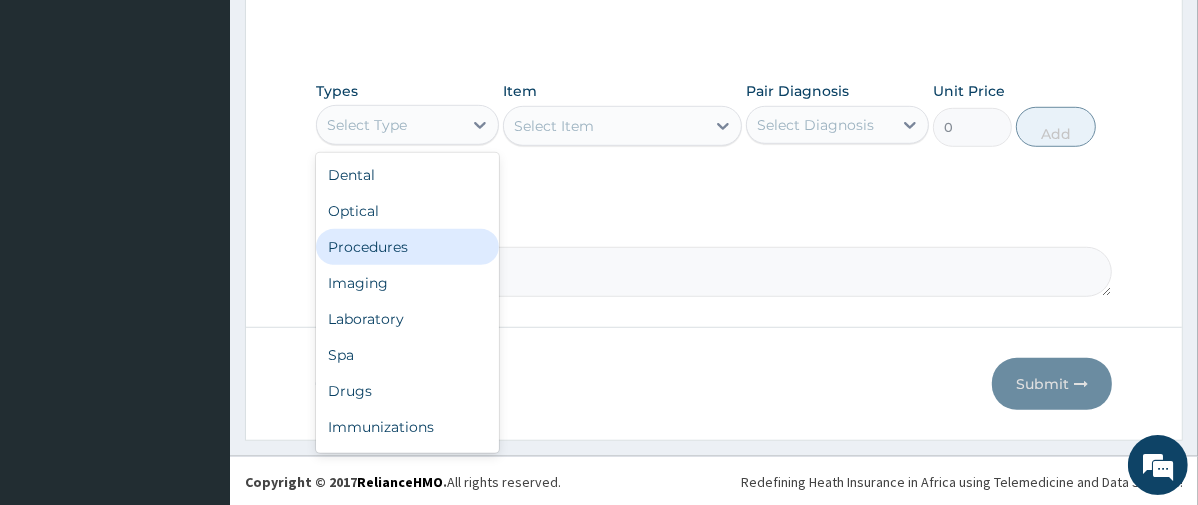 click on "Procedures" at bounding box center [407, 247] 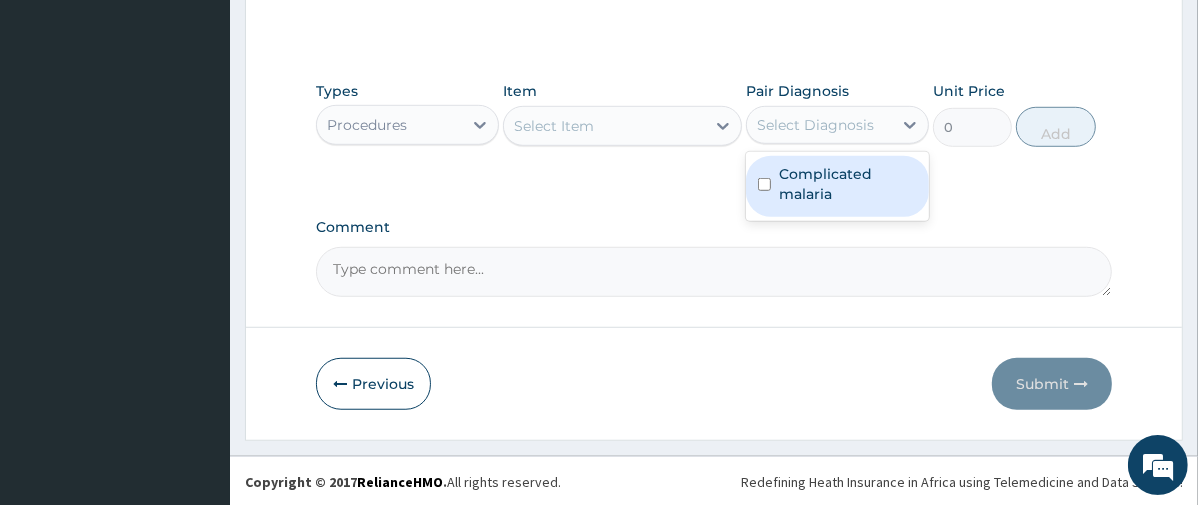click on "Select Diagnosis" at bounding box center (815, 125) 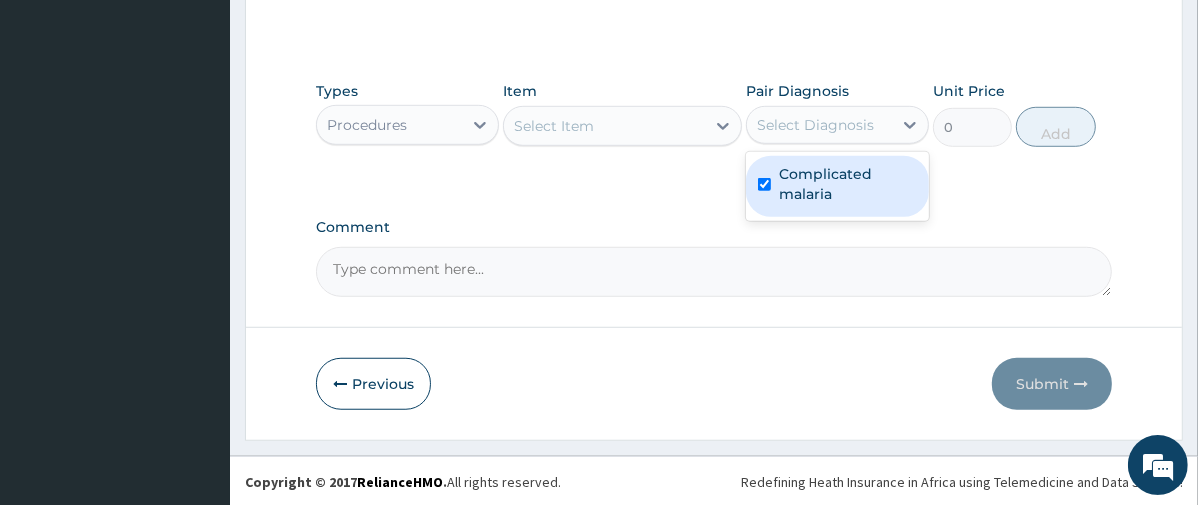 checkbox on "true" 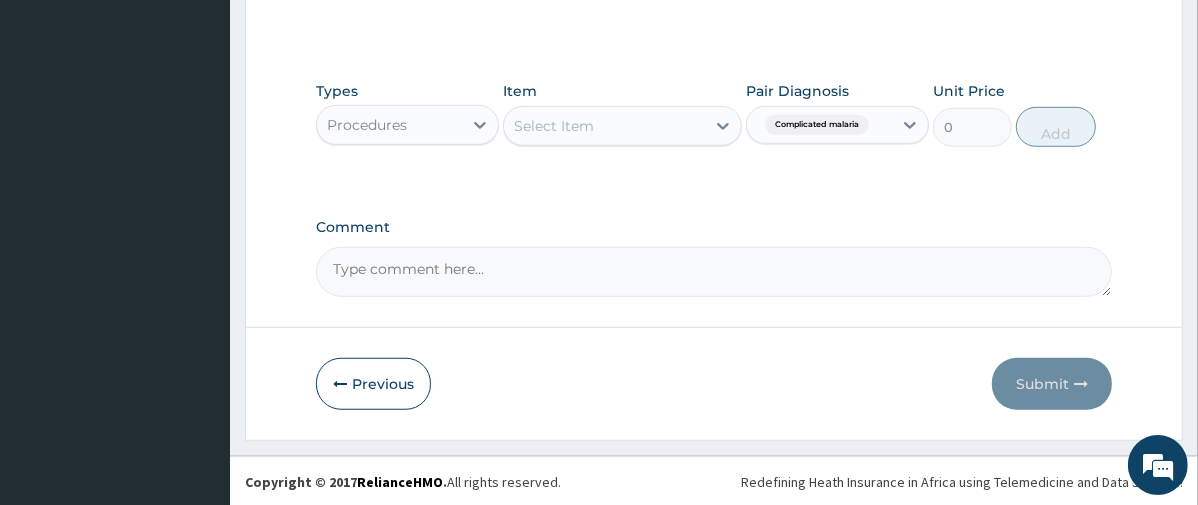 click on "PA Code / Prescription Code Enter Code(Secondary Care Only) PA Code has already been used: PA/931CCD Encounter Date DD-MM-YYYY Important Notice Please enter PA codes before entering items that are not attached to a PA code   All diagnoses entered must be linked to a claim item. Diagnosis & Claim Items that are visible but inactive cannot be edited because they were imported from an already approved PA code. Diagnosis Complicated malaria Confirmed NB: All diagnosis must be linked to a claim item Claim Items No claim item Types Procedures Item Select Item Pair Diagnosis Complicated malaria Unit Price 0 Add Comment" at bounding box center (714, -233) 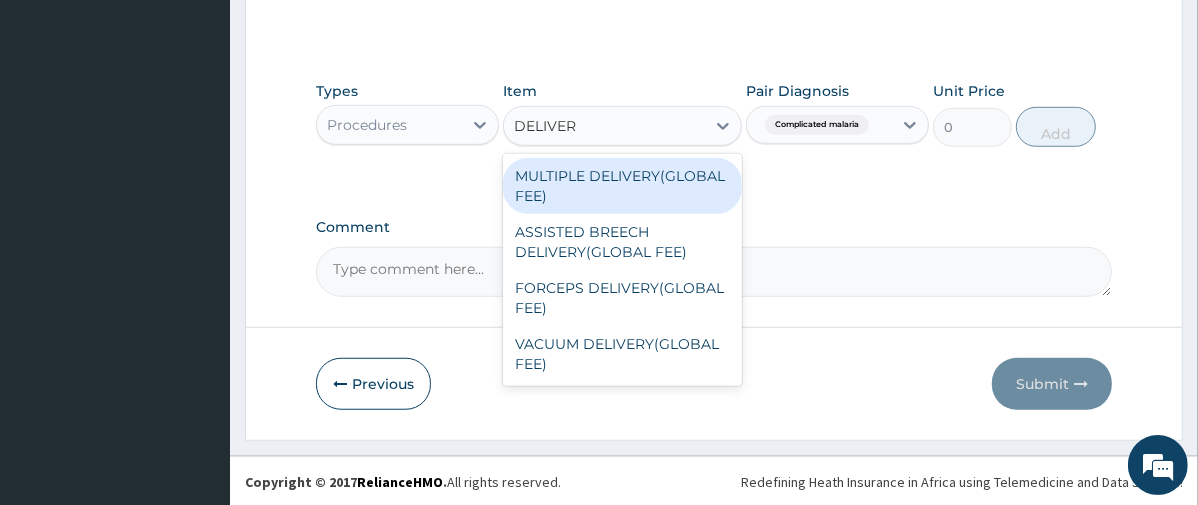 type on "DELIVER" 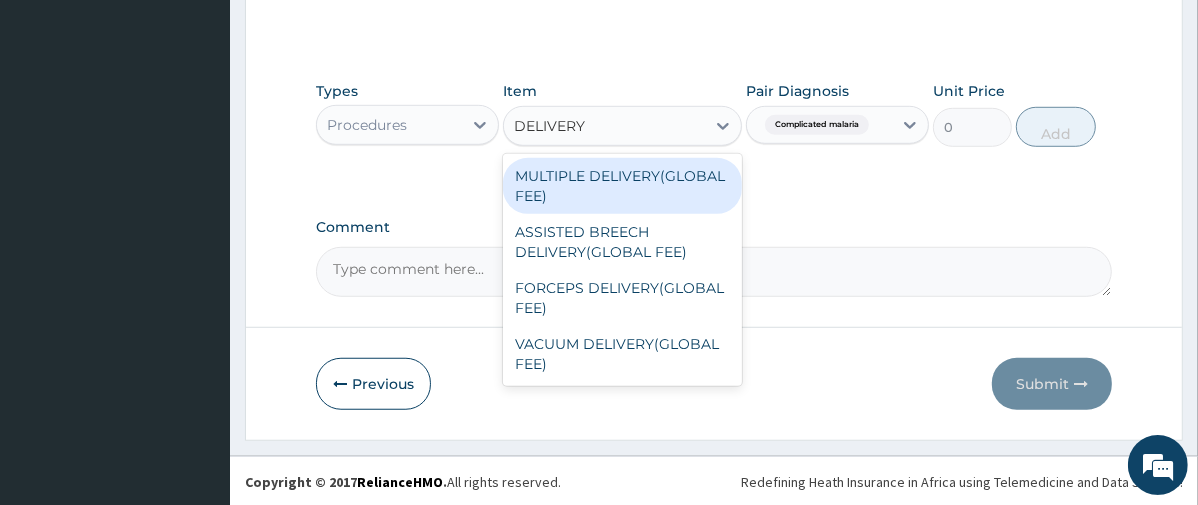 click on "MULTIPLE DELIVERY(GLOBAL FEE)" at bounding box center [622, 186] 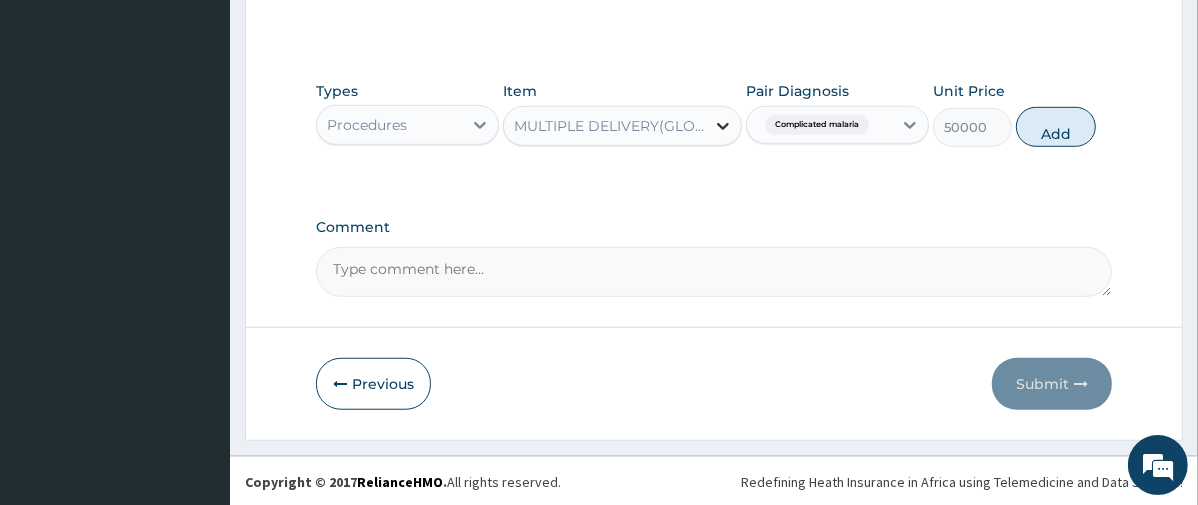 click 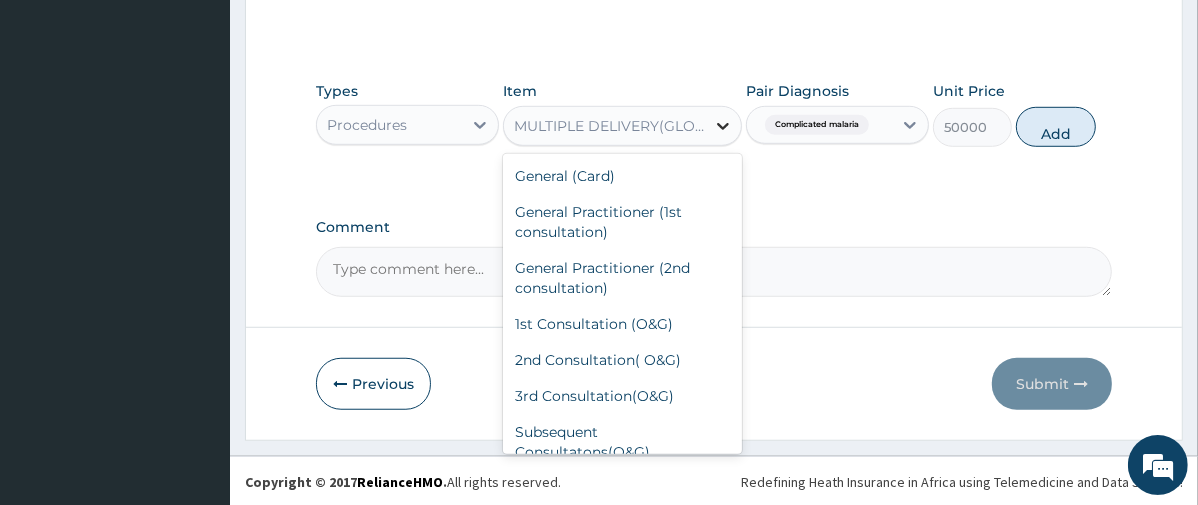 scroll, scrollTop: 9698, scrollLeft: 0, axis: vertical 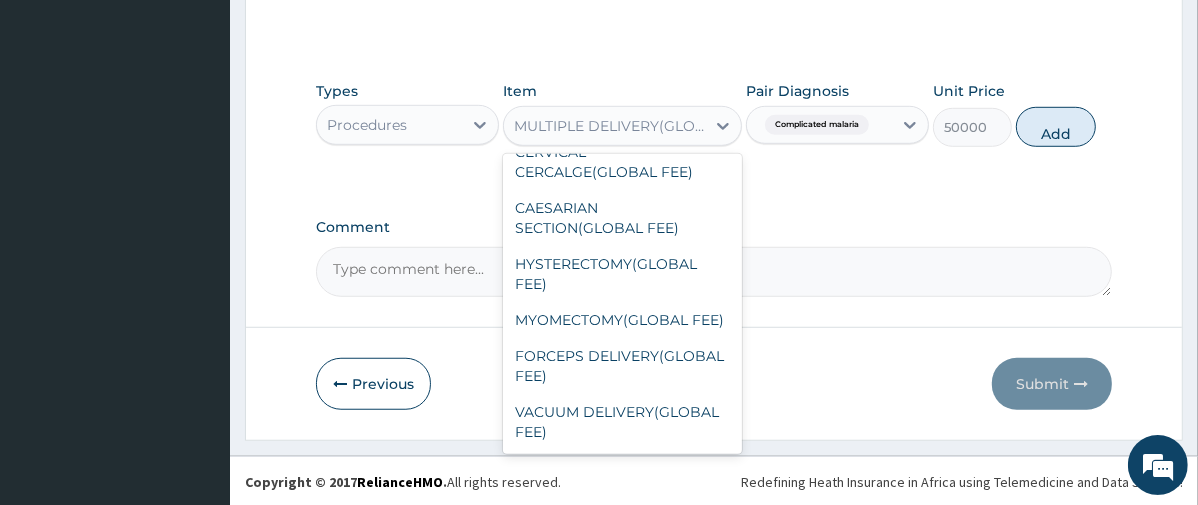 click on "NORMAL DELIVRY (INCLUDING EPISIOTOMY/INDUCTION)(GLOBAL FEE)" at bounding box center (622, -138) 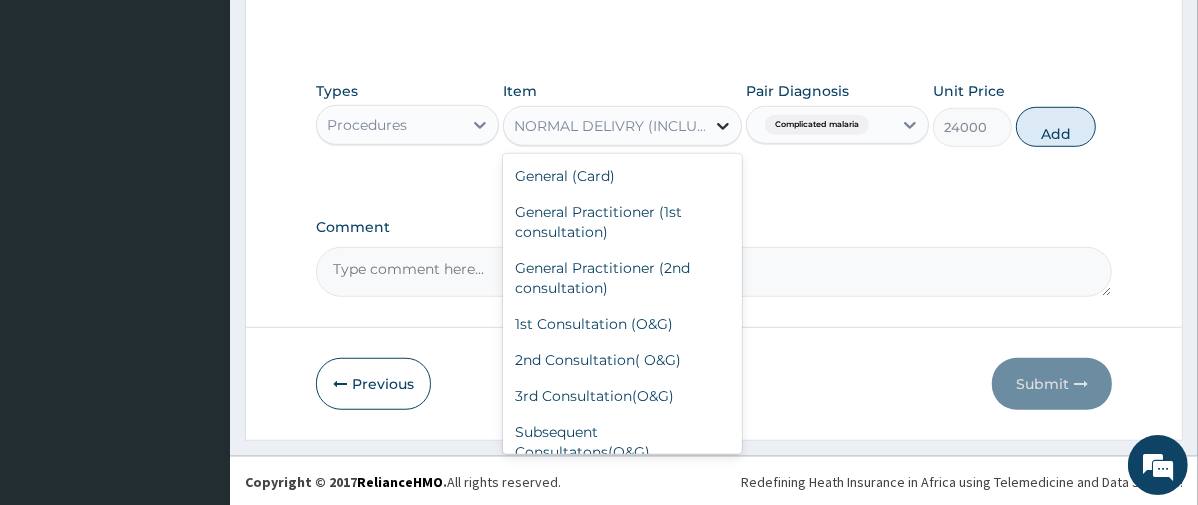 click 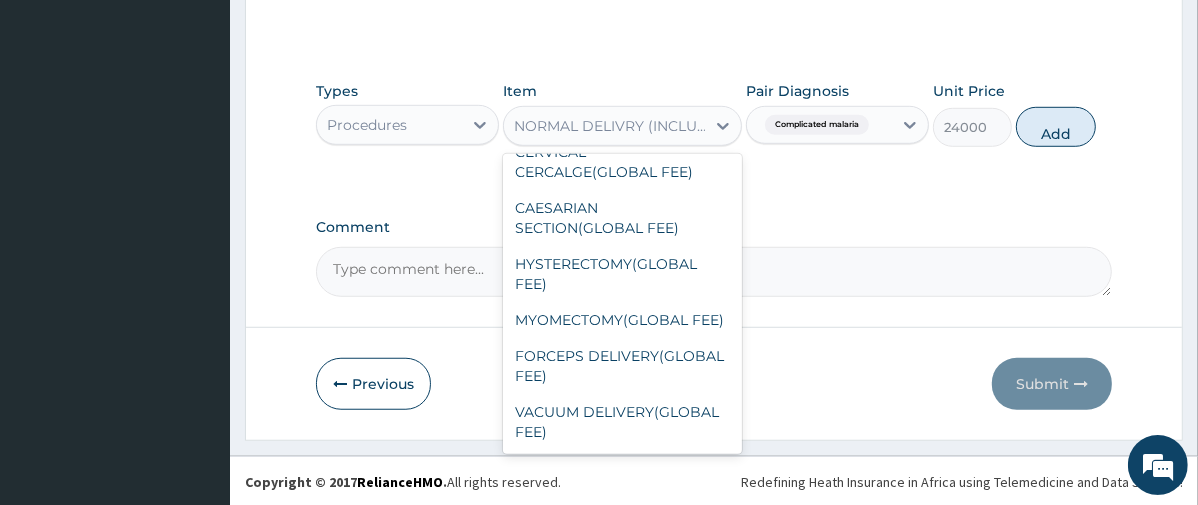 scroll, scrollTop: 9733, scrollLeft: 0, axis: vertical 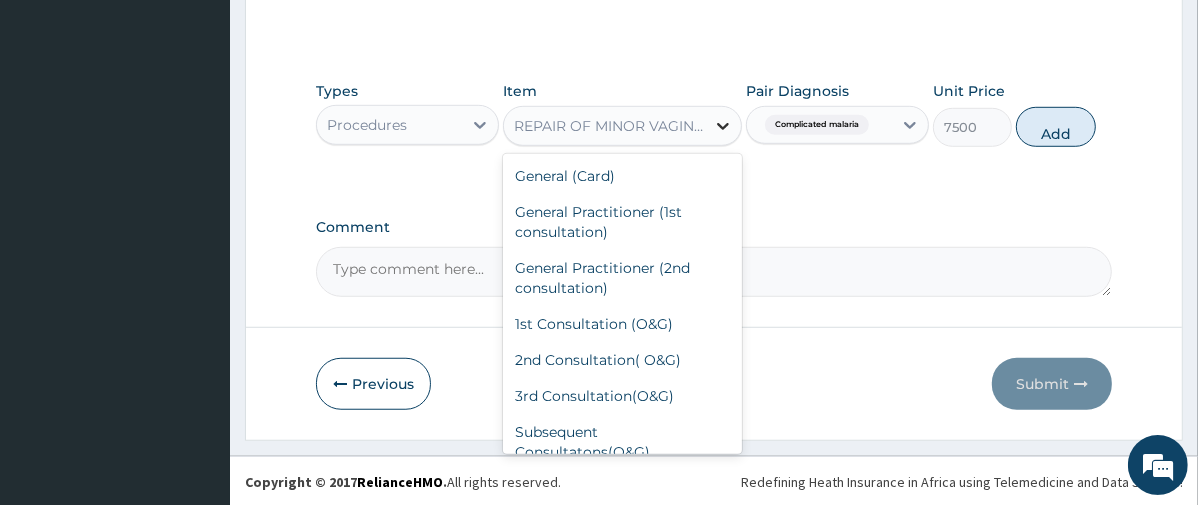 click 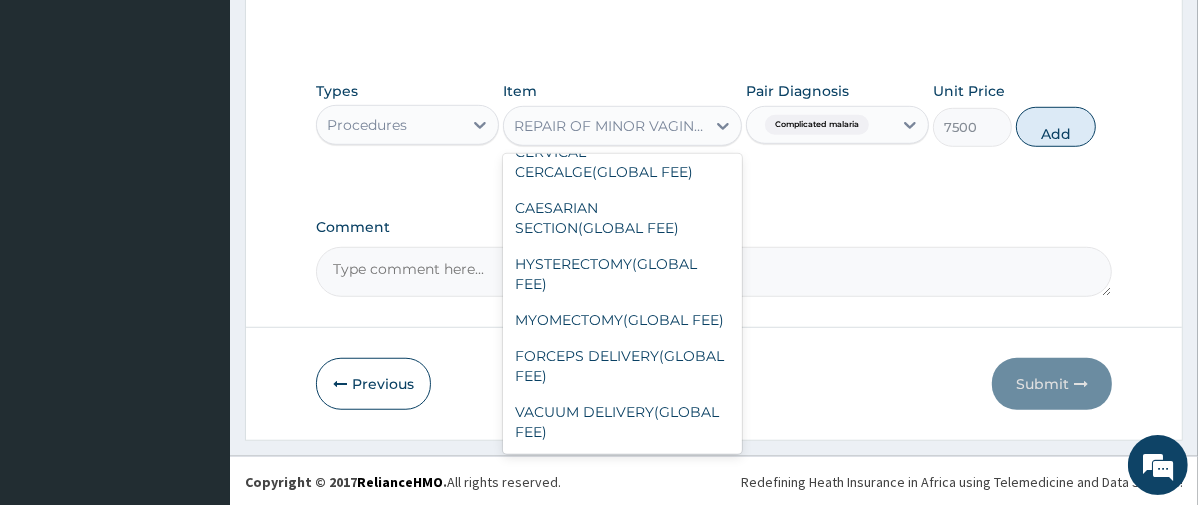 scroll, scrollTop: 9953, scrollLeft: 0, axis: vertical 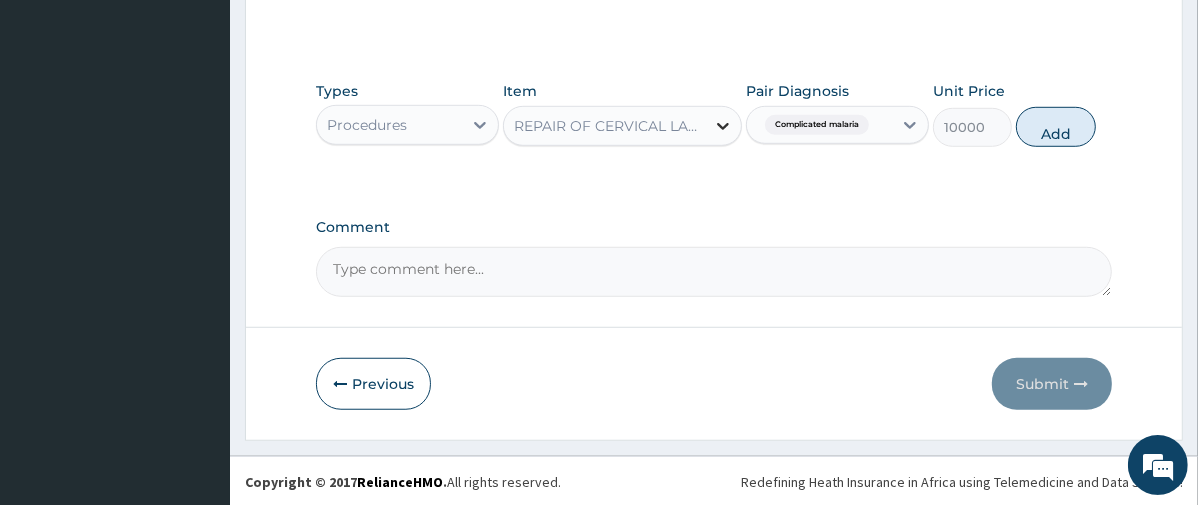click 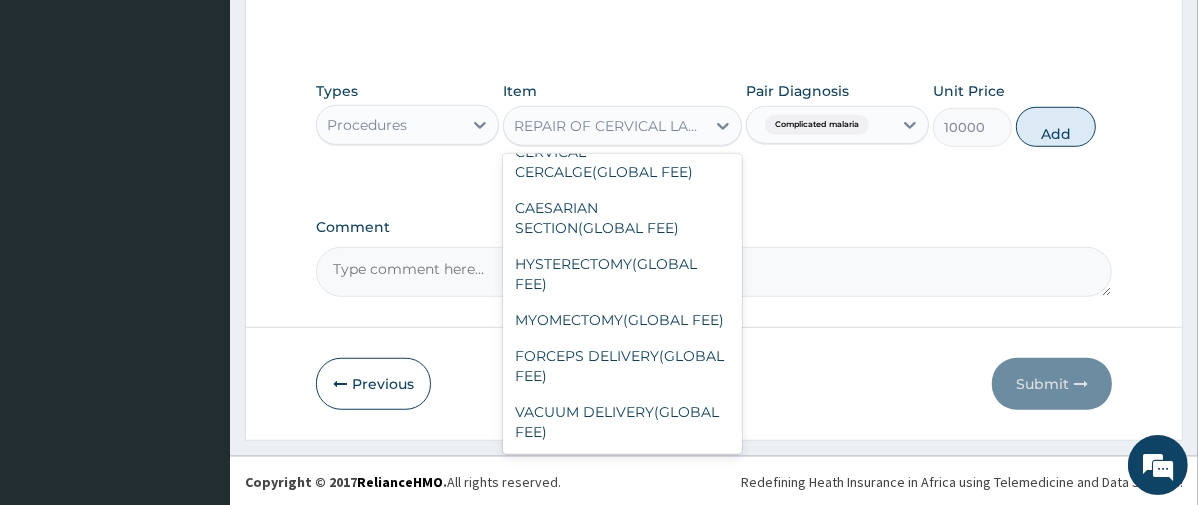 scroll, scrollTop: 10077, scrollLeft: 0, axis: vertical 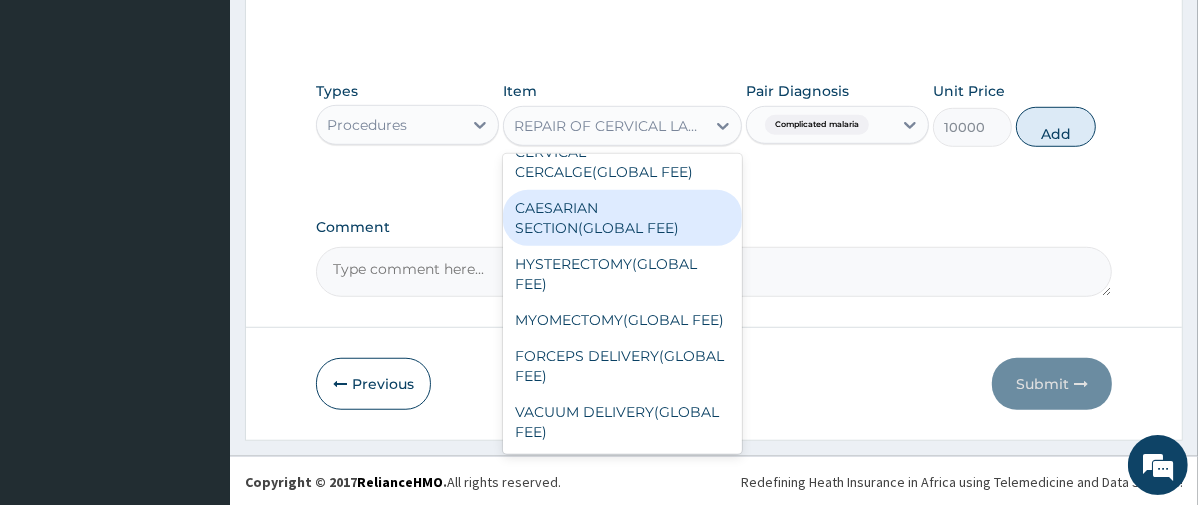 click on "CAESARIAN SECTION(GLOBAL FEE)" at bounding box center [622, 218] 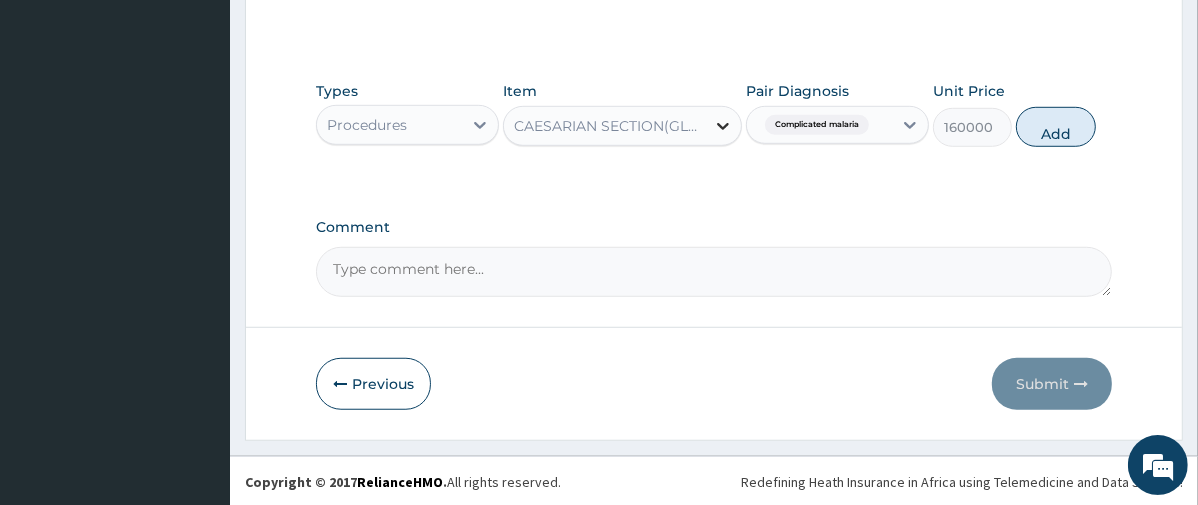 click 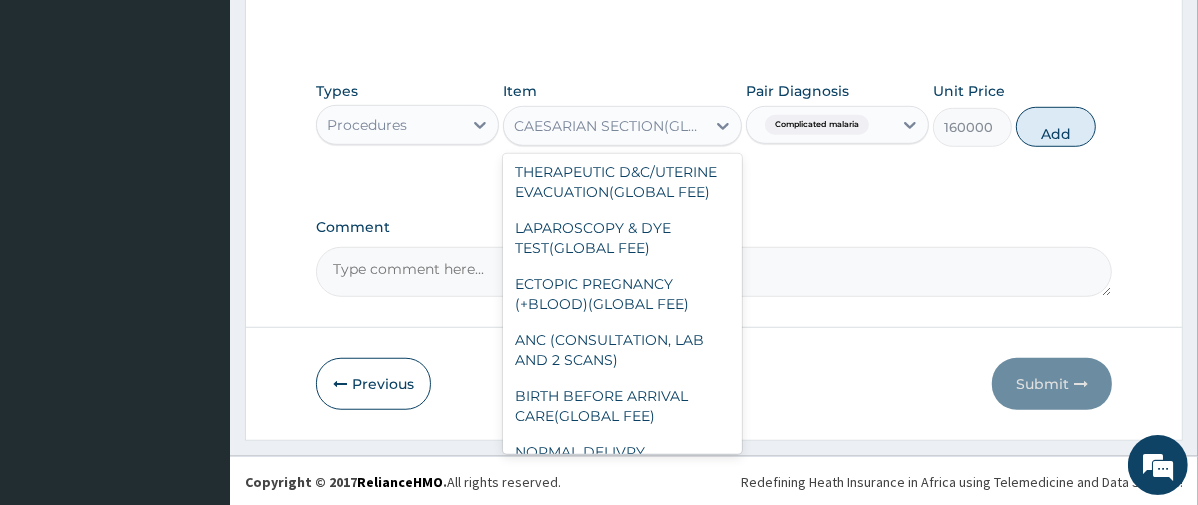 scroll, scrollTop: 8904, scrollLeft: 0, axis: vertical 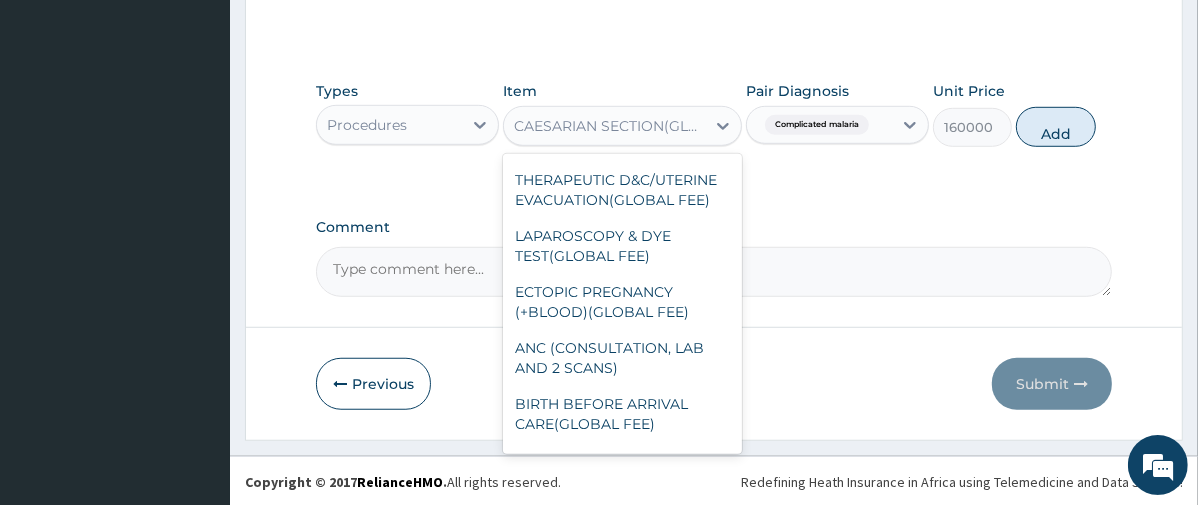 click on "MANUAL REMOVAL OF PLACENTA(GLOBAL FEE)" at bounding box center [622, -146] 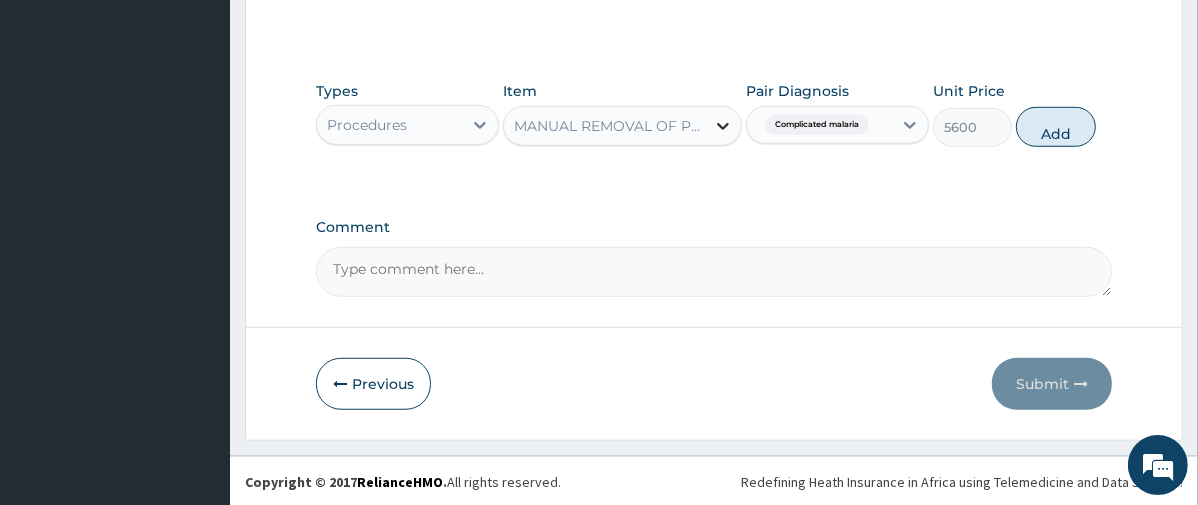 click 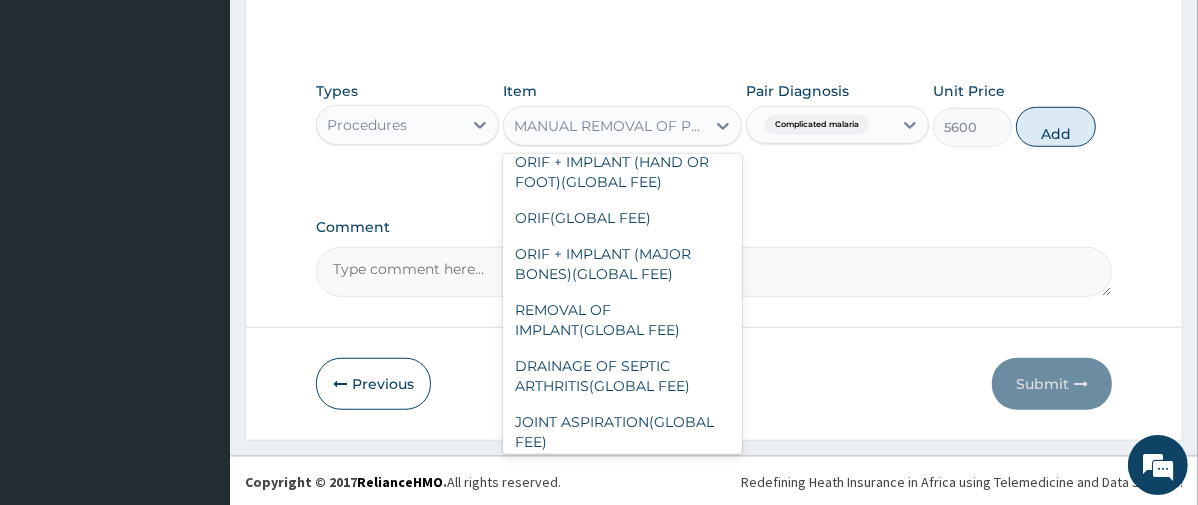scroll, scrollTop: 7182, scrollLeft: 0, axis: vertical 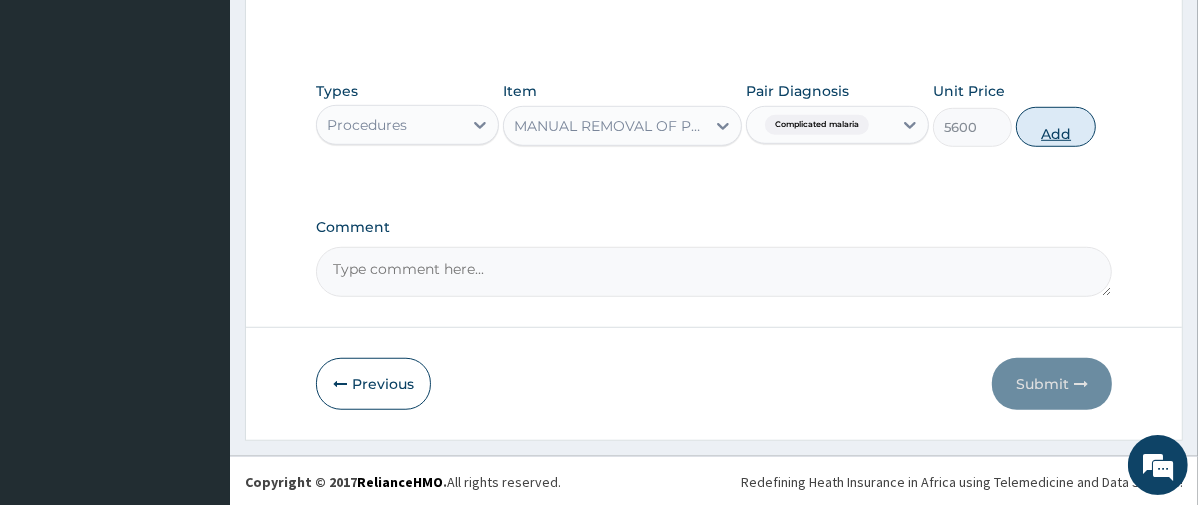 click on "Add" at bounding box center [1056, 127] 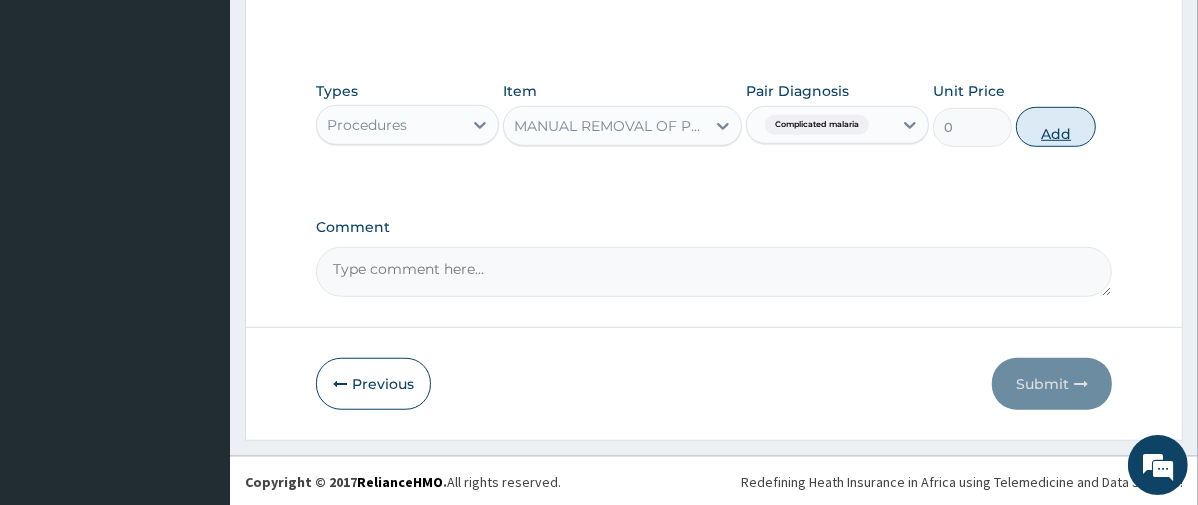 scroll, scrollTop: 597, scrollLeft: 0, axis: vertical 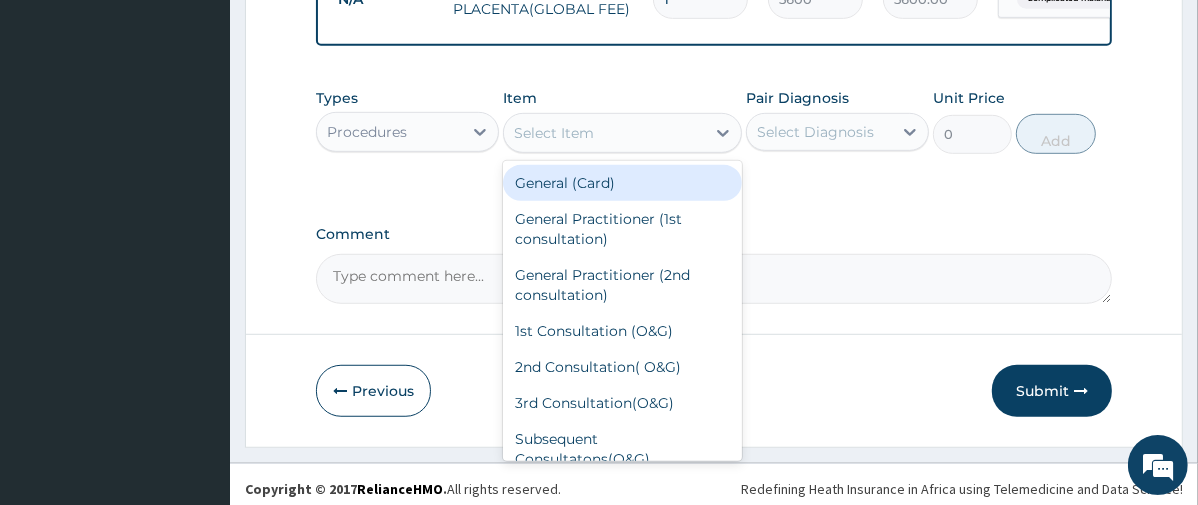 click on "Select Item" at bounding box center (604, 133) 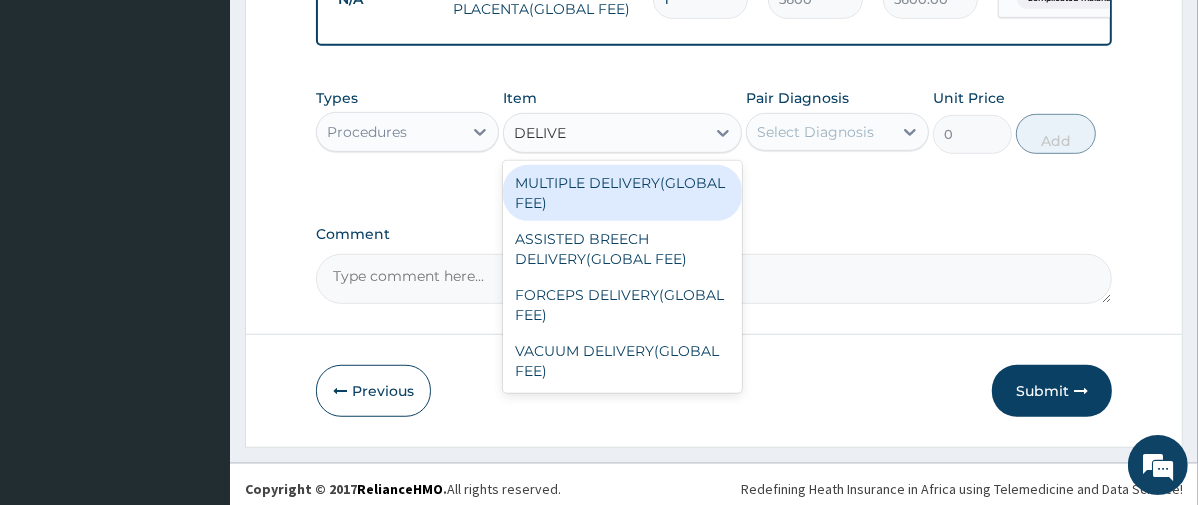 type on "DELIVER" 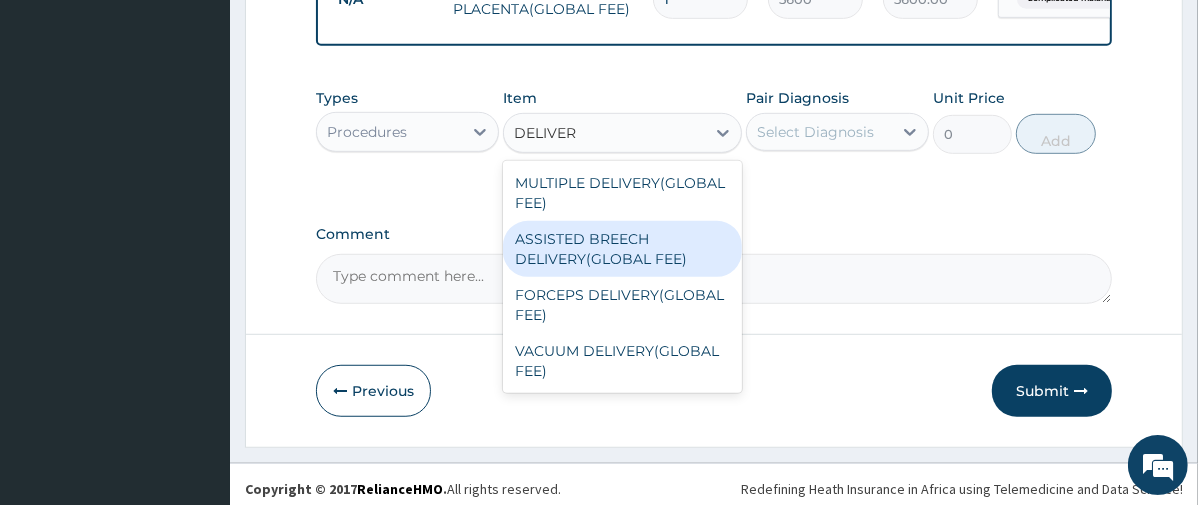 click on "ASSISTED BREECH DELIVERY(GLOBAL FEE)" at bounding box center (622, 249) 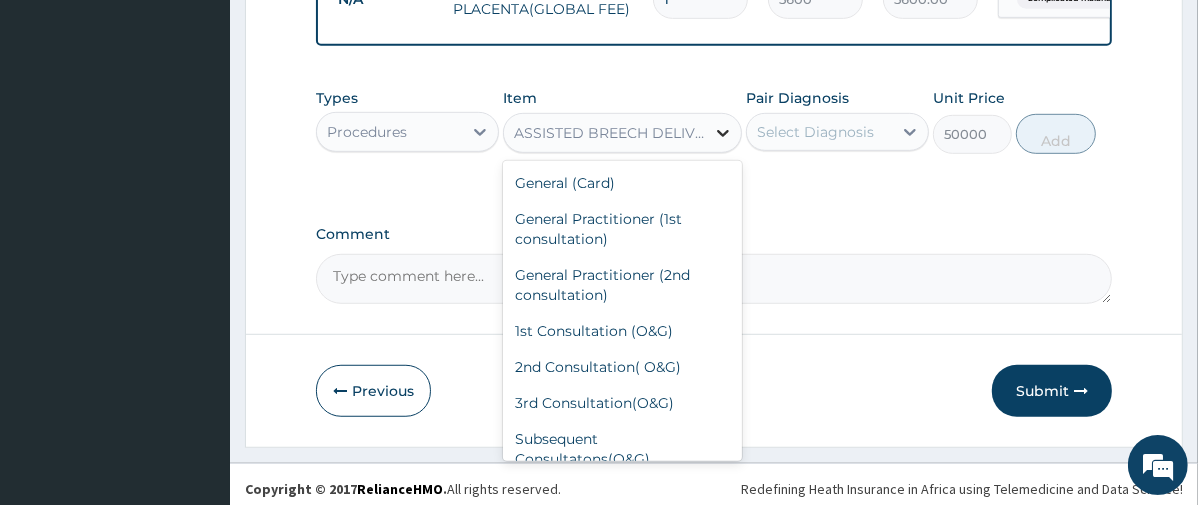 click 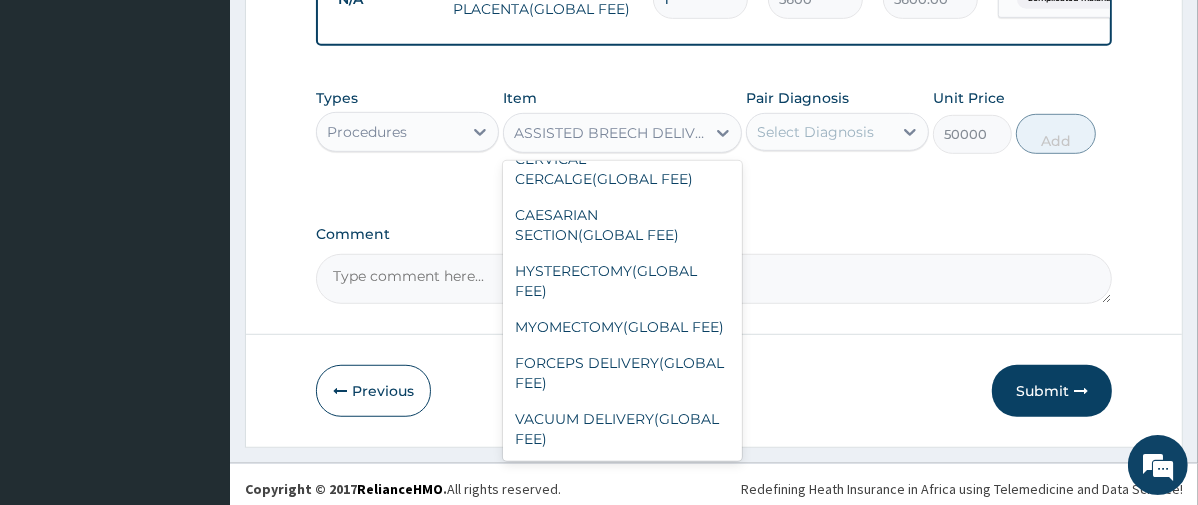 click on "REPAIR OF MINOR VAGINAL LACERATION(GLOBAL FEE)" at bounding box center (622, -55) 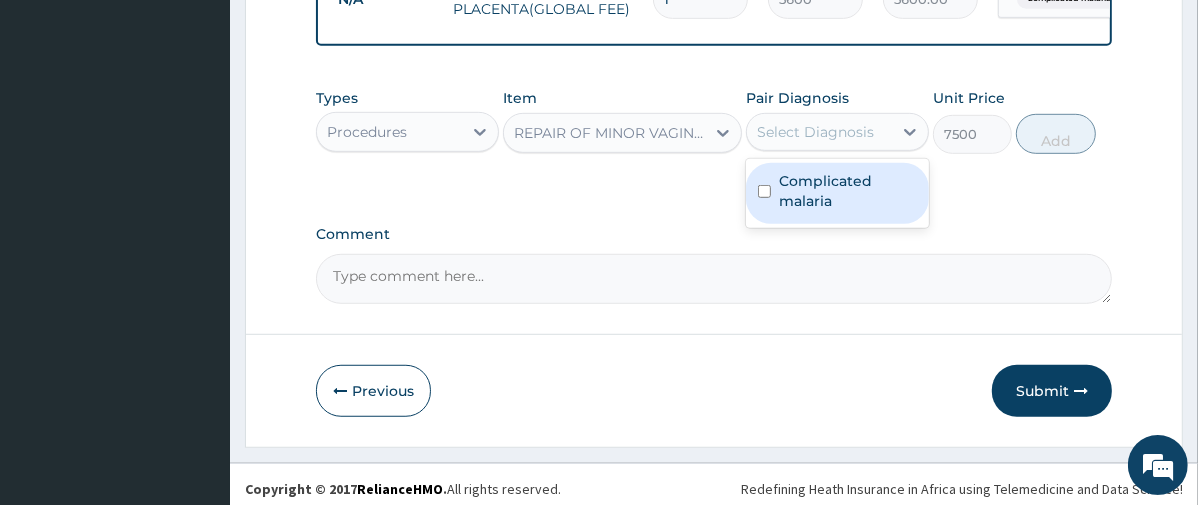 click on "Select Diagnosis" at bounding box center (815, 132) 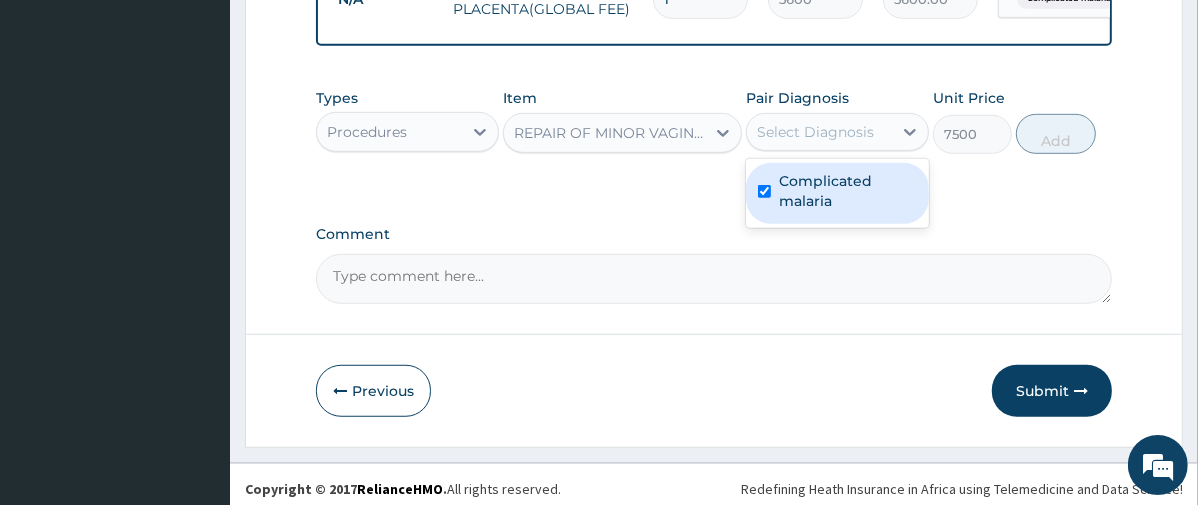 checkbox on "true" 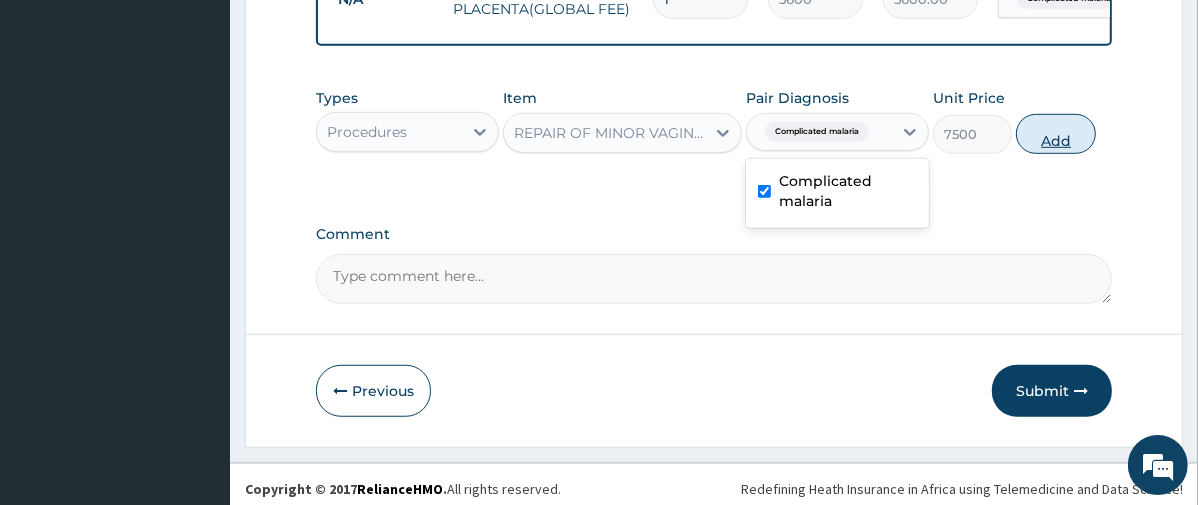 click on "Add" at bounding box center (1056, 134) 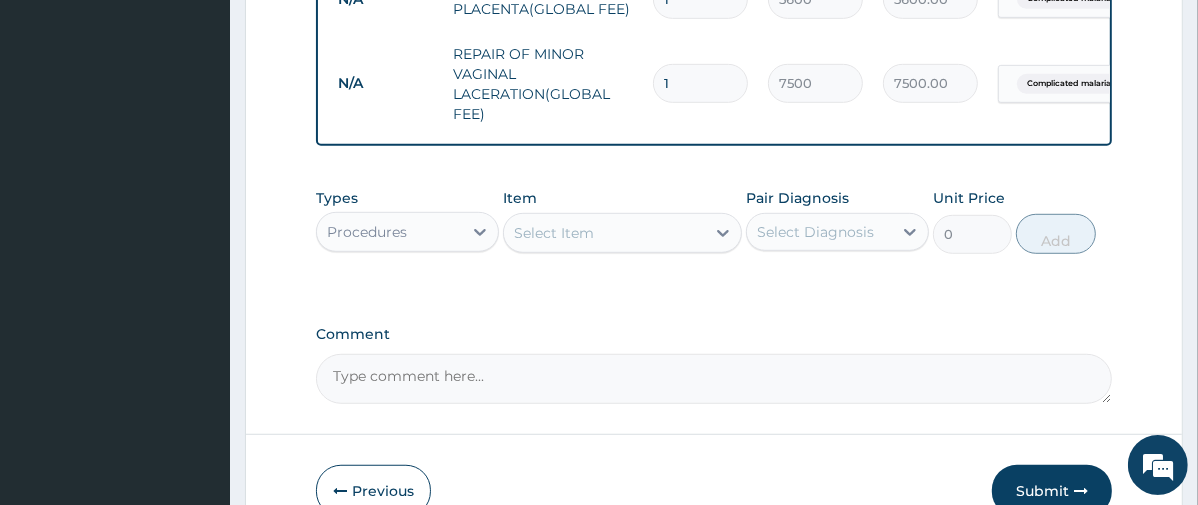 click on "Select Item" at bounding box center (554, 233) 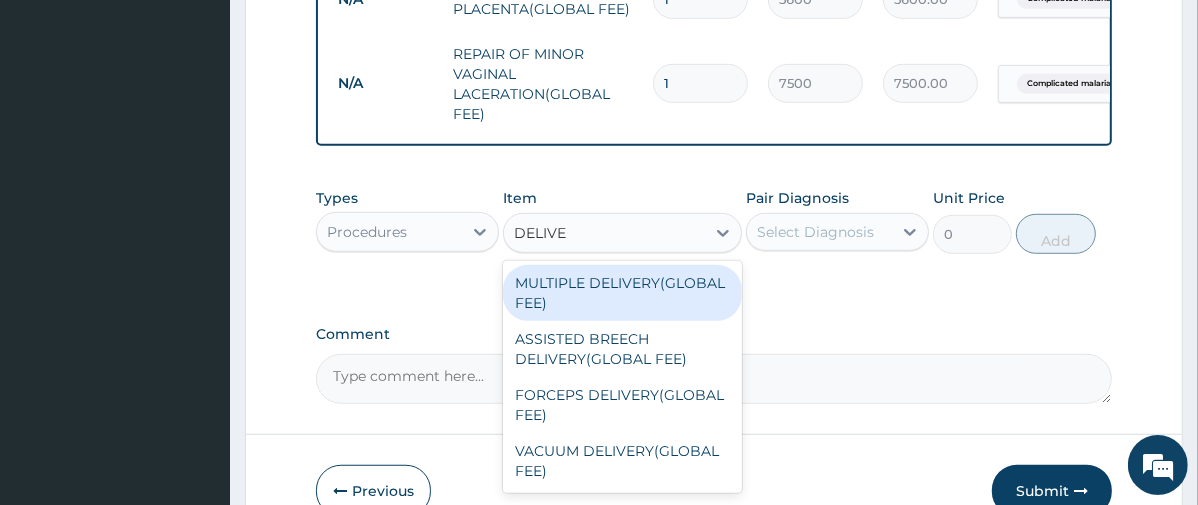 type on "DELIVER" 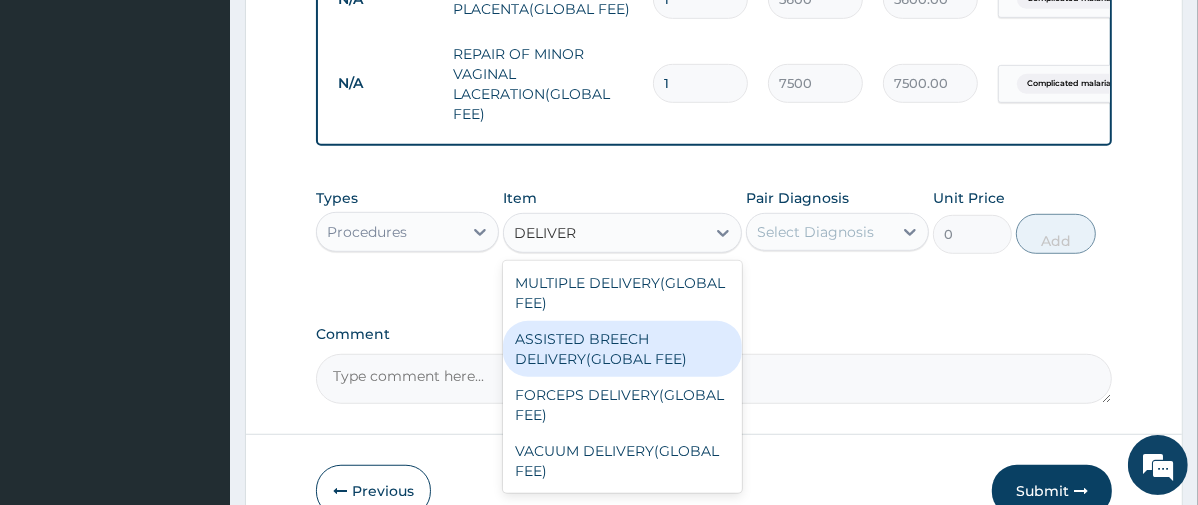 click on "ASSISTED BREECH DELIVERY(GLOBAL FEE)" at bounding box center (622, 349) 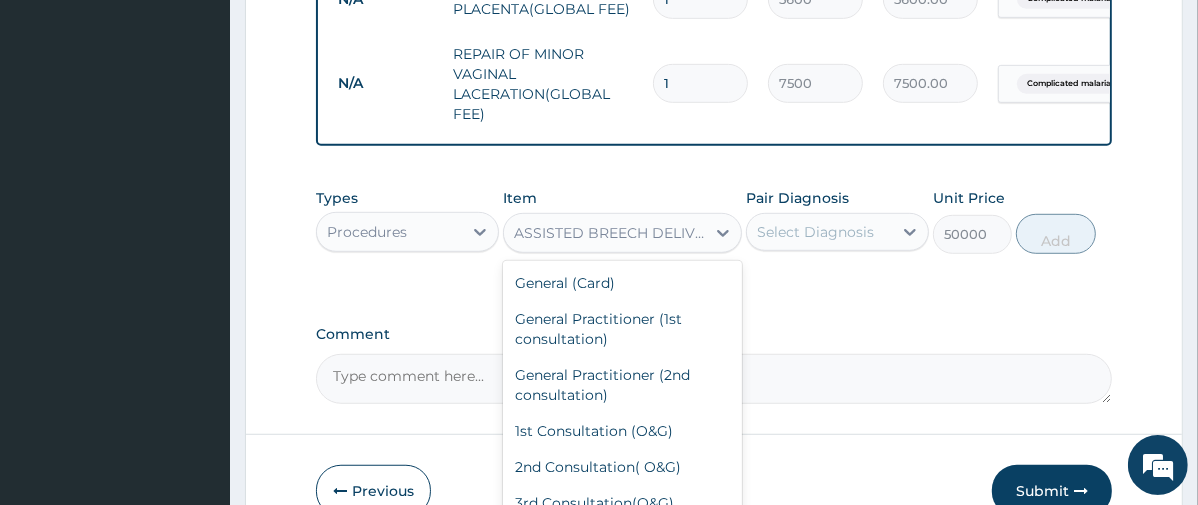 click on "ASSISTED BREECH DELIVERY(GLOBAL FEE)" at bounding box center (604, 233) 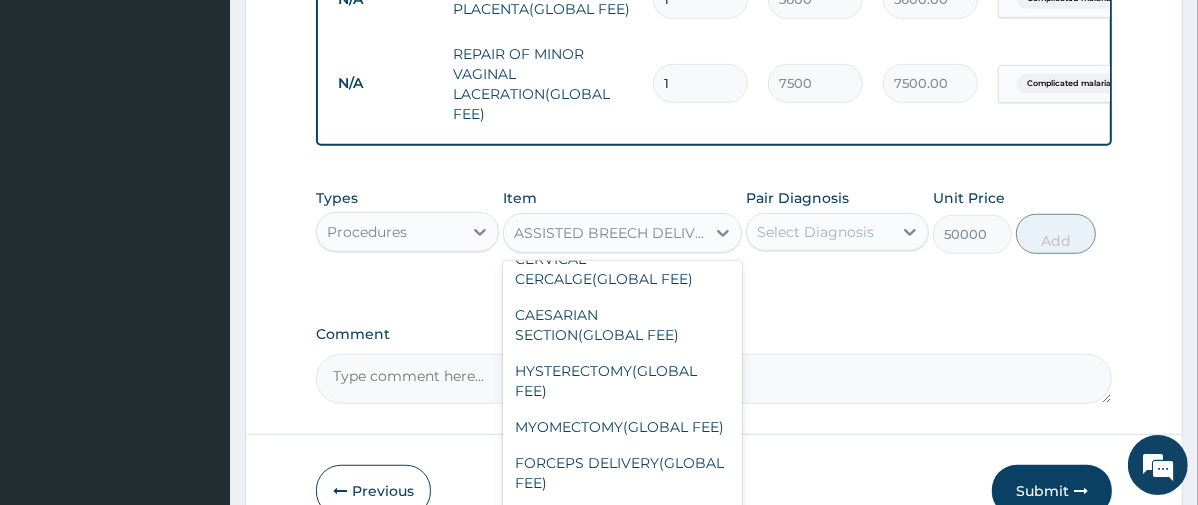 click on "NORMAL DELIVRY (INCLUDING EPISIOTOMY/INDUCTION)(GLOBAL FEE)" at bounding box center (622, -31) 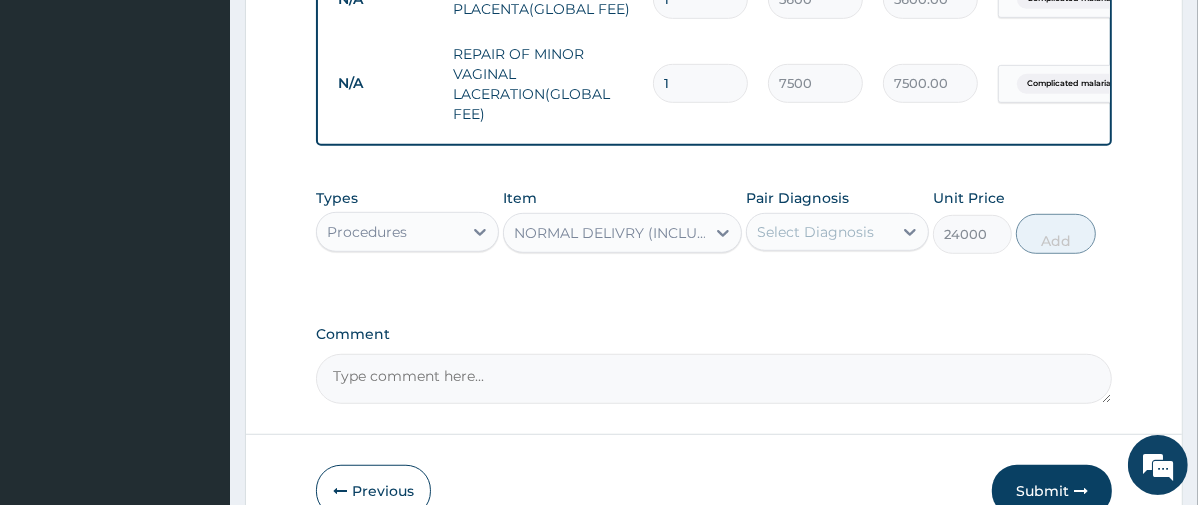 click on "Select Diagnosis" at bounding box center [815, 232] 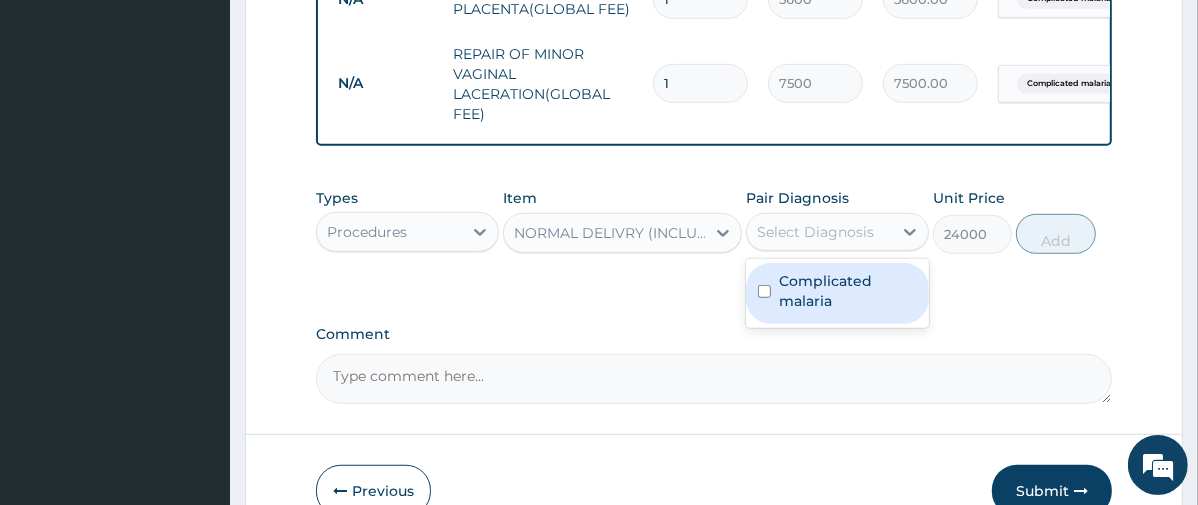 click on "Complicated malaria" at bounding box center (848, 291) 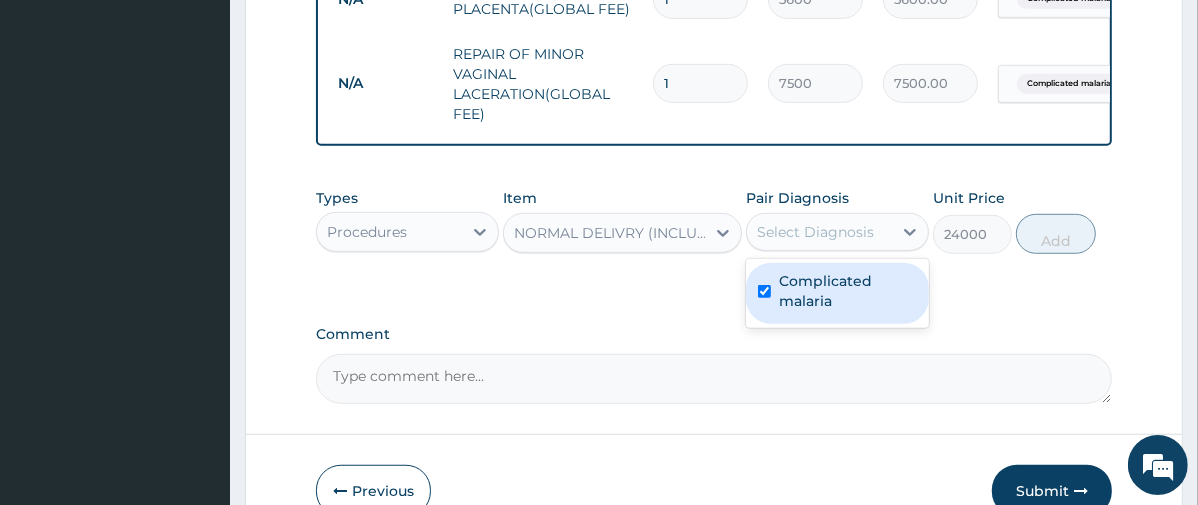 checkbox on "true" 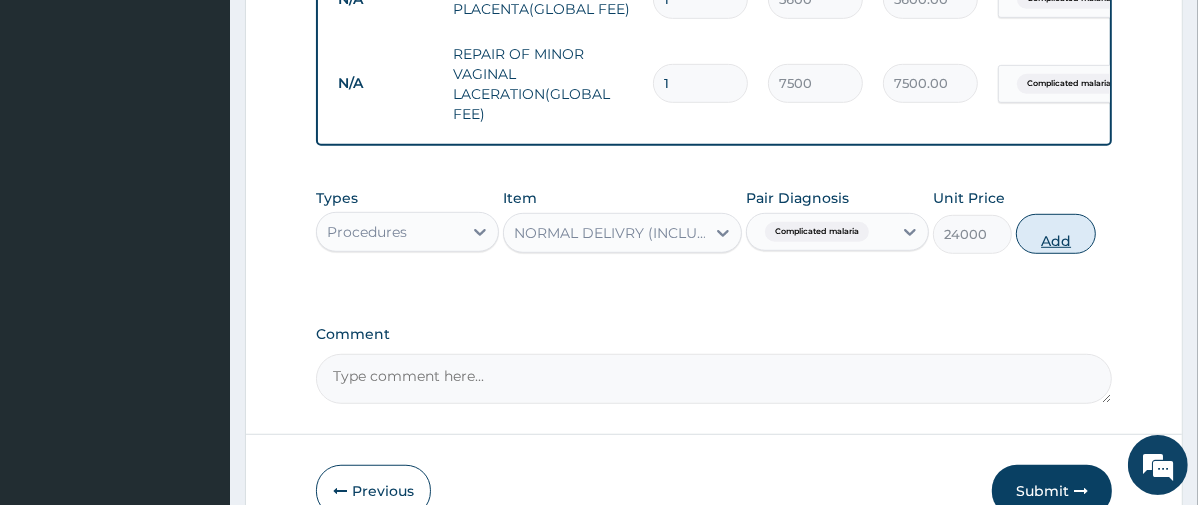 click on "Add" at bounding box center (1056, 234) 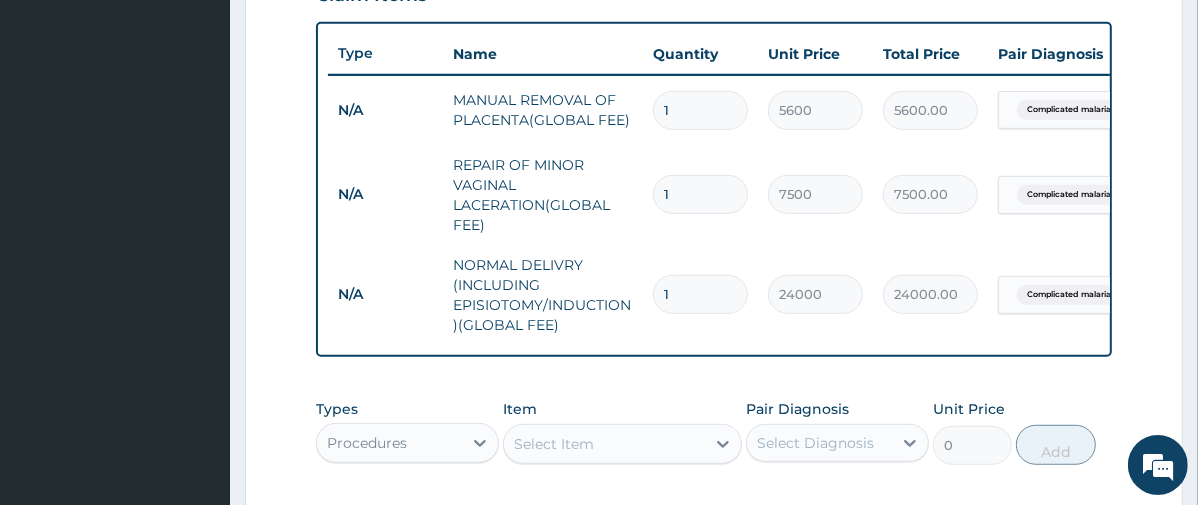 scroll, scrollTop: 752, scrollLeft: 0, axis: vertical 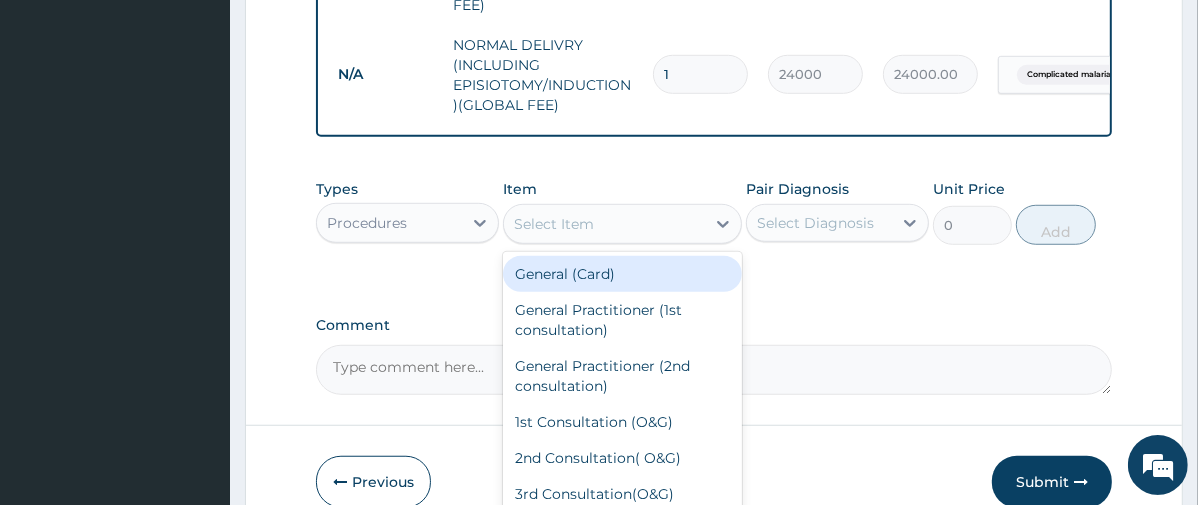 click on "Select Item" at bounding box center (604, 224) 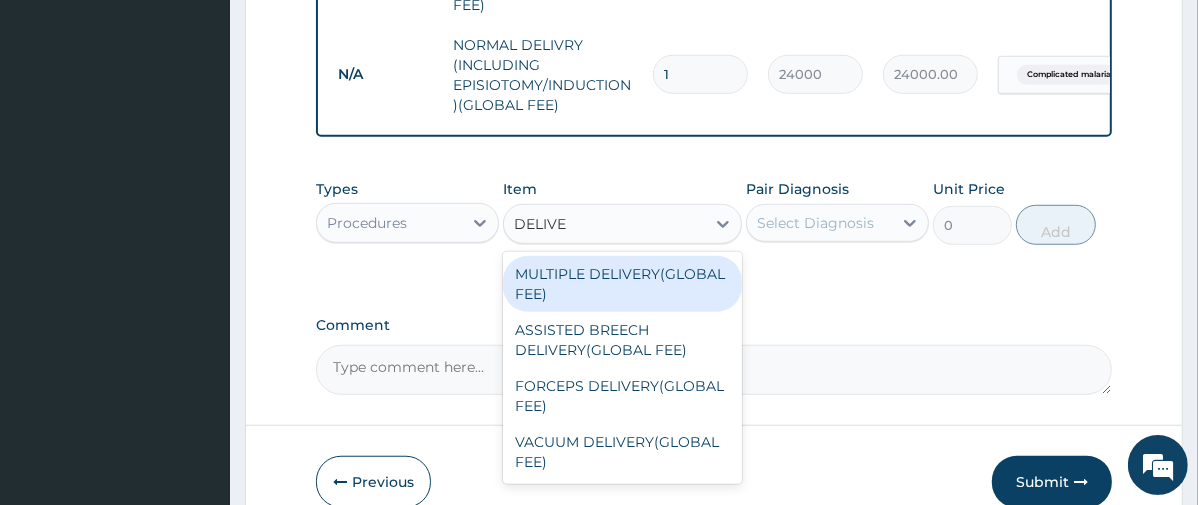 type on "DELIVER" 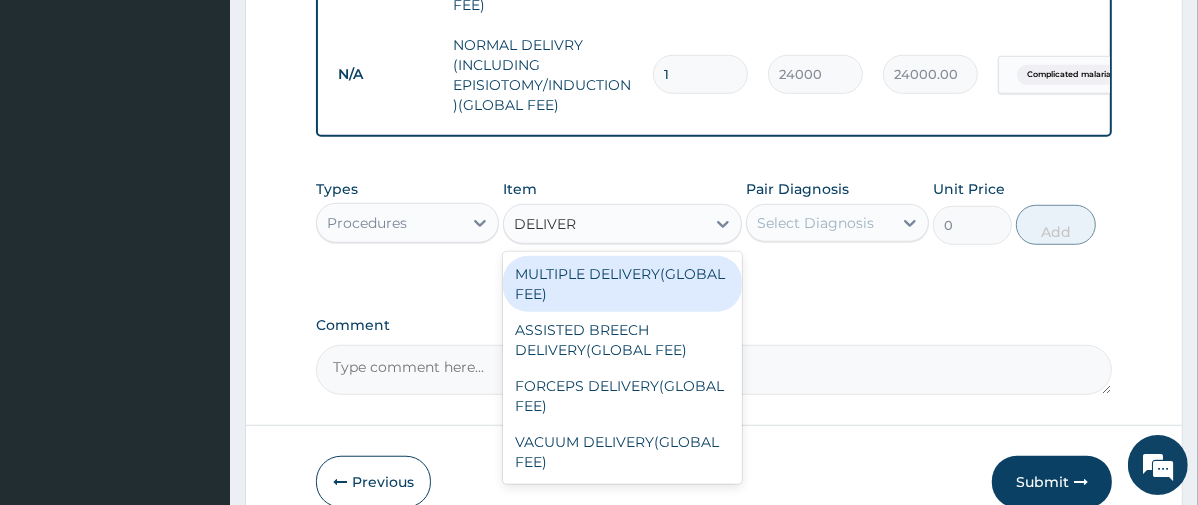 click on "MULTIPLE DELIVERY(GLOBAL FEE)" at bounding box center [622, 284] 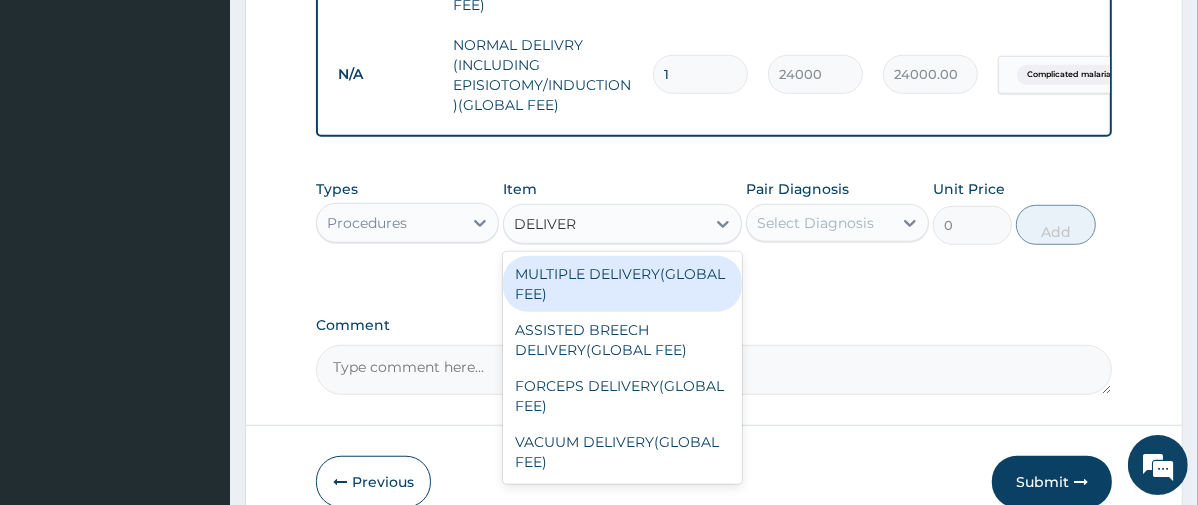 type 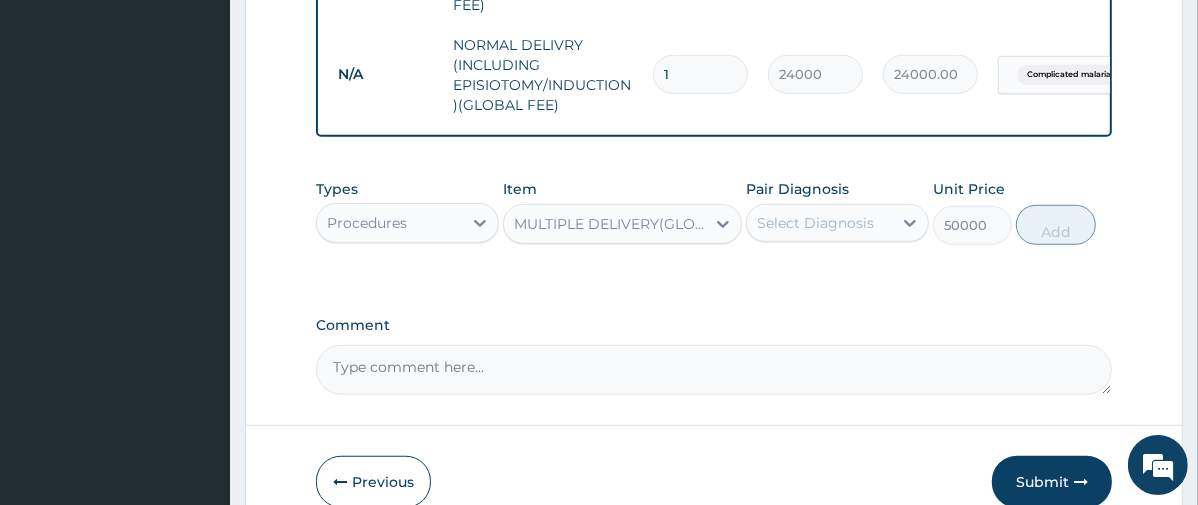 click on "Select Diagnosis" at bounding box center [815, 223] 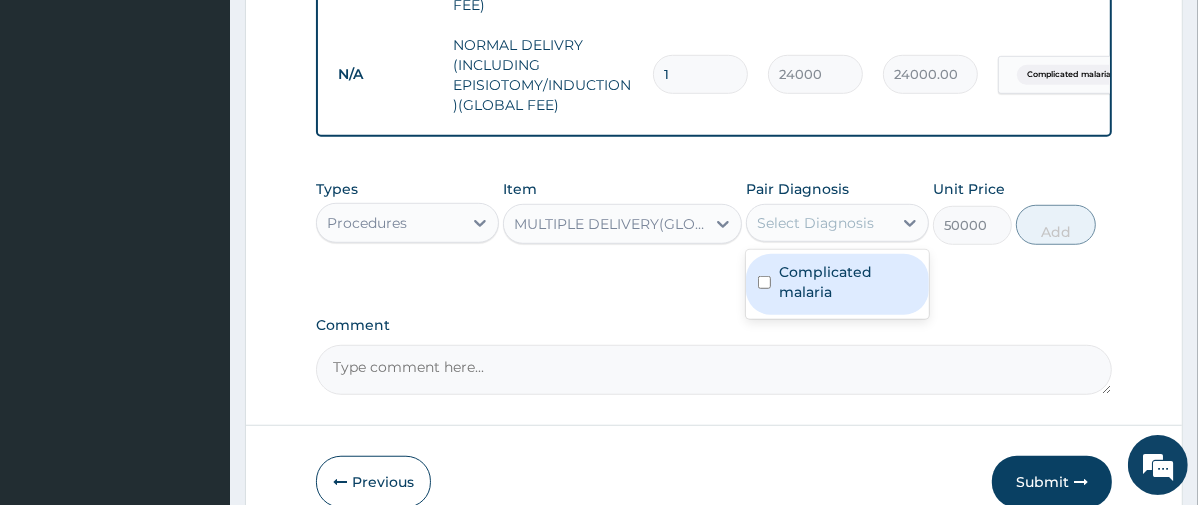 click on "Complicated malaria" at bounding box center (848, 282) 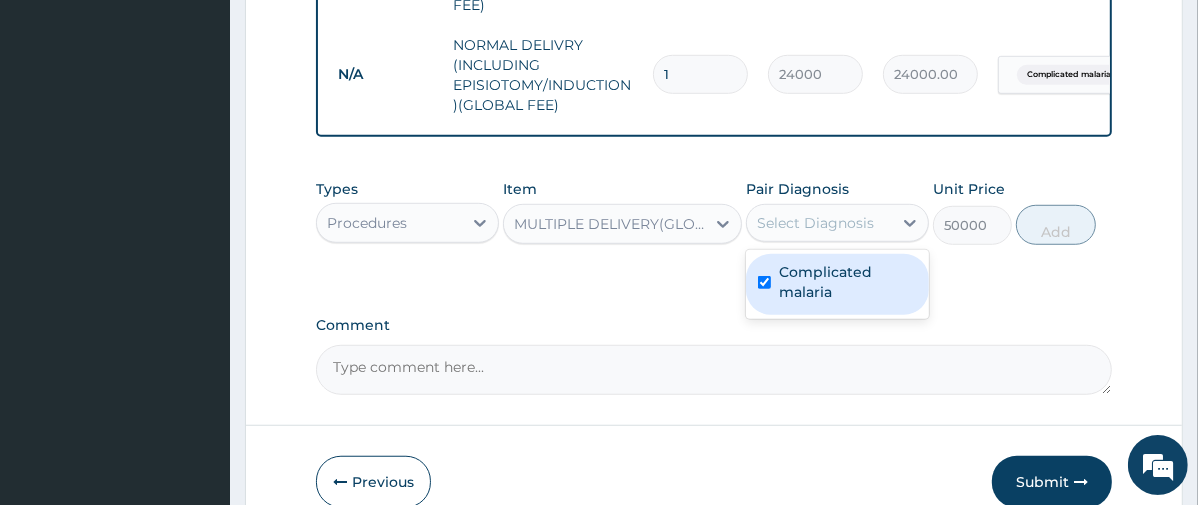 checkbox on "true" 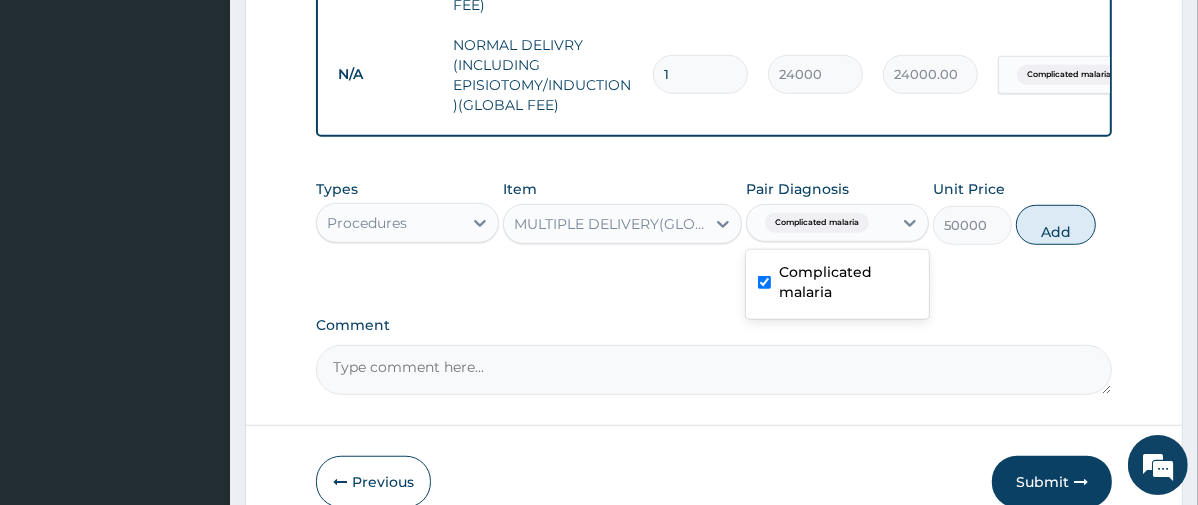 click on "MULTIPLE DELIVERY(GLOBAL FEE)" at bounding box center (610, 224) 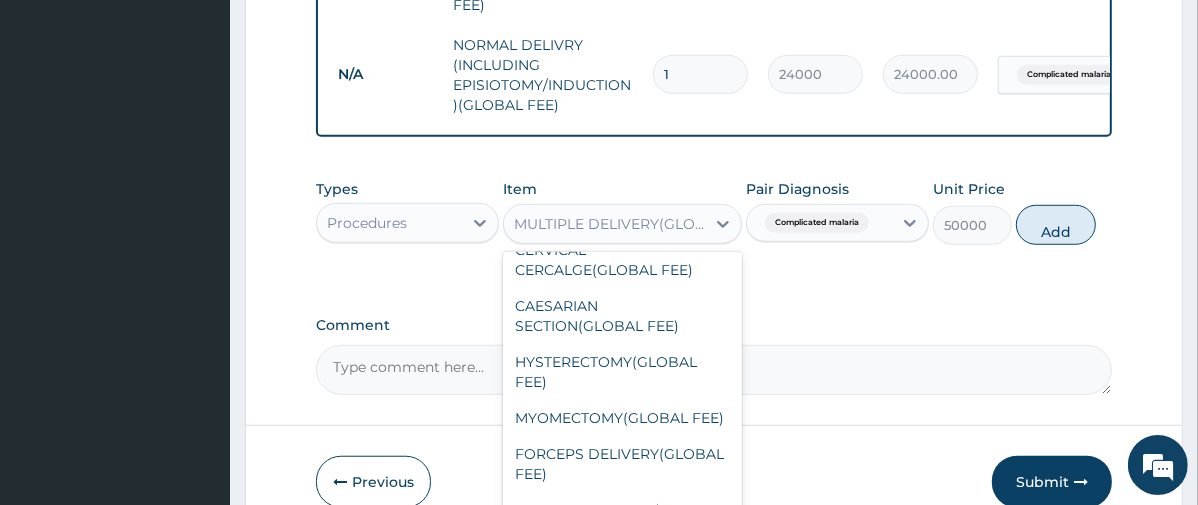 scroll, scrollTop: 9587, scrollLeft: 0, axis: vertical 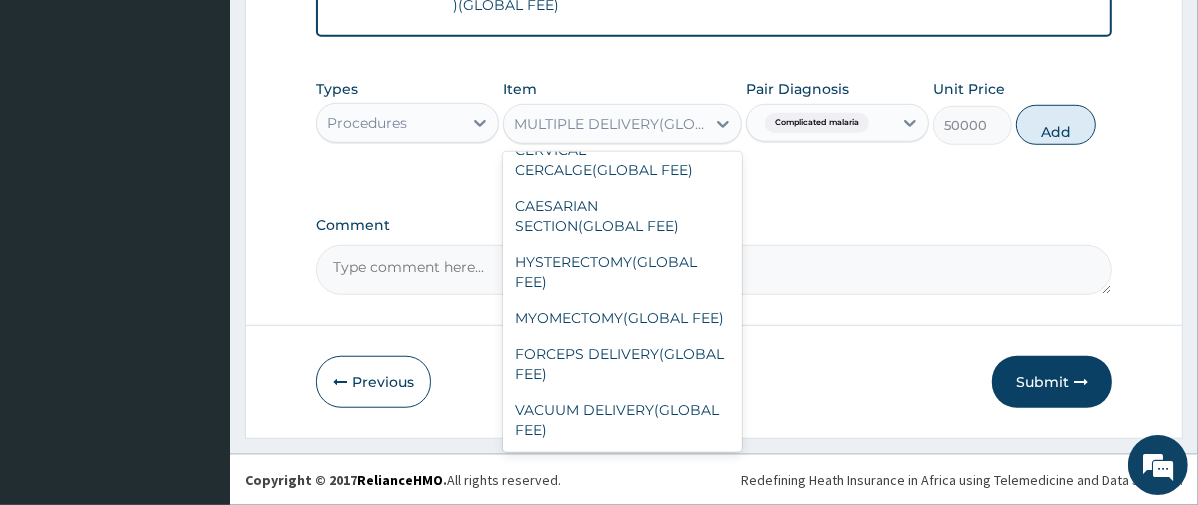 click on "REPAIR OF CERVICAL LACERATION (GLOBAL FEE)" at bounding box center [622, 104] 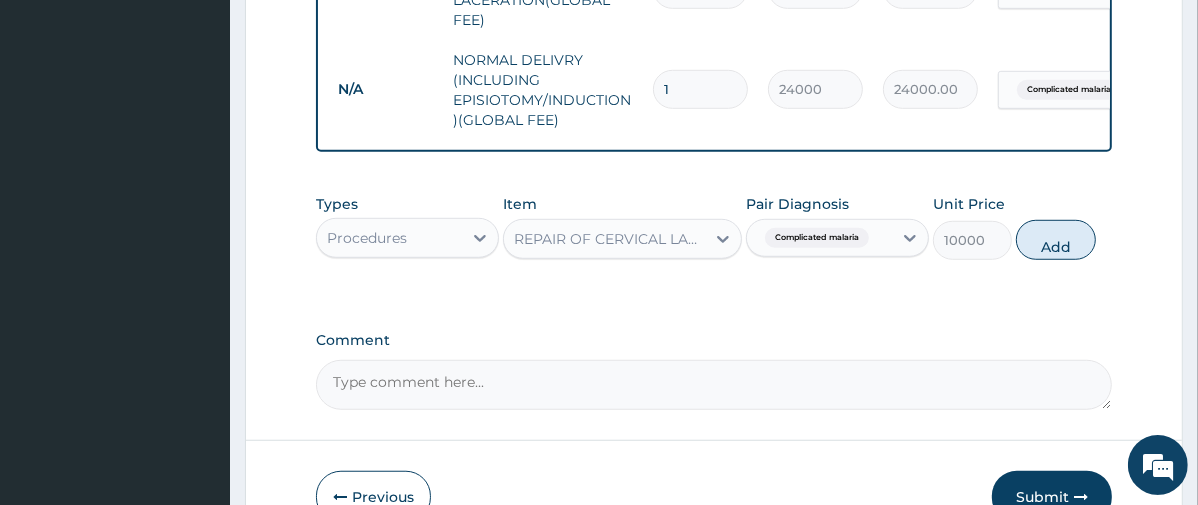scroll, scrollTop: 934, scrollLeft: 0, axis: vertical 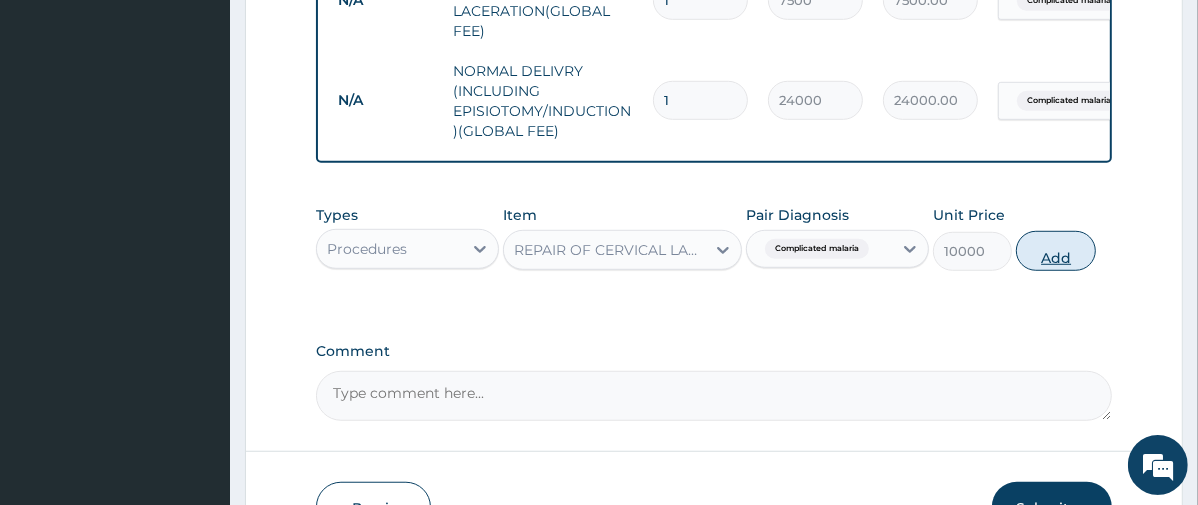 click on "Add" at bounding box center [1056, 251] 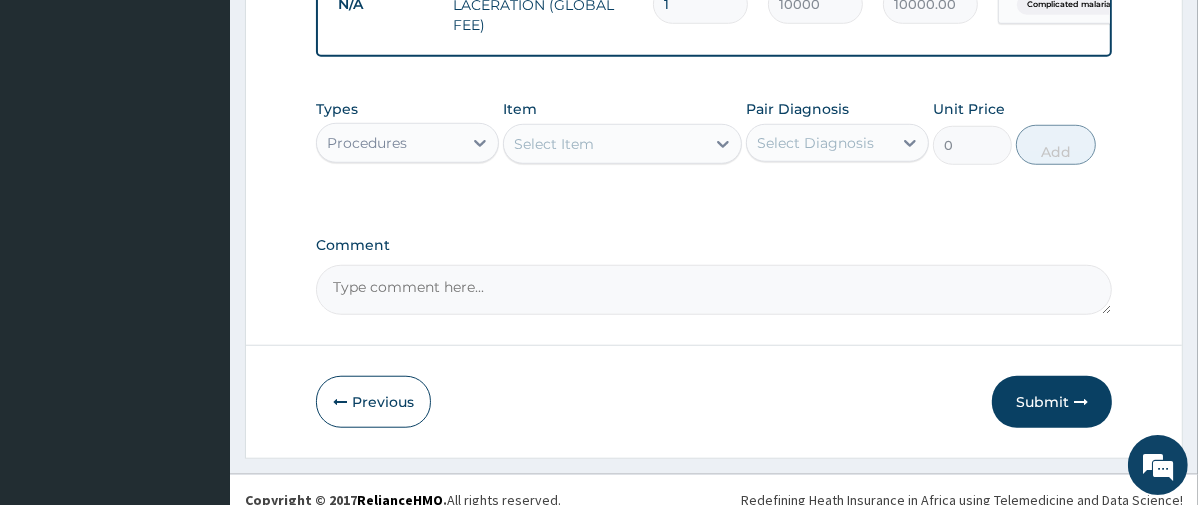 scroll, scrollTop: 1155, scrollLeft: 0, axis: vertical 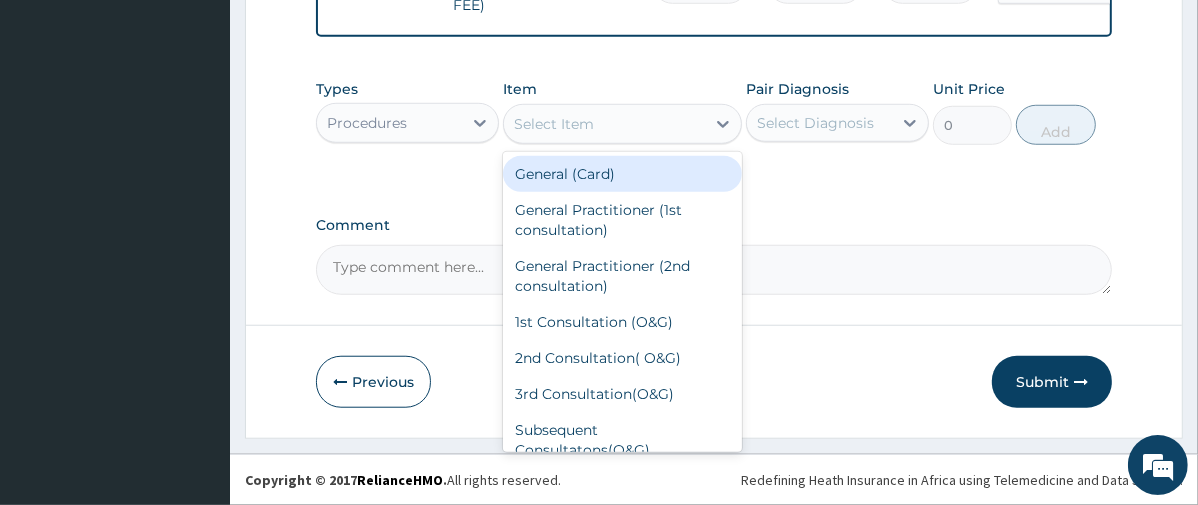 click on "Select Item" at bounding box center (554, 124) 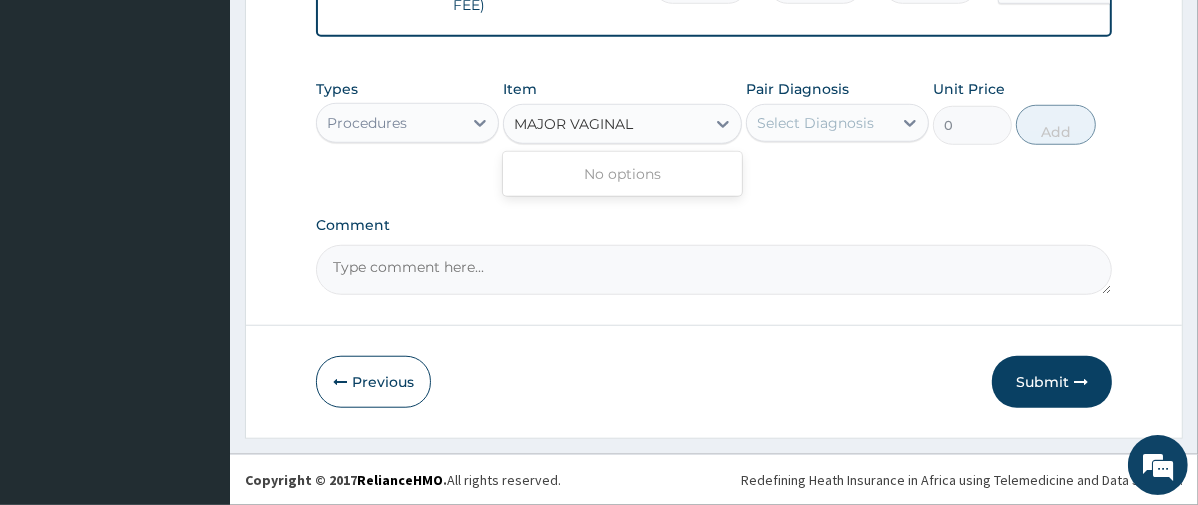 type on "MAJOR VAGINAL" 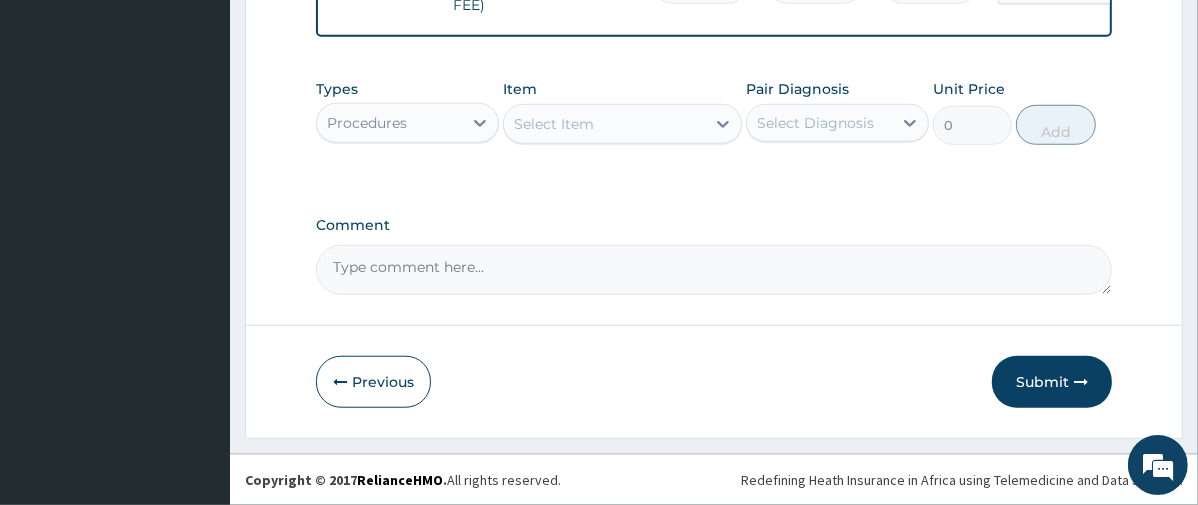 click on "PA Code / Prescription Code Enter Code(Secondary Care Only) PA Code has already been used: PA/931CCD Encounter Date DD-MM-YYYY Important Notice Please enter PA codes before entering items that are not attached to a PA code   All diagnoses entered must be linked to a claim item. Diagnosis & Claim Items that are visible but inactive cannot be edited because they were imported from an already approved PA code. Diagnosis Complicated malaria Confirmed NB: All diagnosis must be linked to a claim item Claim Items Type Name Quantity Unit Price Total Price Pair Diagnosis Actions N/A MANUAL REMOVAL OF PLACENTA(GLOBAL FEE) 1 5600 5600.00 Complicated malaria Delete N/A REPAIR OF MINOR VAGINAL LACERATION(GLOBAL FEE) 1 7500 7500.00 Complicated malaria Delete N/A NORMAL DELIVRY (INCLUDING EPISIOTOMY/INDUCTION)(GLOBAL FEE) 1 24000 24000.00 Complicated malaria Delete N/A REPAIR OF CERVICAL LACERATION (GLOBAL FEE) 1 10000 10000.00 Complicated malaria Delete Types Procedures Item Select Item Pair Diagnosis Select Diagnosis 0" at bounding box center [714, -327] 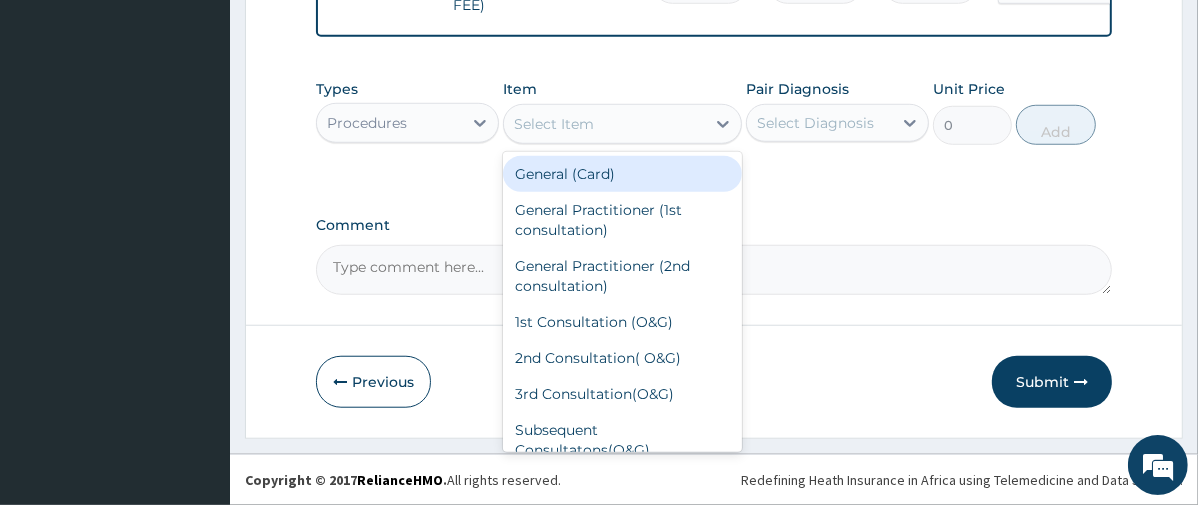 click on "Select Item" at bounding box center [554, 124] 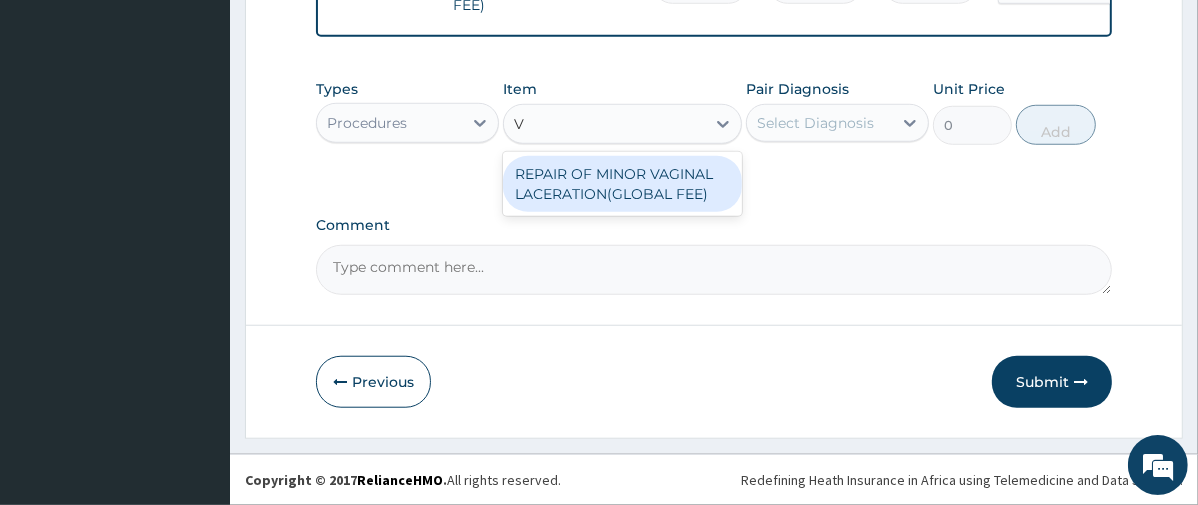 type on "V" 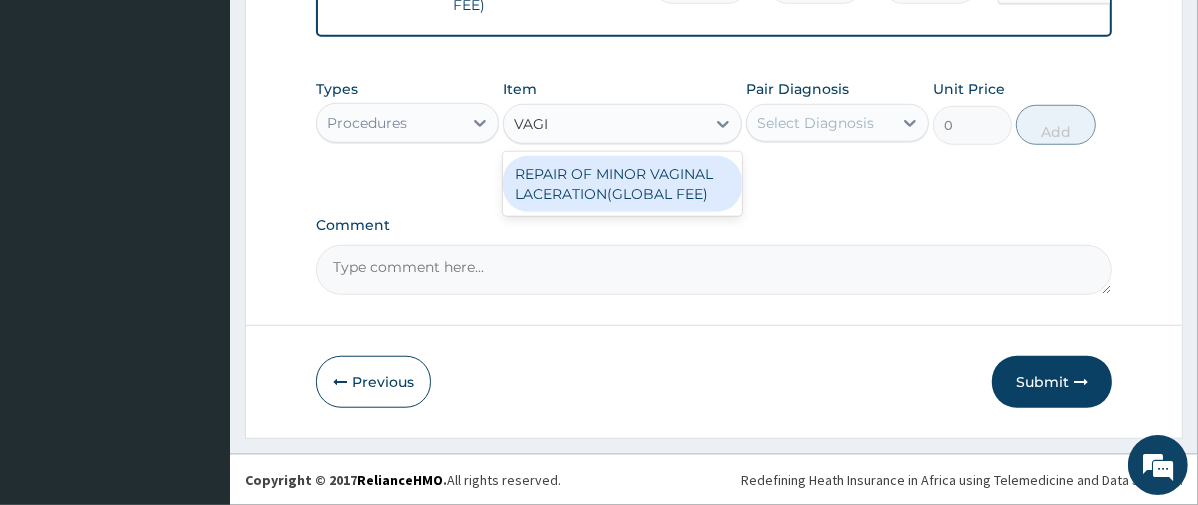 type on "VAGI" 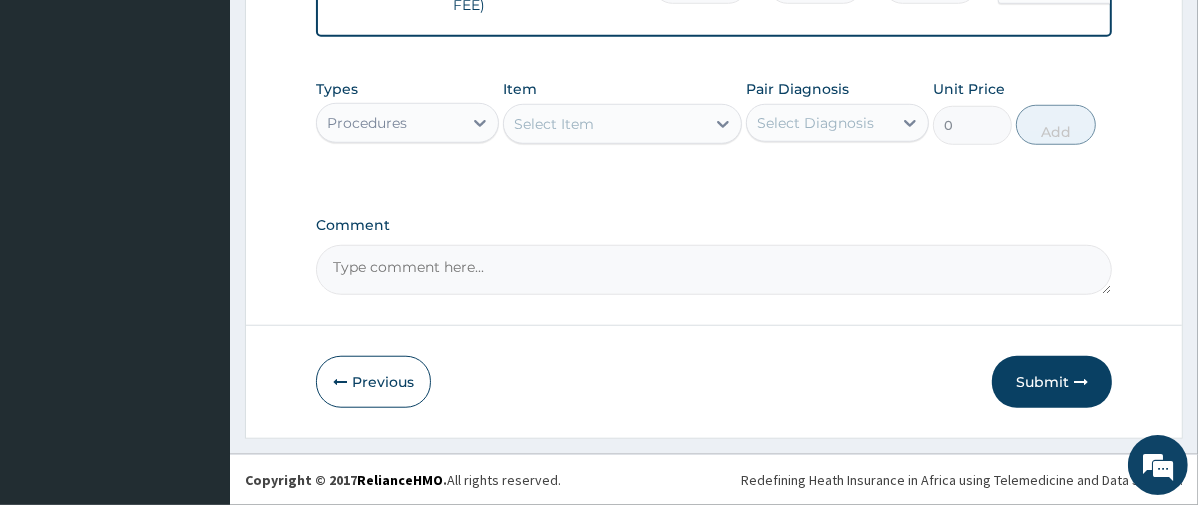 click on "Types Procedures Item Select Item Pair Diagnosis Select Diagnosis Unit Price 0 Add" at bounding box center (714, 127) 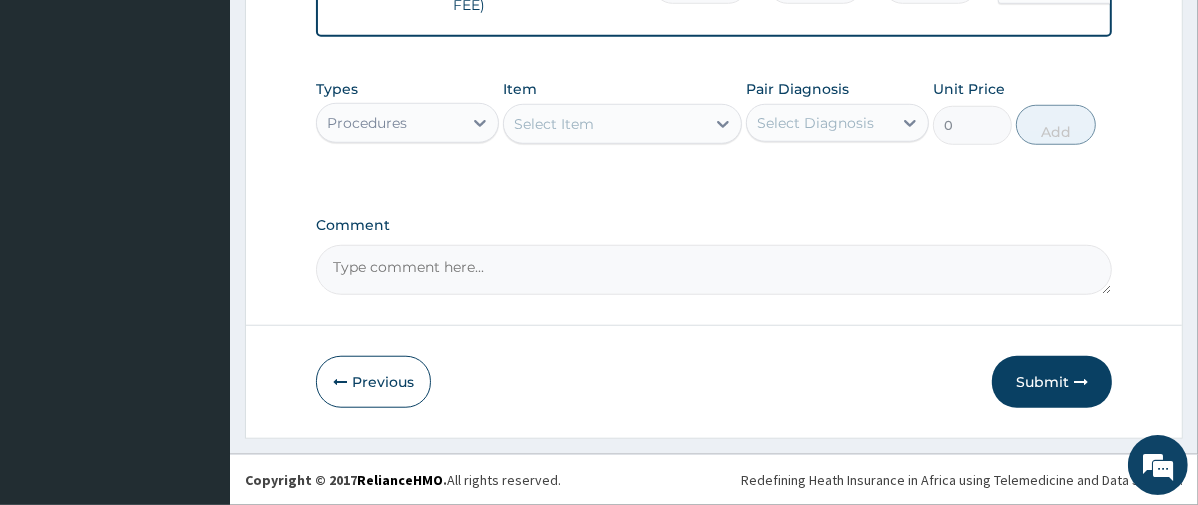click on "Select Item" at bounding box center [604, 124] 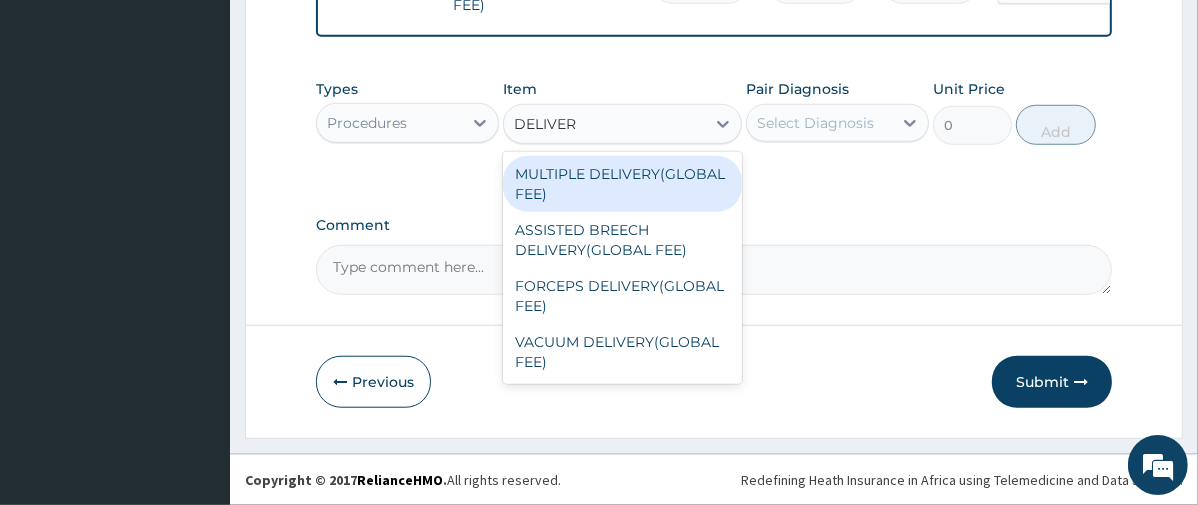 type on "DELIVERY" 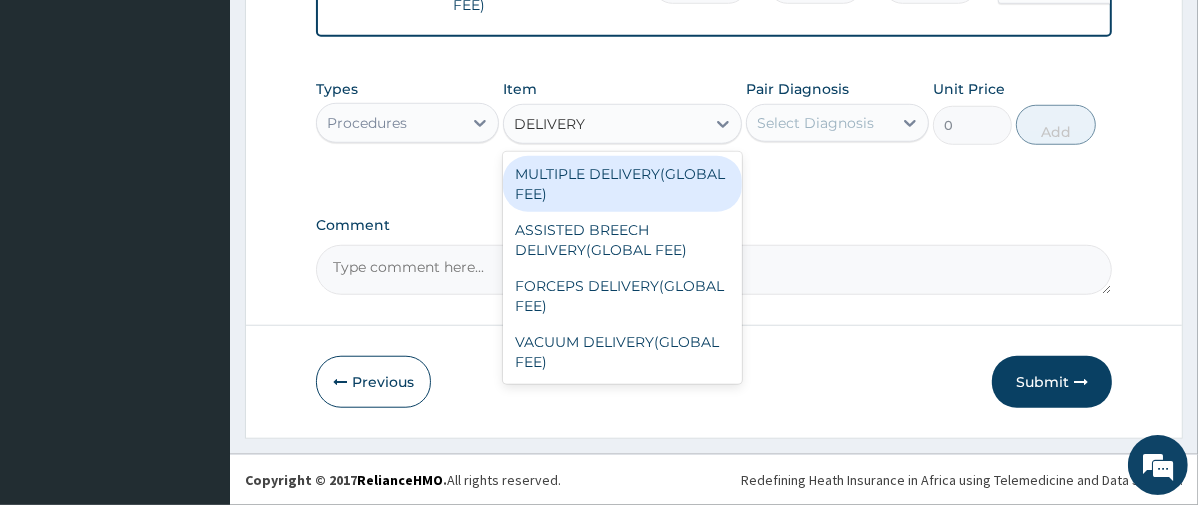 click on "MULTIPLE DELIVERY(GLOBAL FEE)" at bounding box center [622, 184] 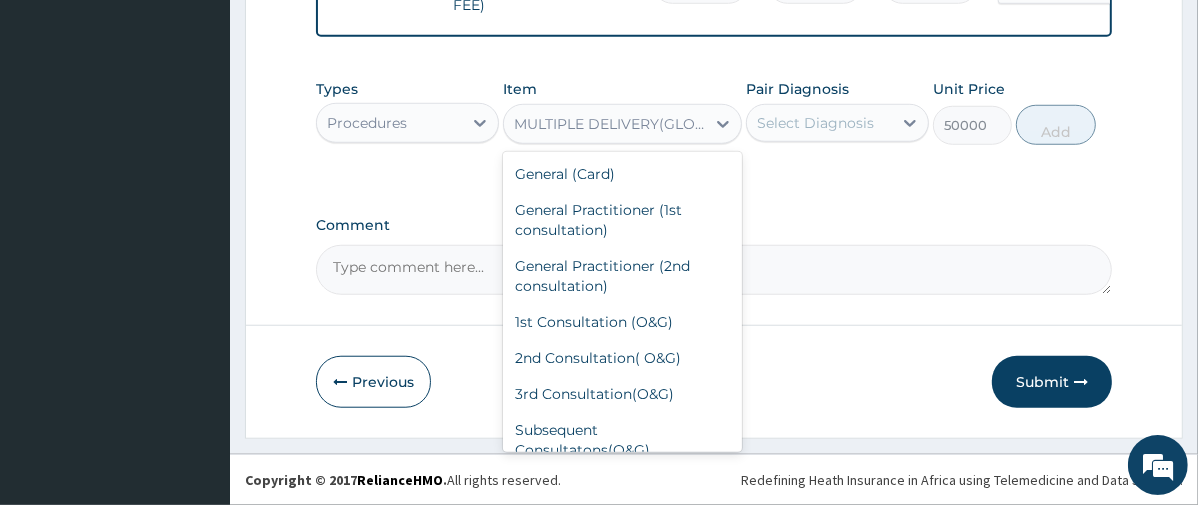 click on "MULTIPLE DELIVERY(GLOBAL FEE)" at bounding box center (610, 124) 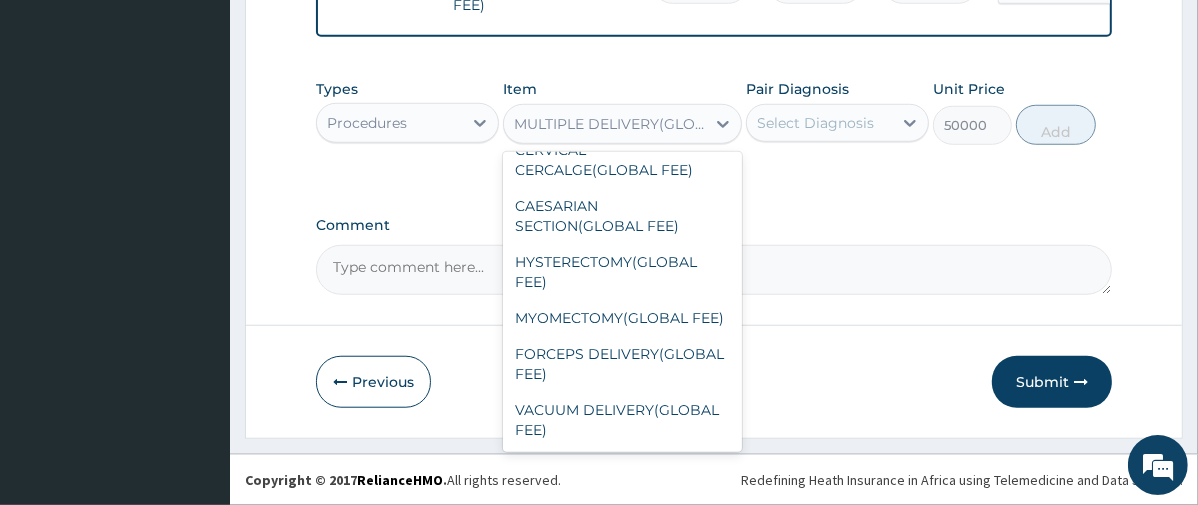 scroll, scrollTop: 9609, scrollLeft: 0, axis: vertical 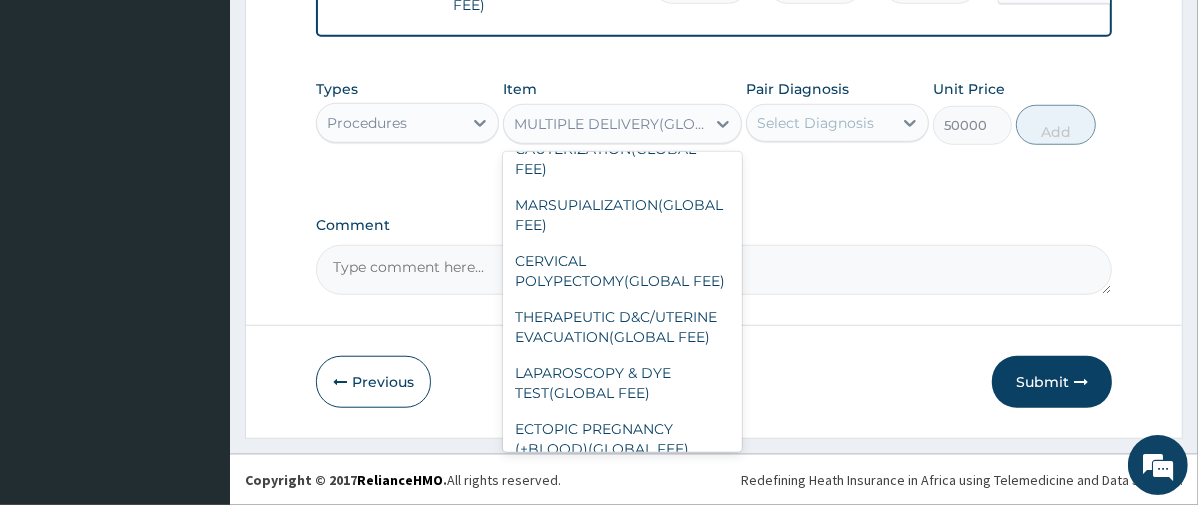 click on "UTERINE RUPTURE REPAIR(GLOBAL FEE)" at bounding box center (622, -177) 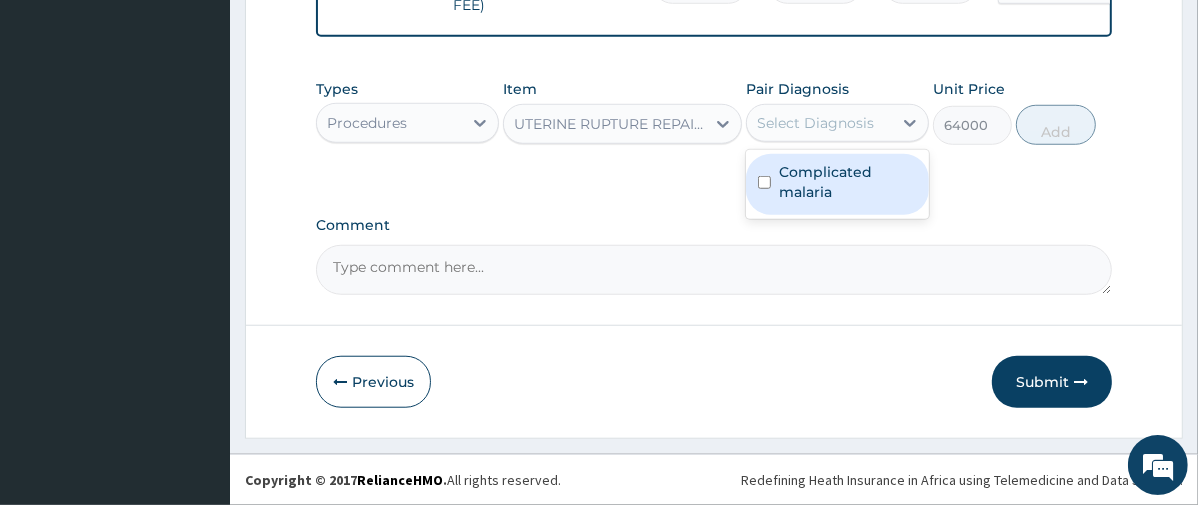 click on "Select Diagnosis" at bounding box center (819, 123) 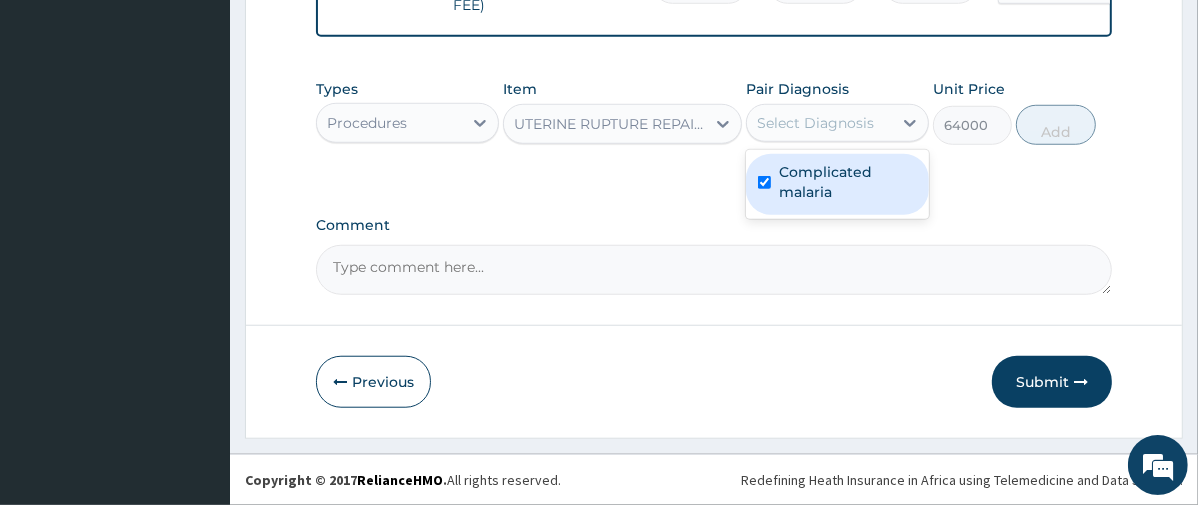 checkbox on "true" 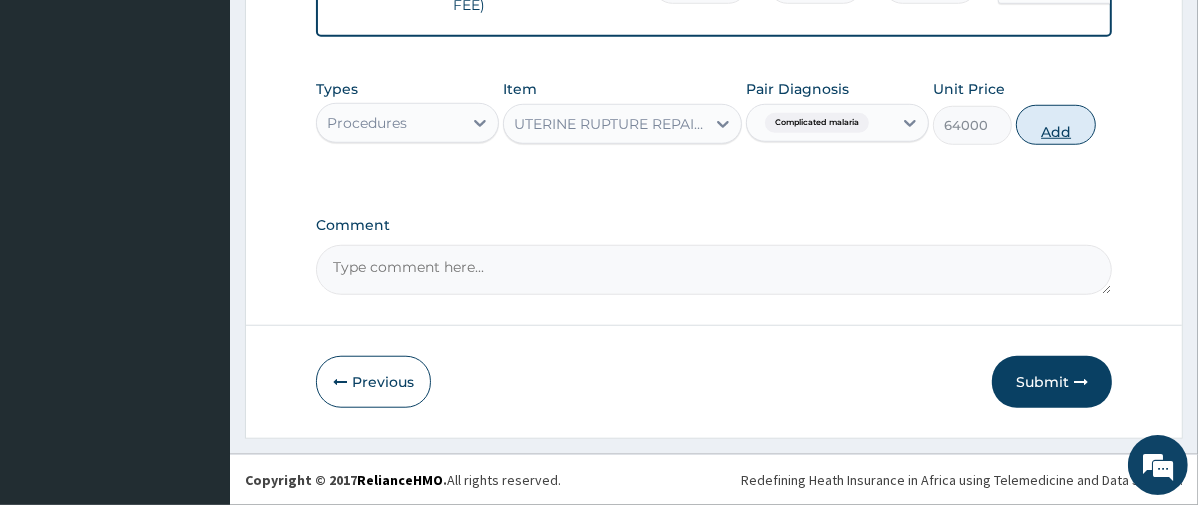 click on "Add" at bounding box center [1056, 125] 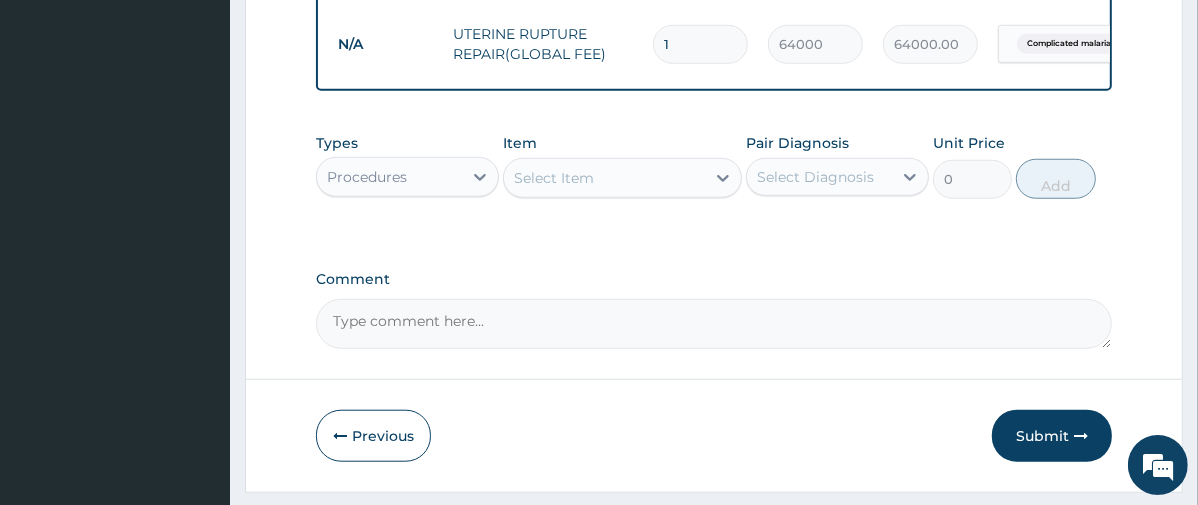 click on "Select Item" at bounding box center (604, 178) 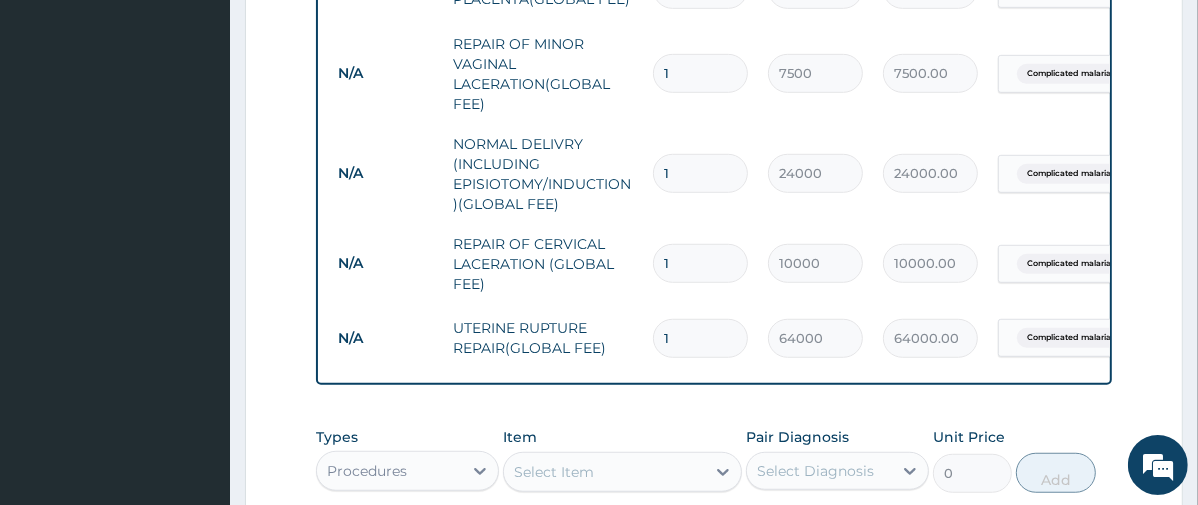 scroll, scrollTop: 845, scrollLeft: 0, axis: vertical 